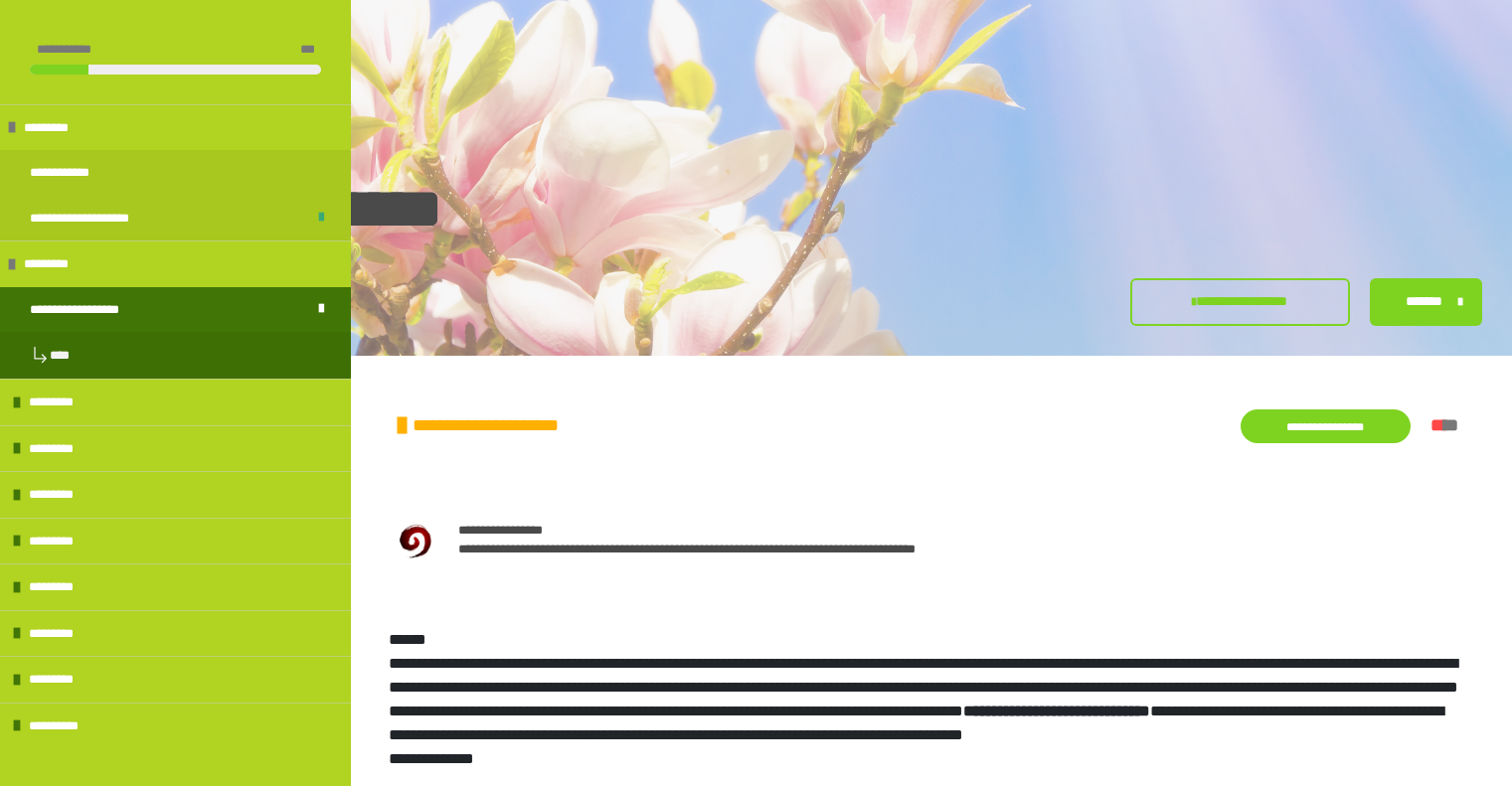scroll, scrollTop: 758, scrollLeft: 0, axis: vertical 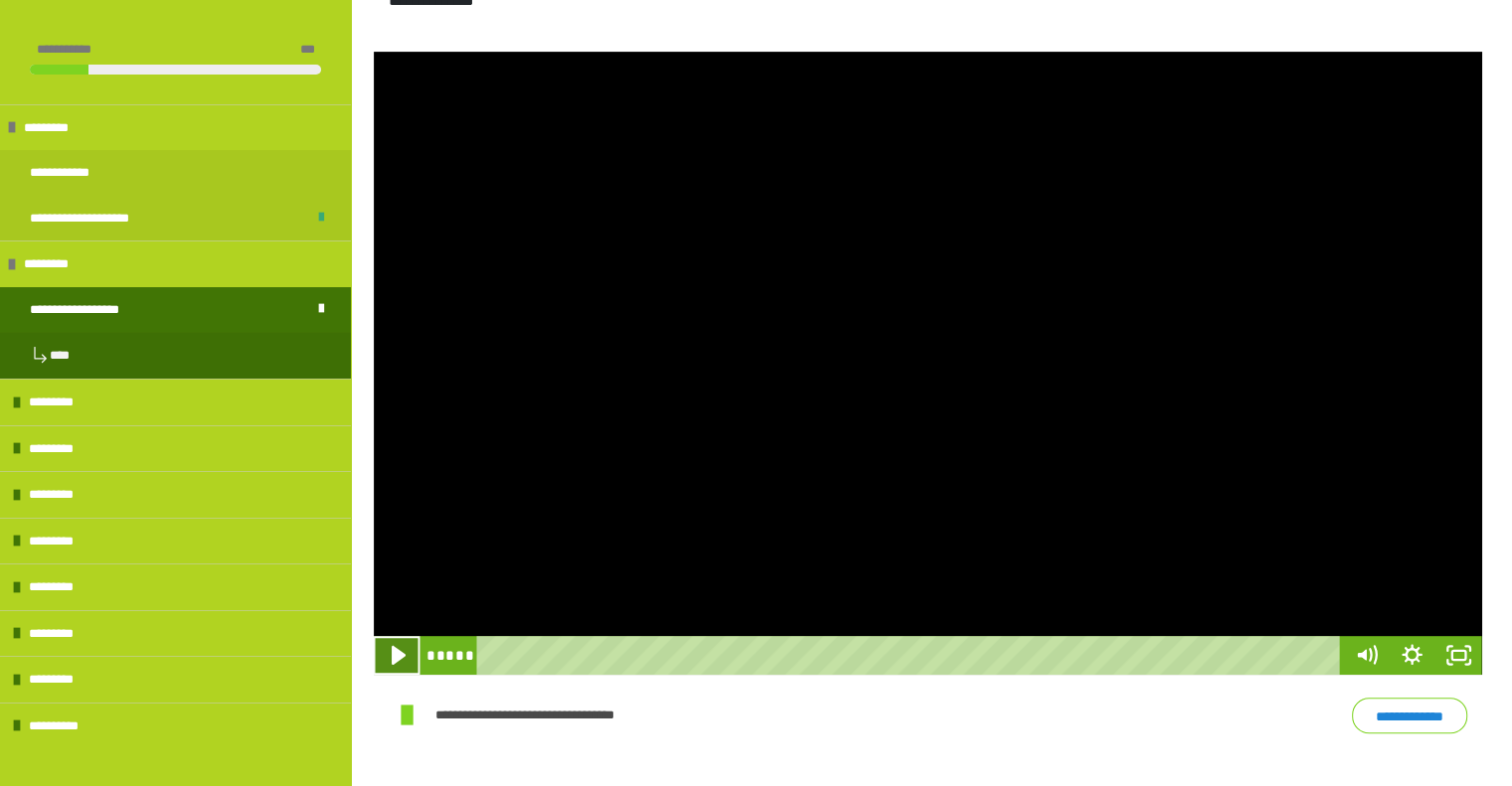 click 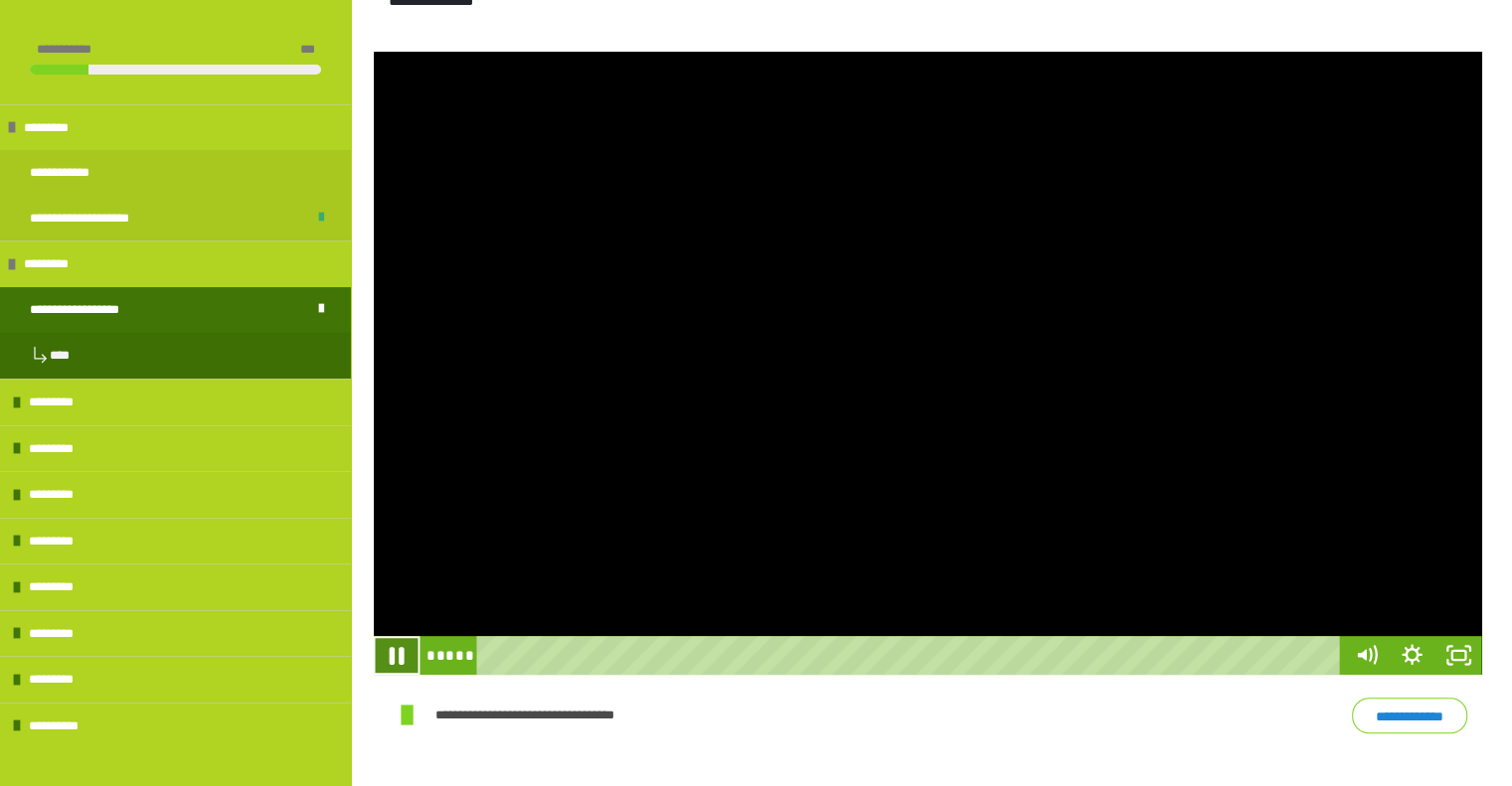 click 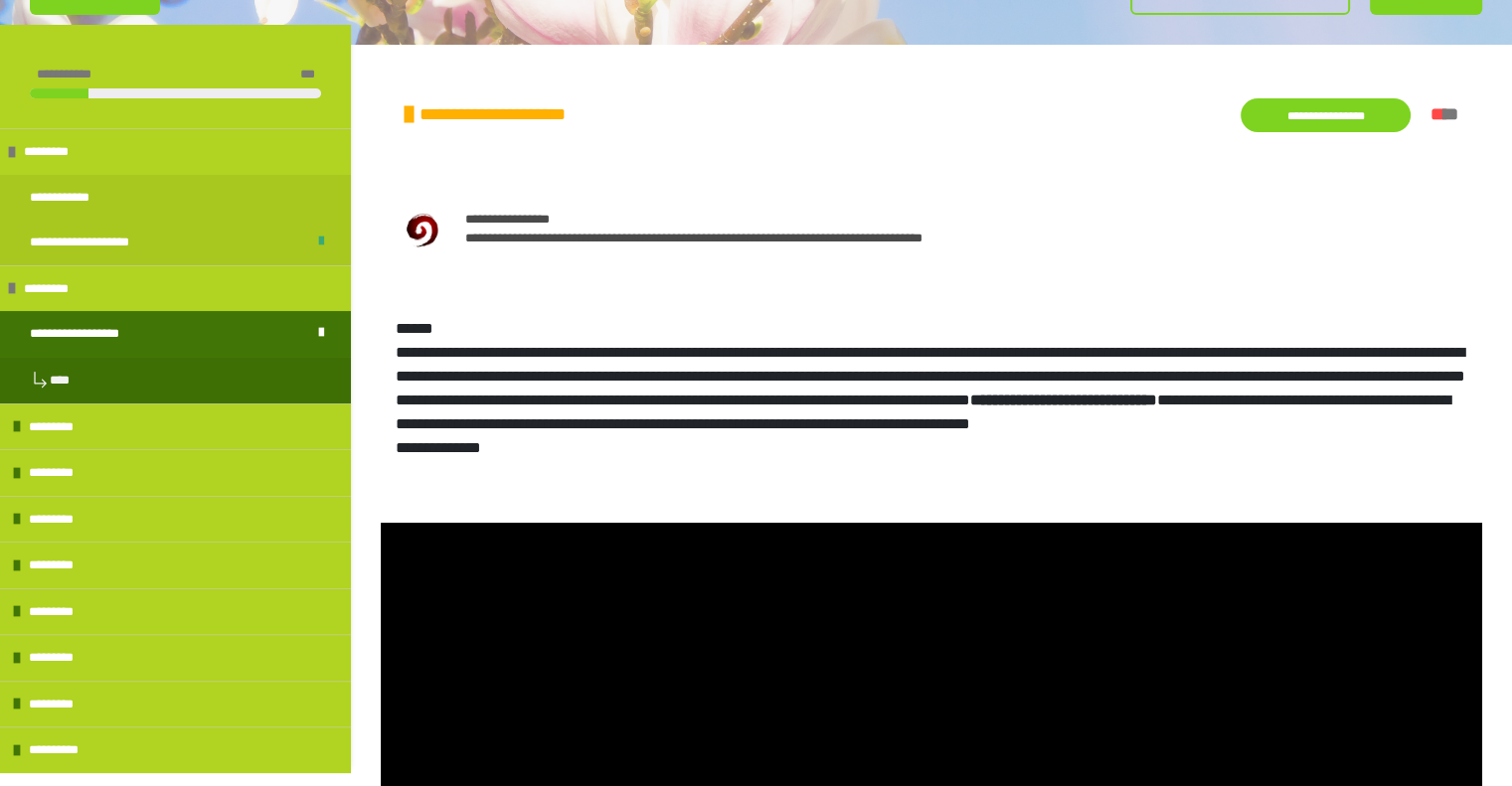 scroll, scrollTop: 310, scrollLeft: 0, axis: vertical 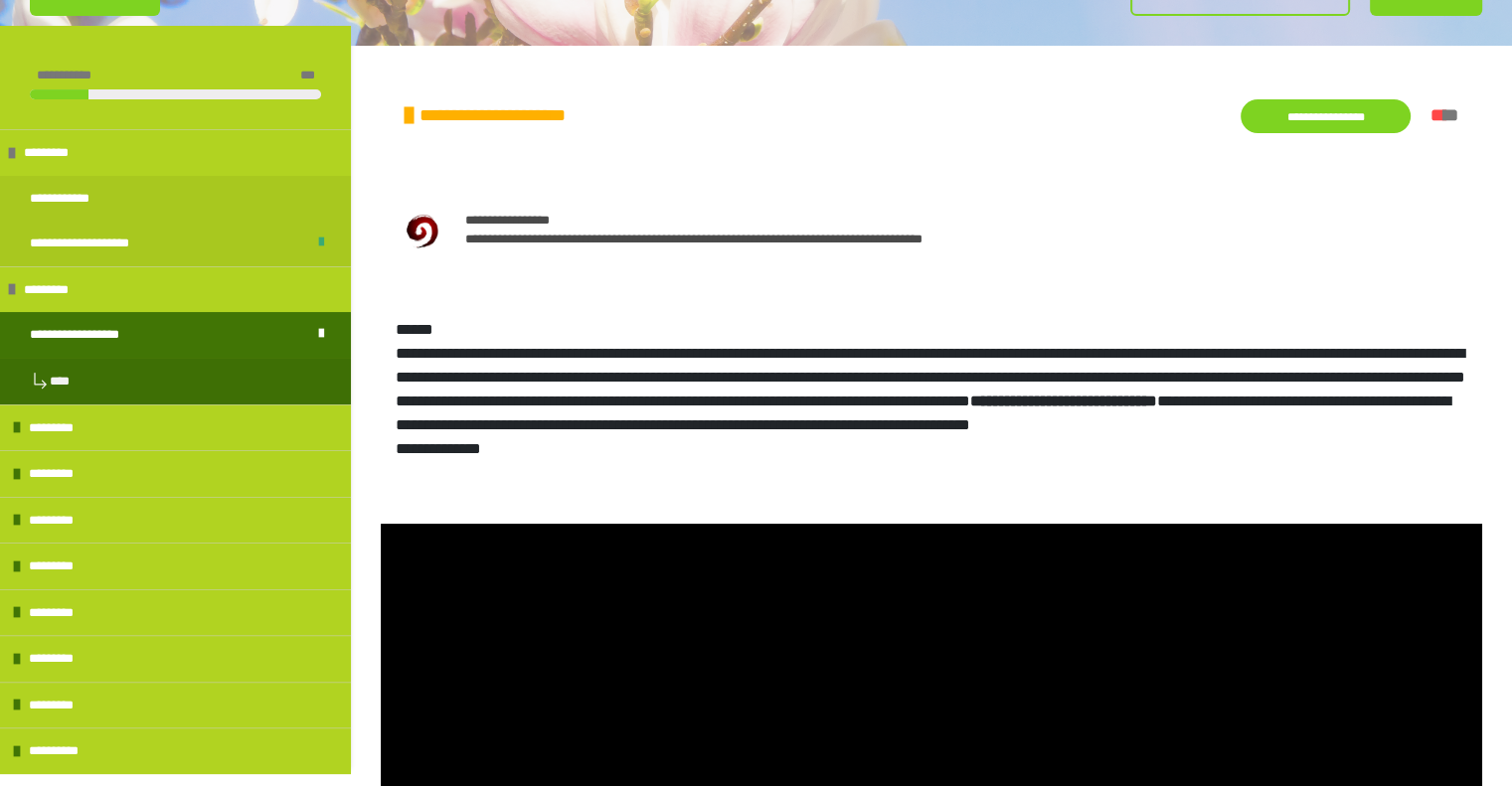 click on "**********" at bounding box center (1325, 116) 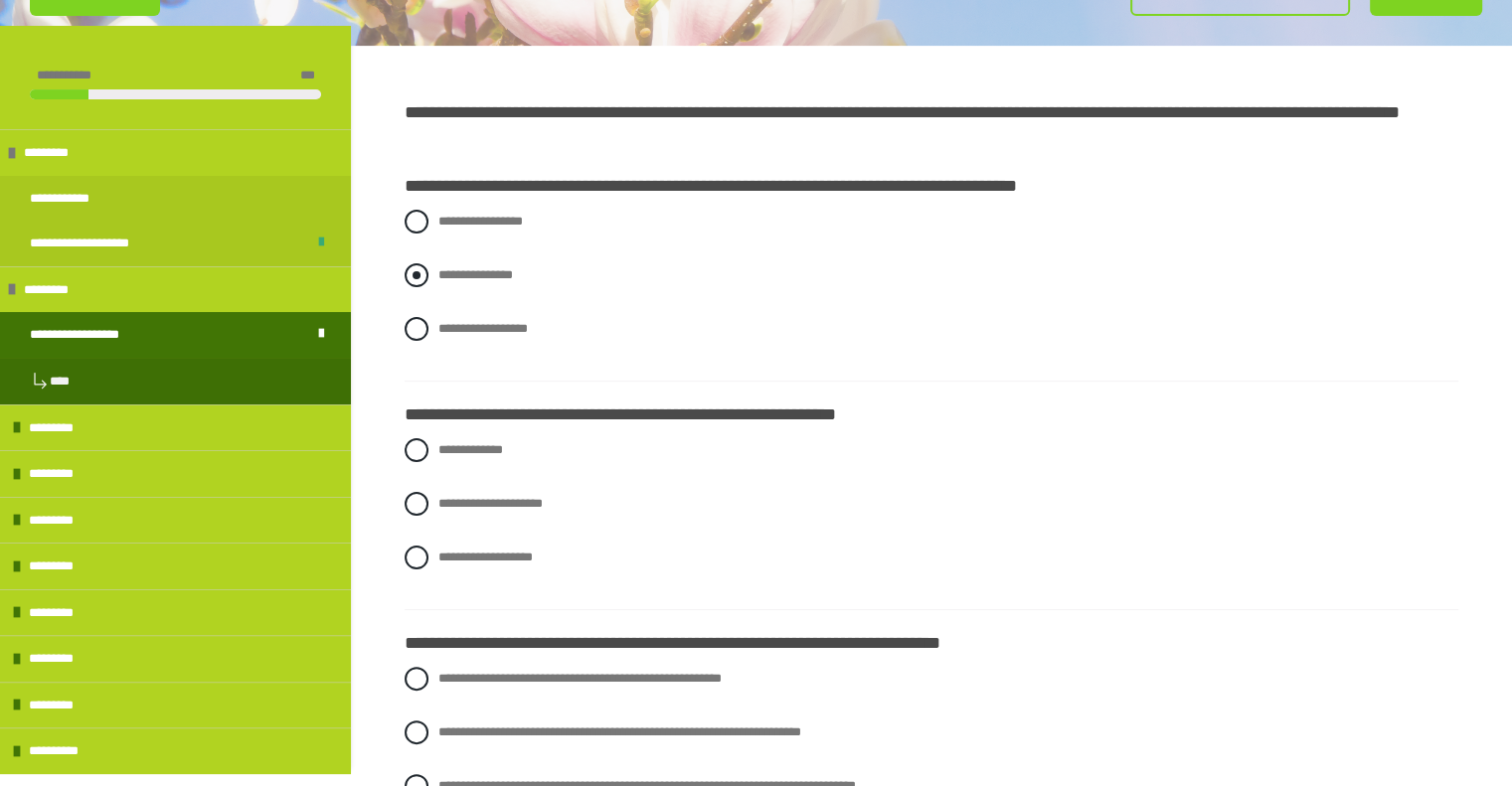 click at bounding box center [417, 275] 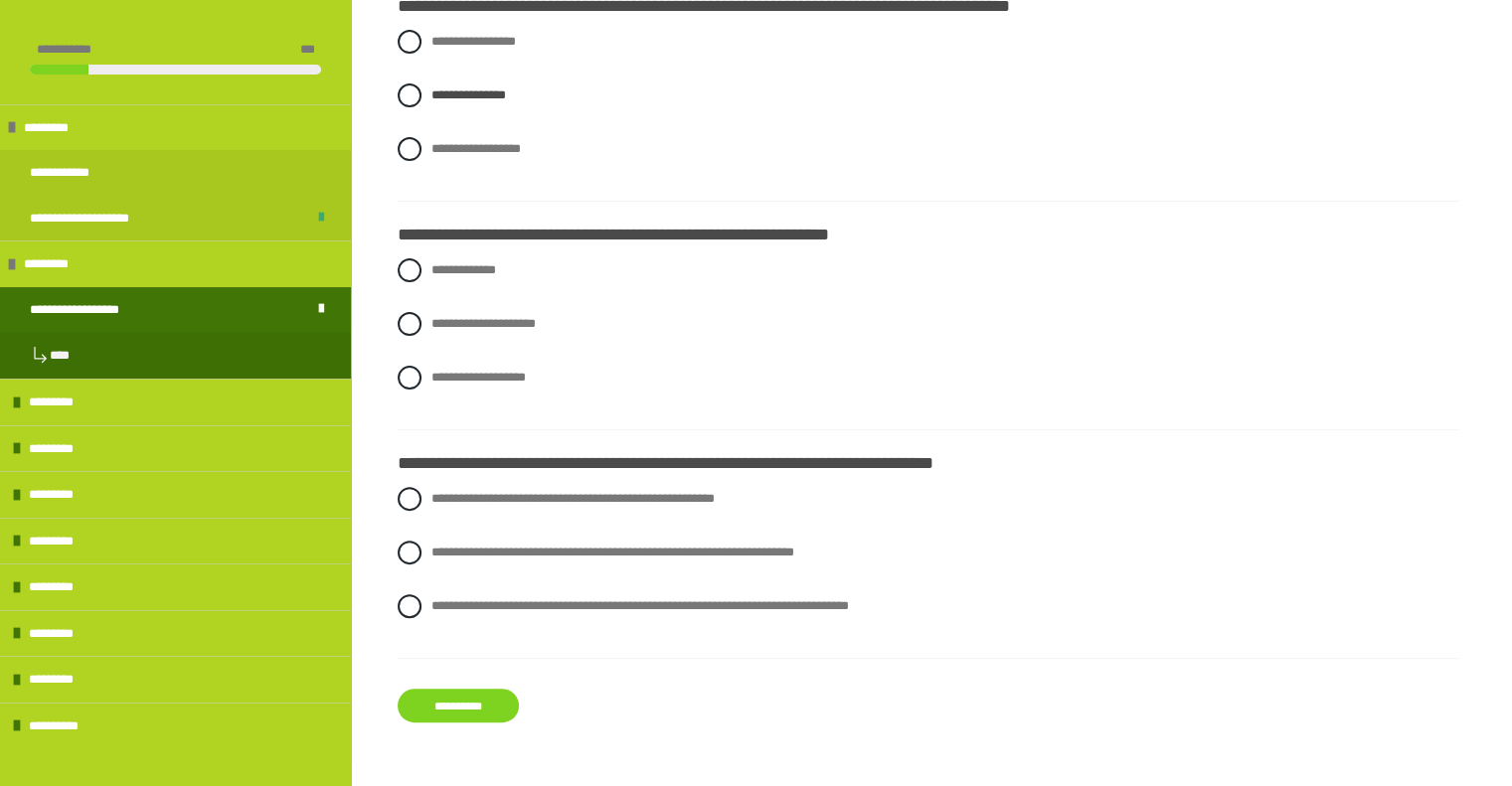 scroll, scrollTop: 509, scrollLeft: 0, axis: vertical 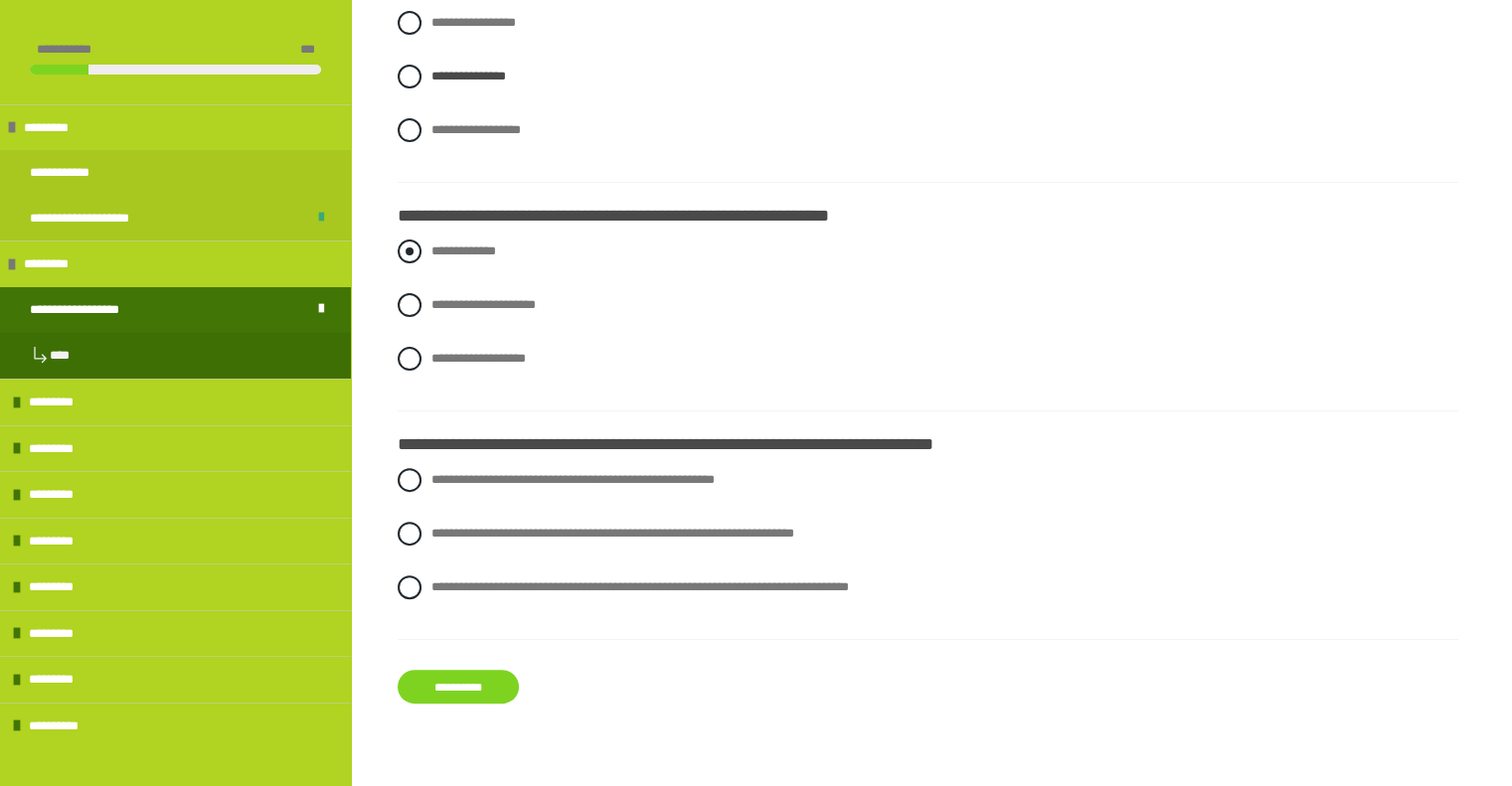 click at bounding box center [410, 251] 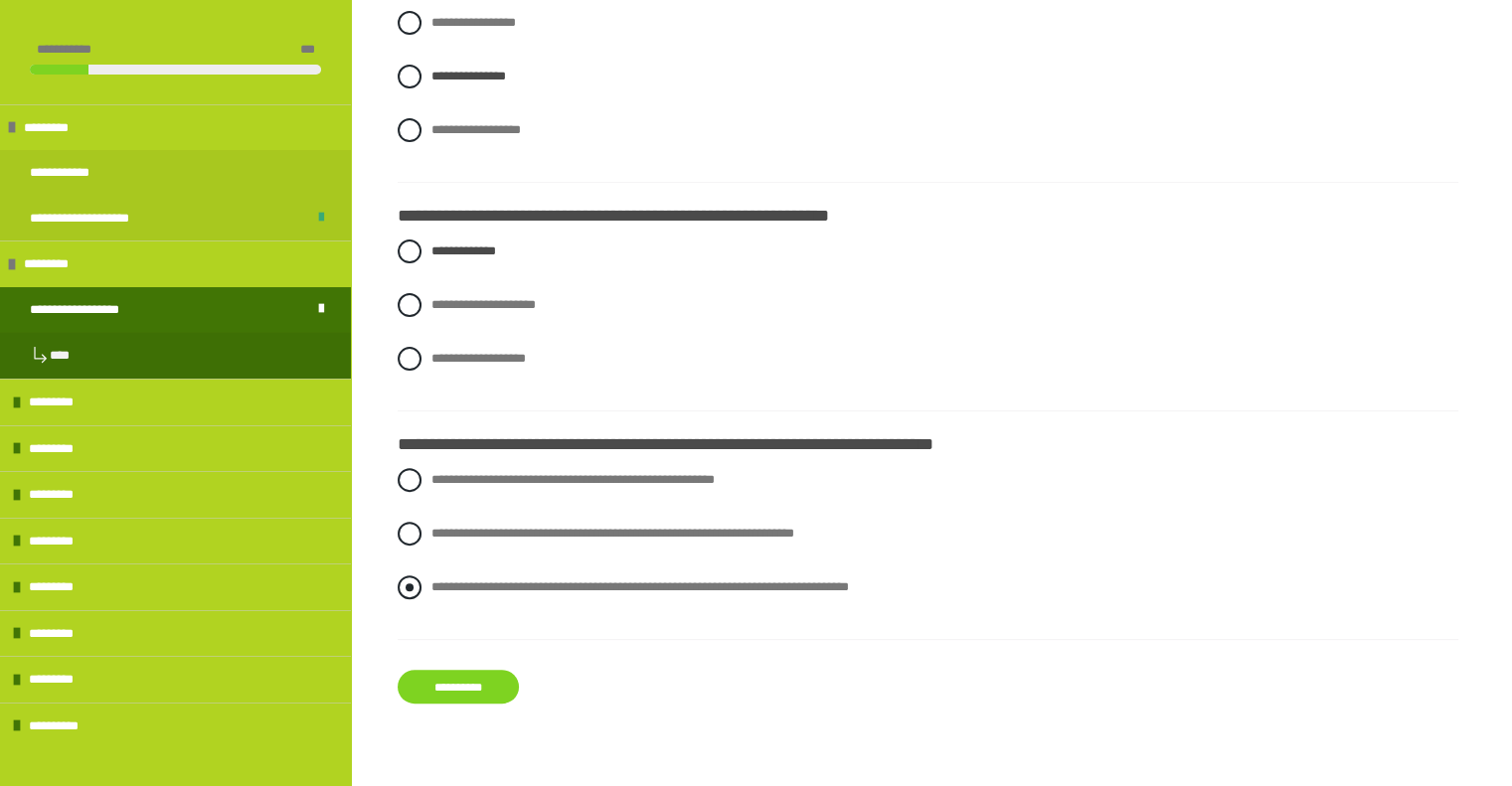 click on "**********" at bounding box center [927, 587] 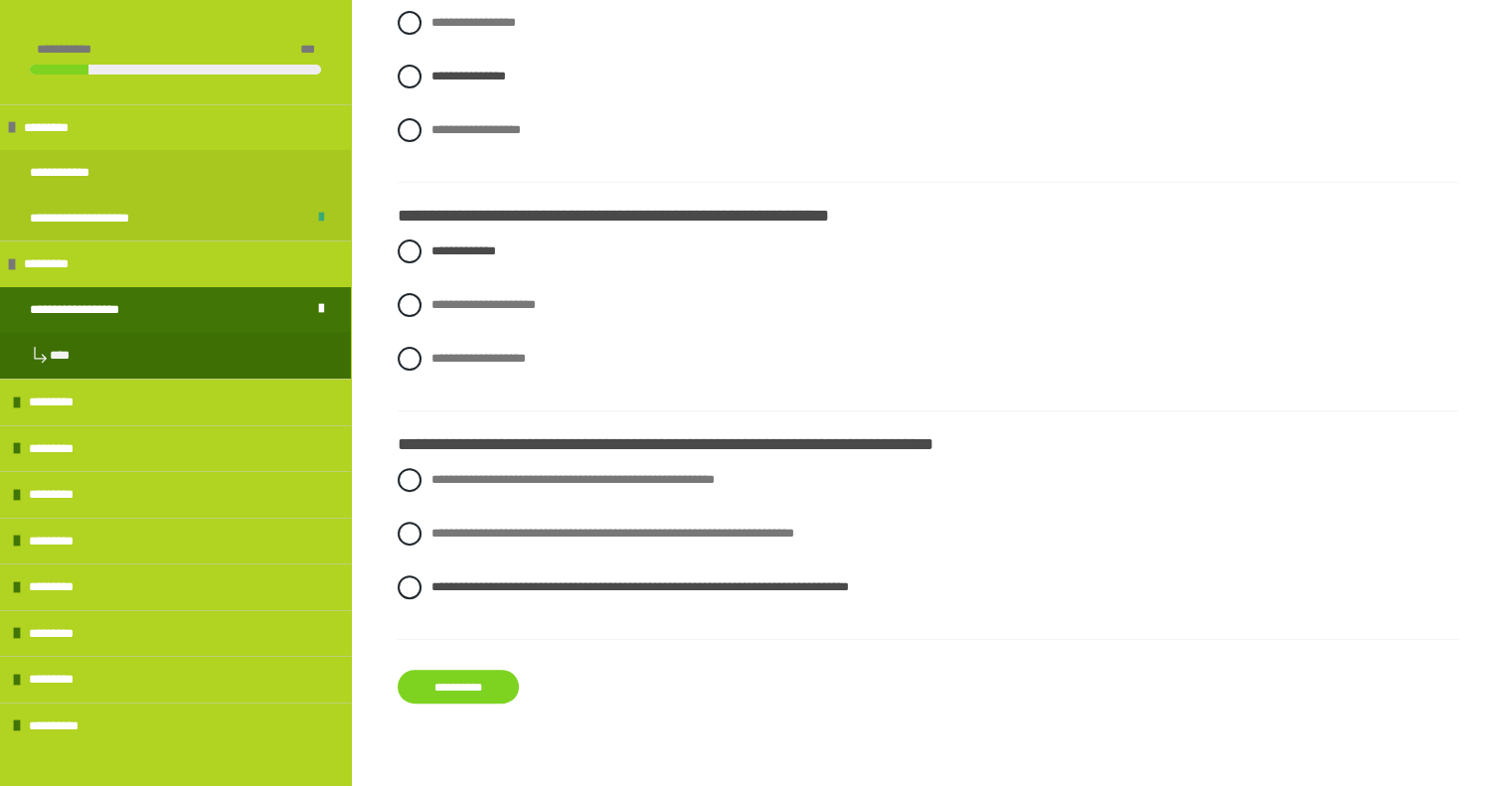 click on "**********" at bounding box center (458, 687) 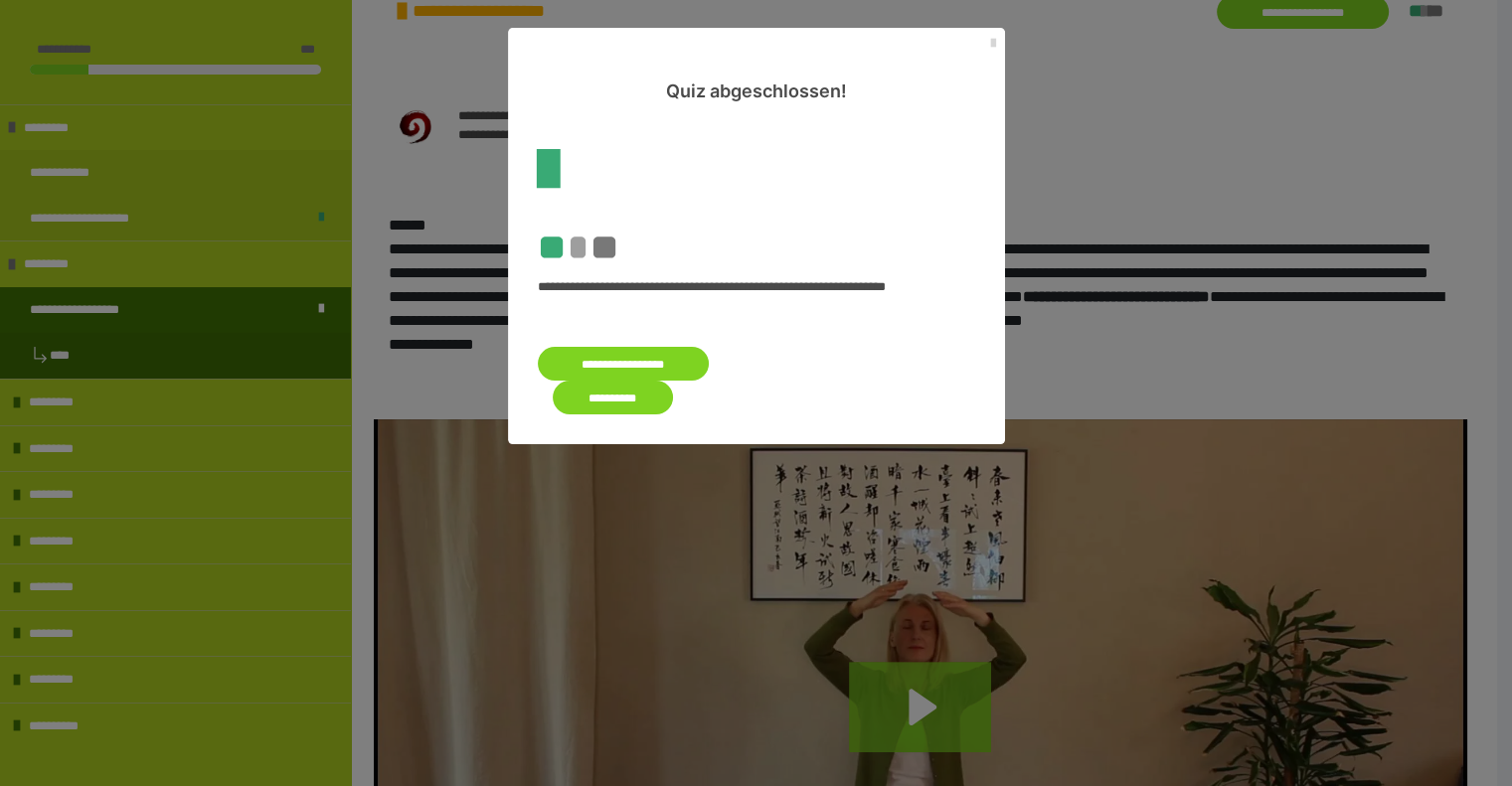 click at bounding box center (993, 44) 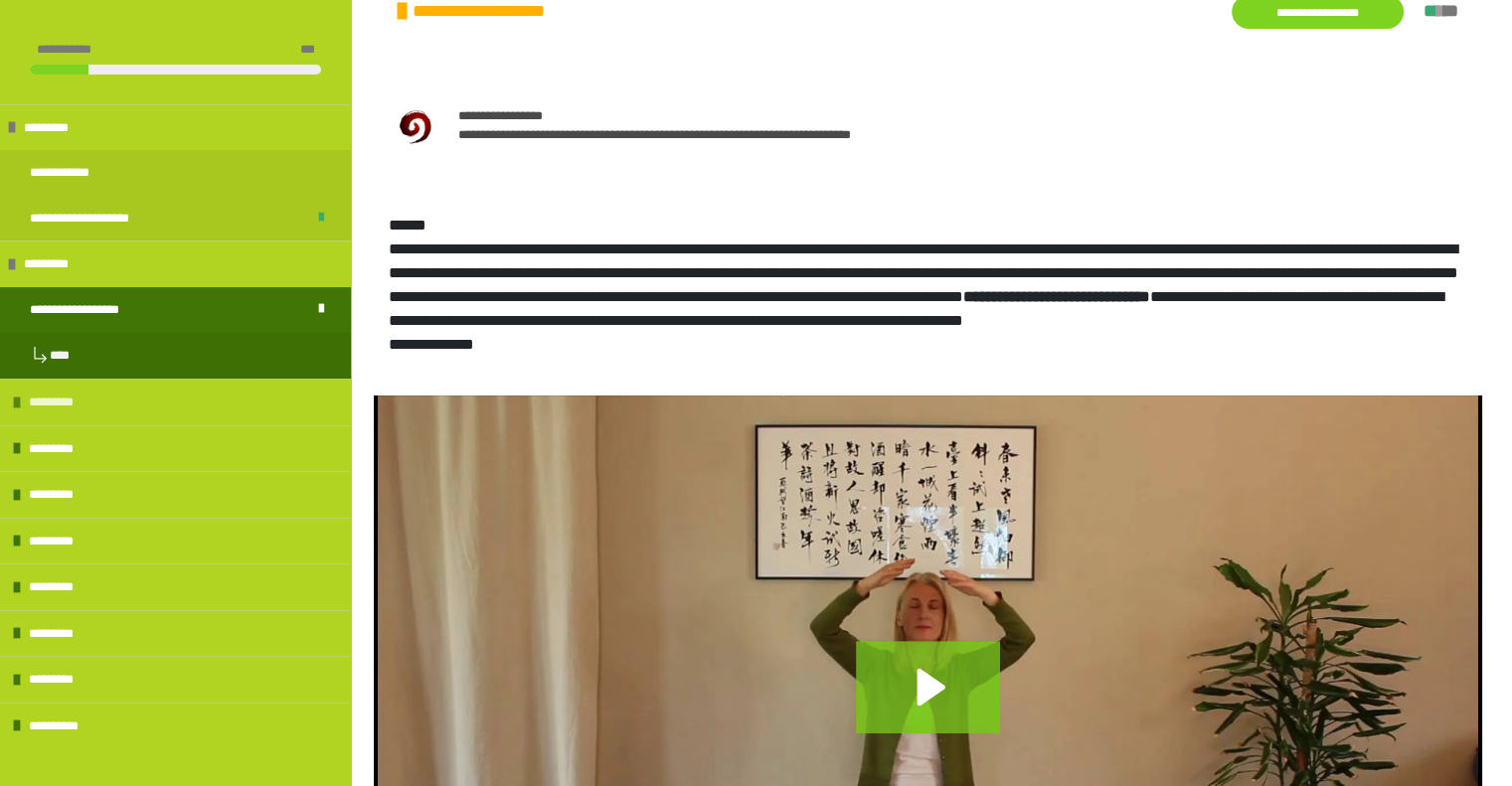click on "*********" at bounding box center (175, 401) 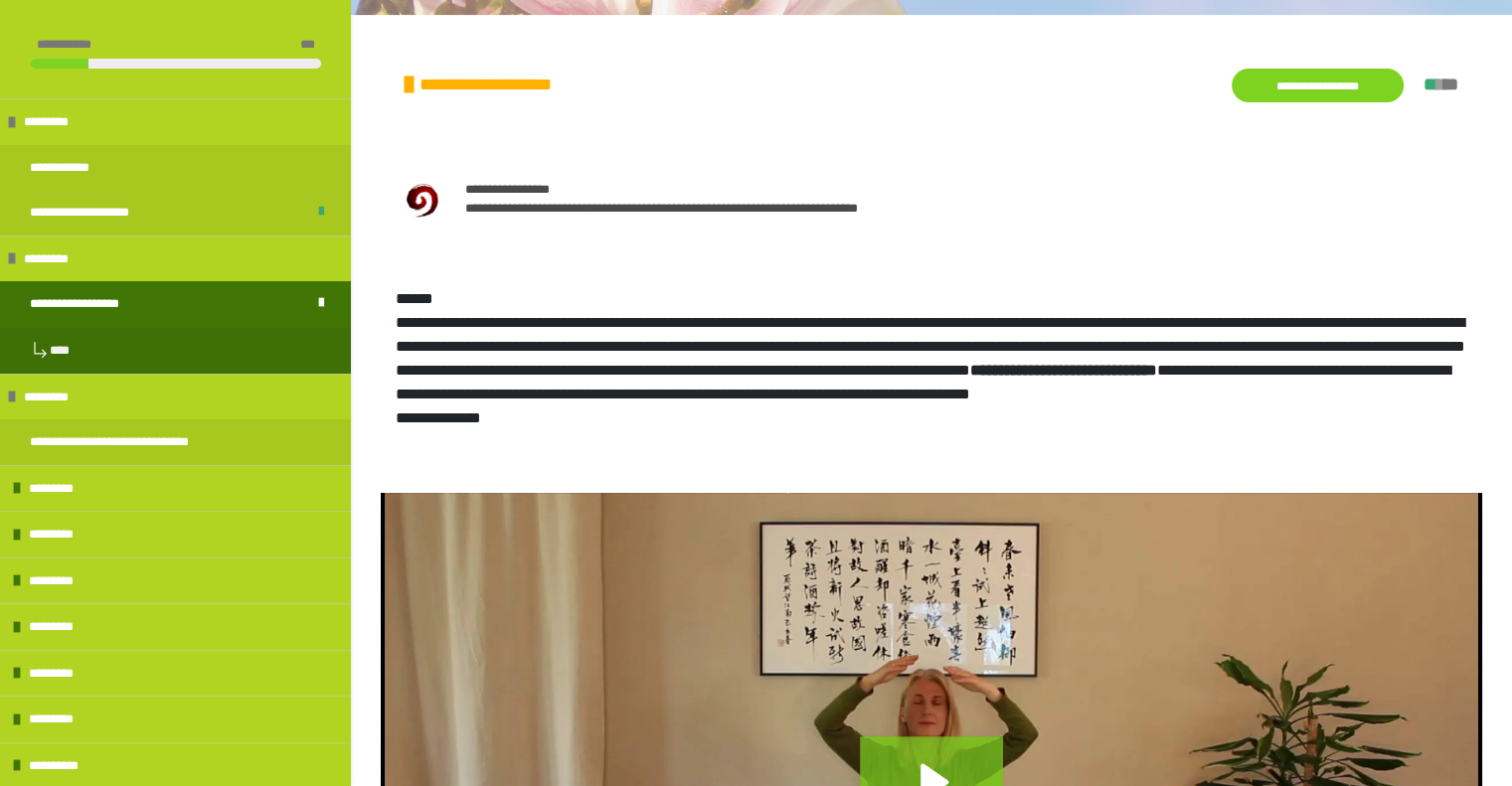 scroll, scrollTop: 359, scrollLeft: 0, axis: vertical 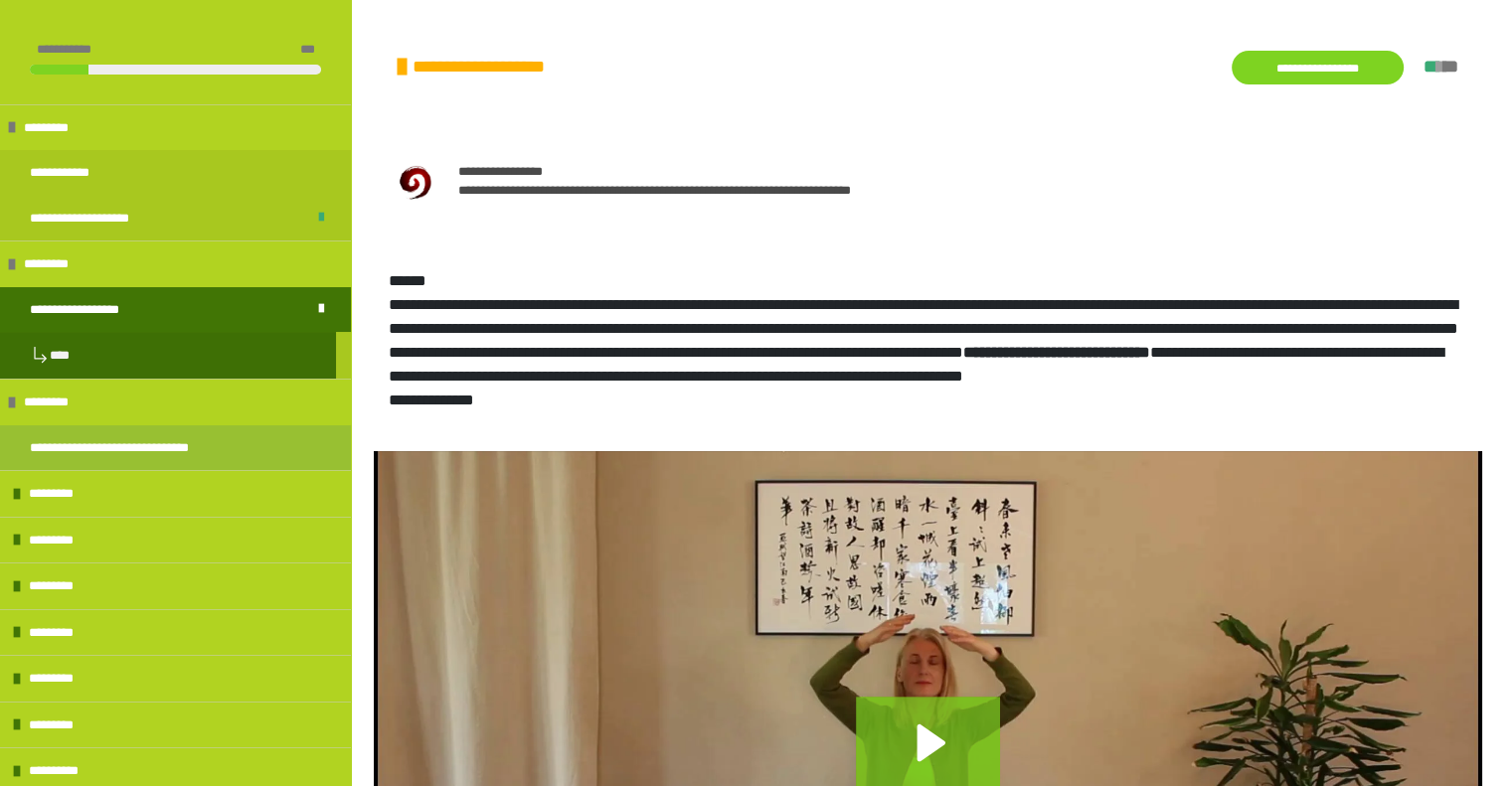 click on "**********" at bounding box center (128, 448) 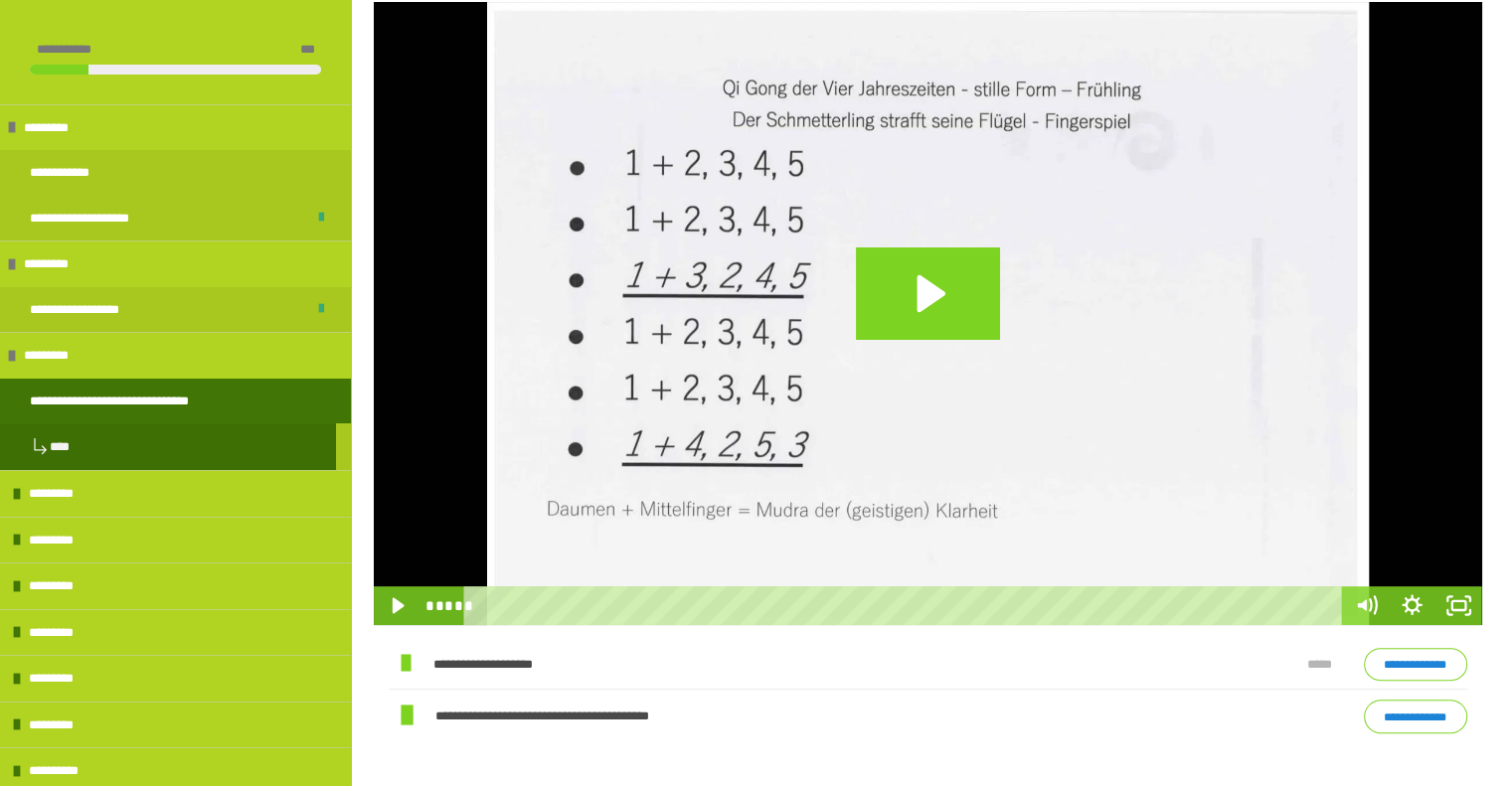 scroll, scrollTop: 39, scrollLeft: 0, axis: vertical 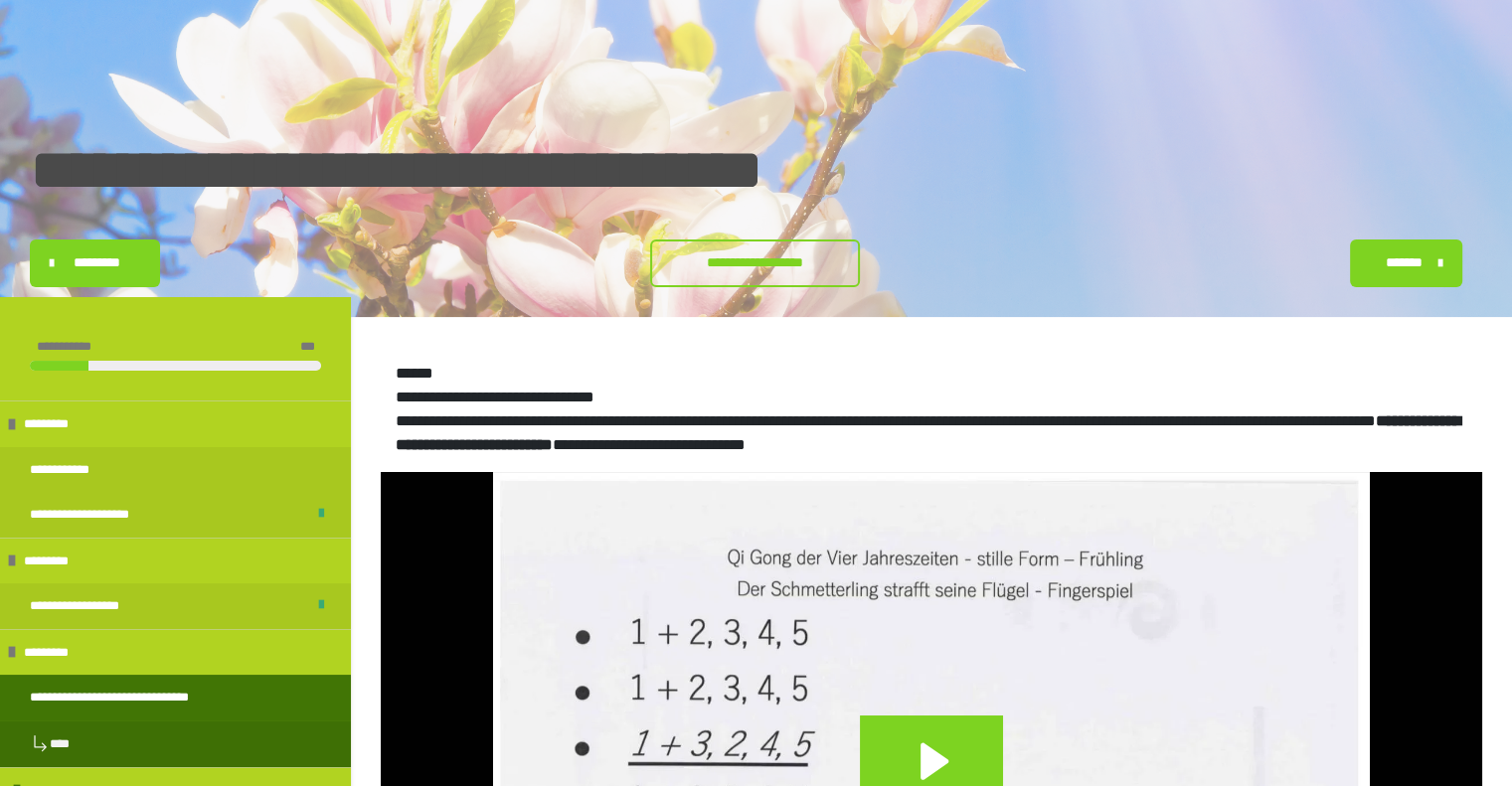 click on "**********" at bounding box center [755, 262] 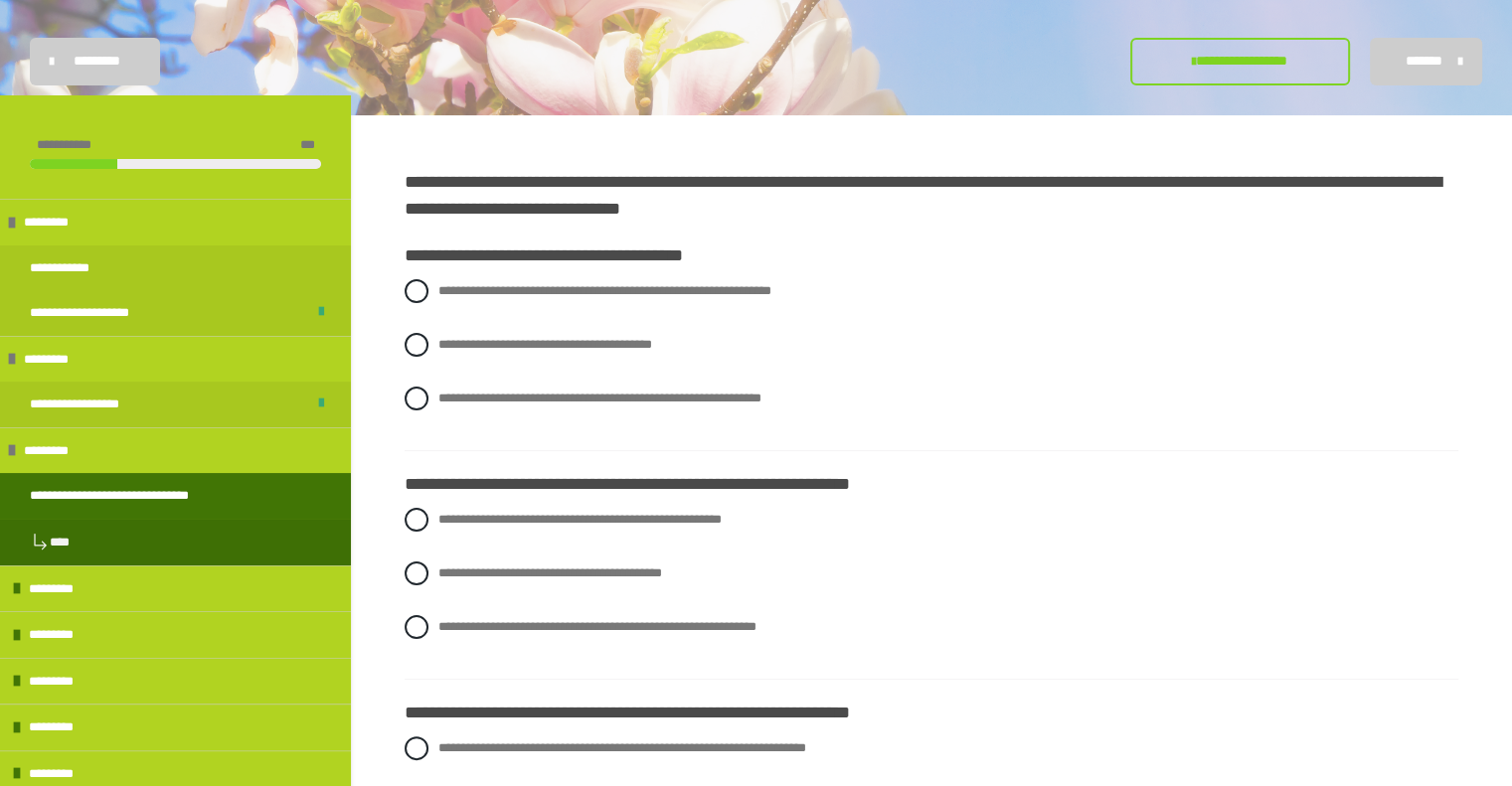 scroll, scrollTop: 238, scrollLeft: 0, axis: vertical 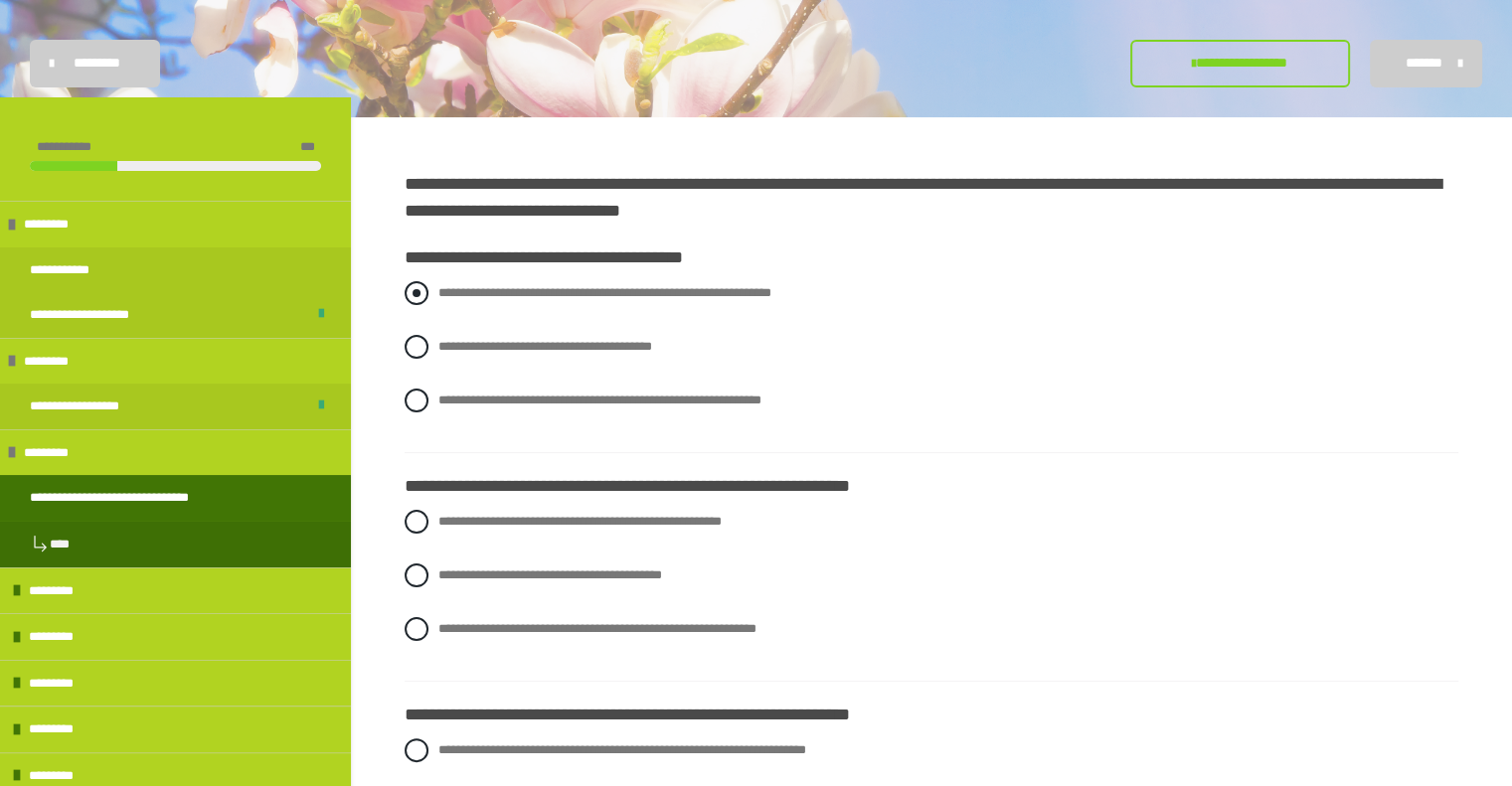 click at bounding box center (417, 293) 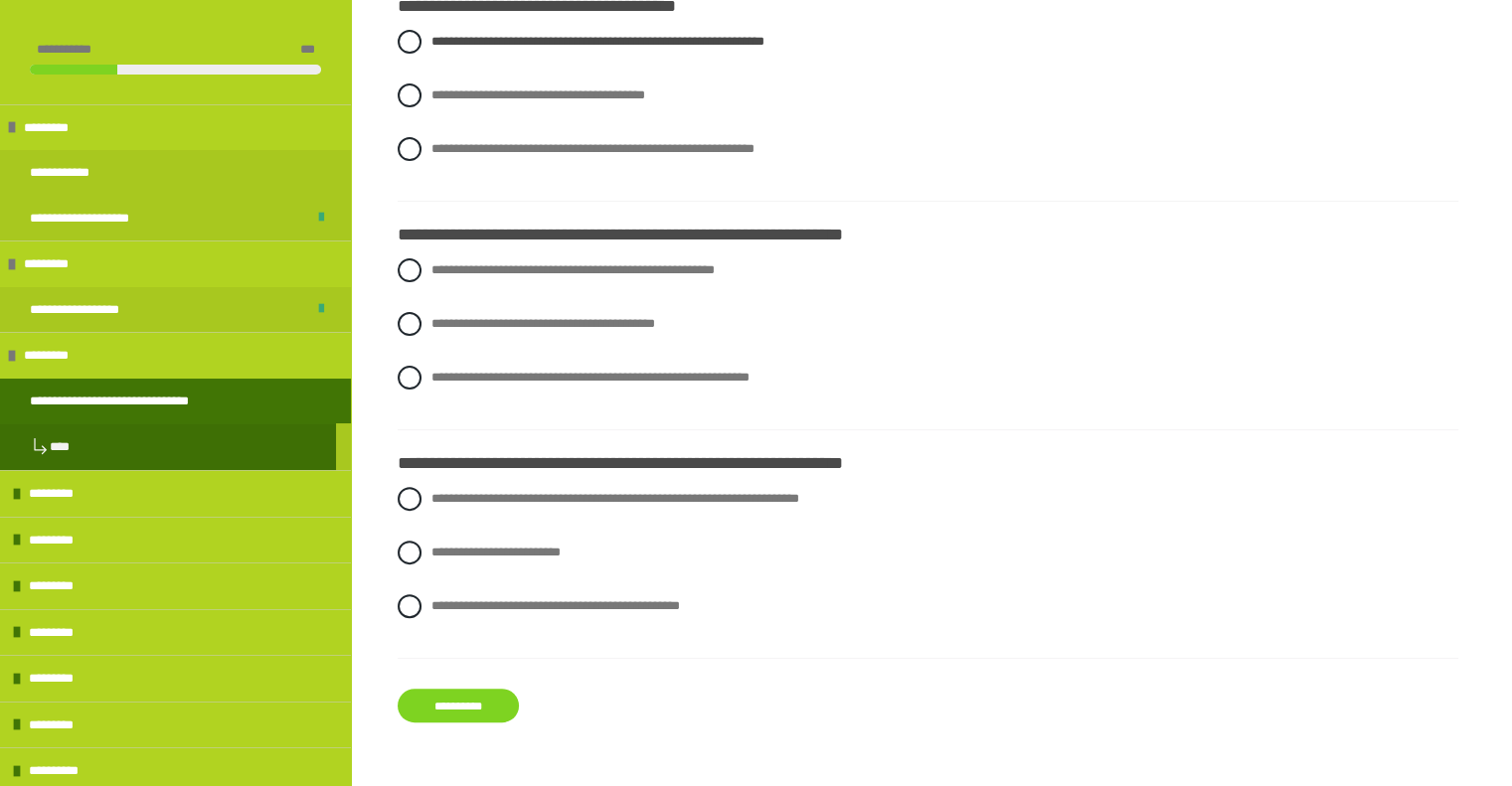 scroll, scrollTop: 491, scrollLeft: 0, axis: vertical 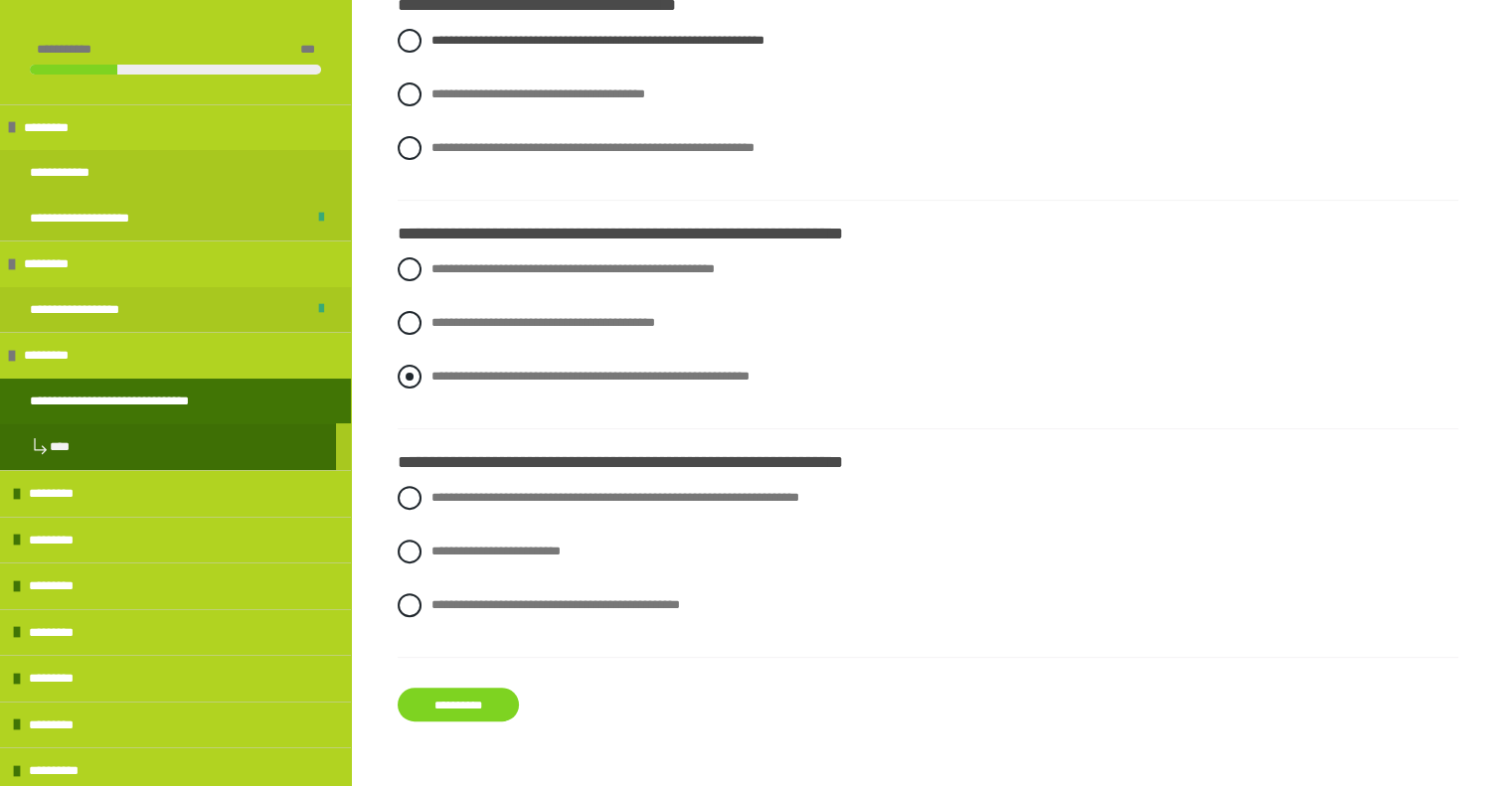 click at bounding box center [410, 377] 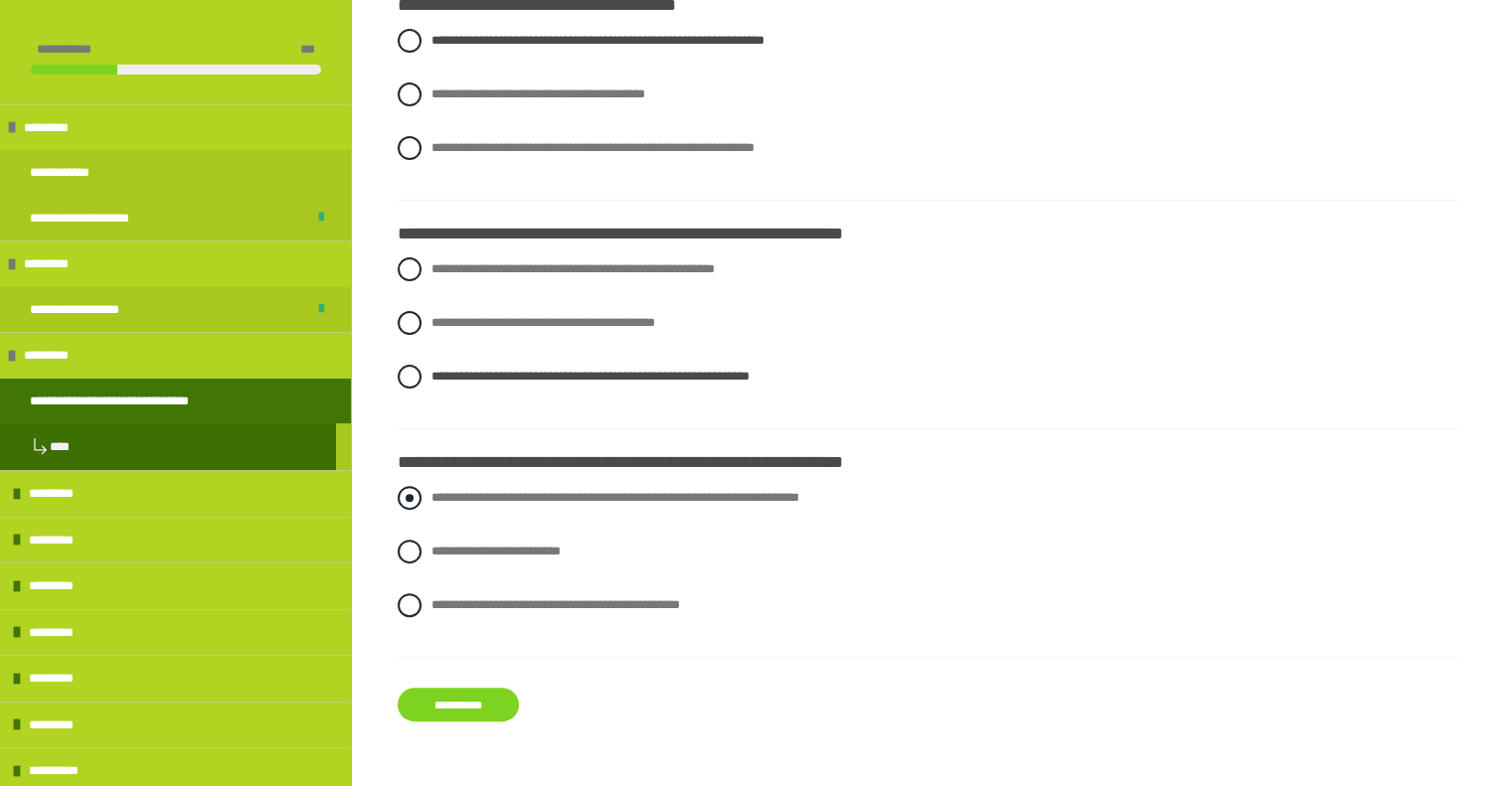 click at bounding box center (410, 498) 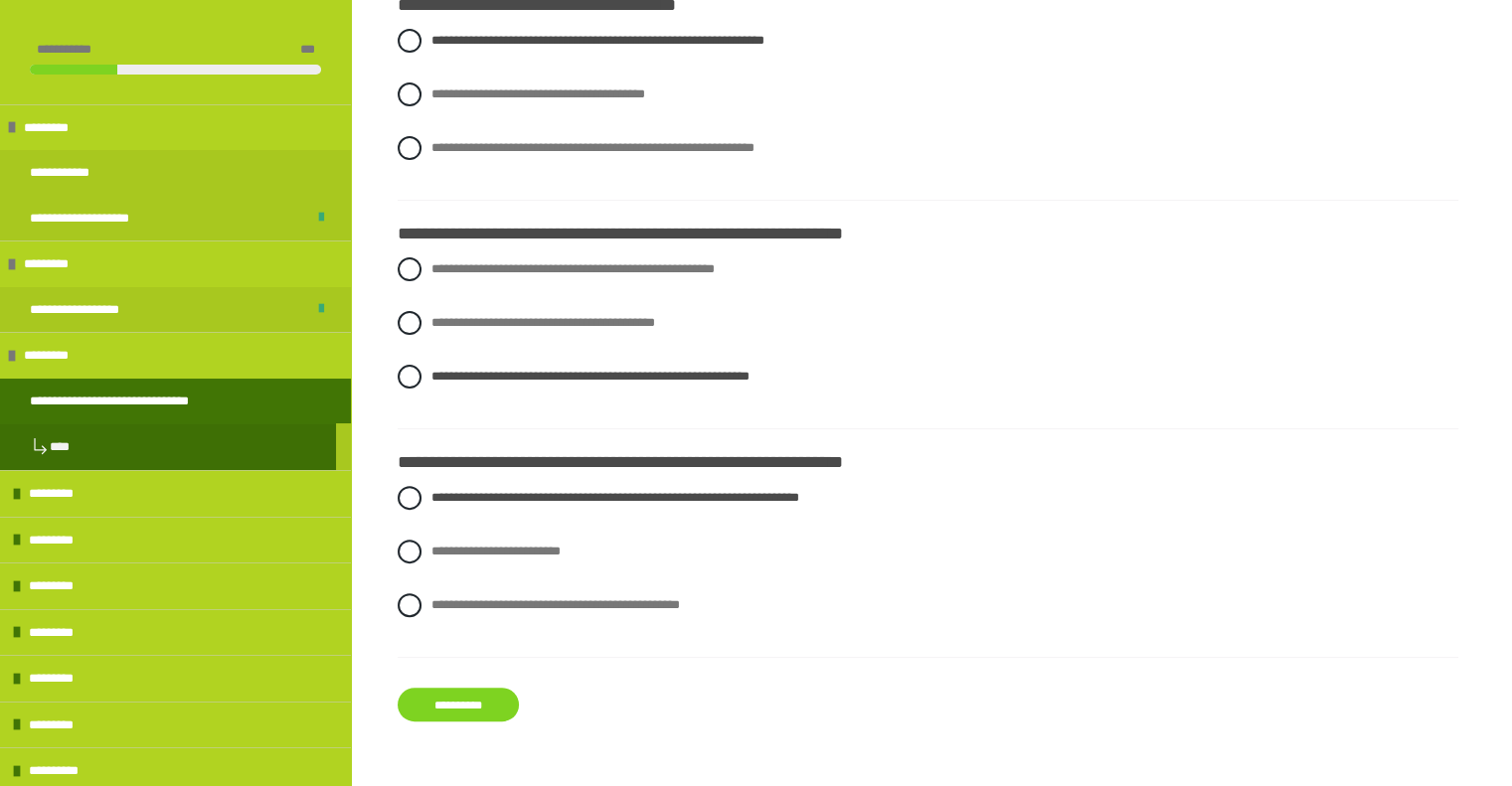 click on "**********" at bounding box center (458, 705) 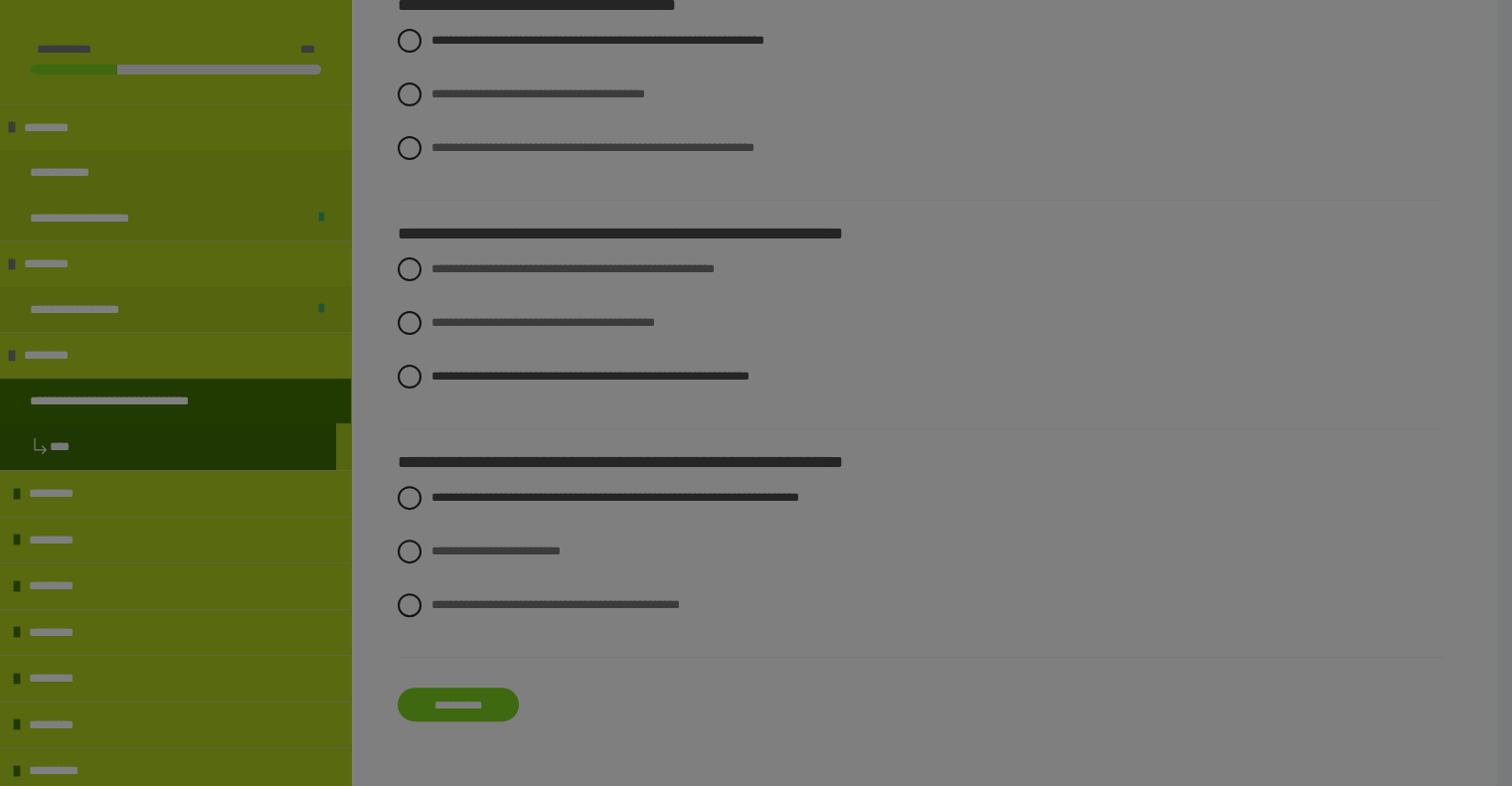 scroll, scrollTop: 414, scrollLeft: 0, axis: vertical 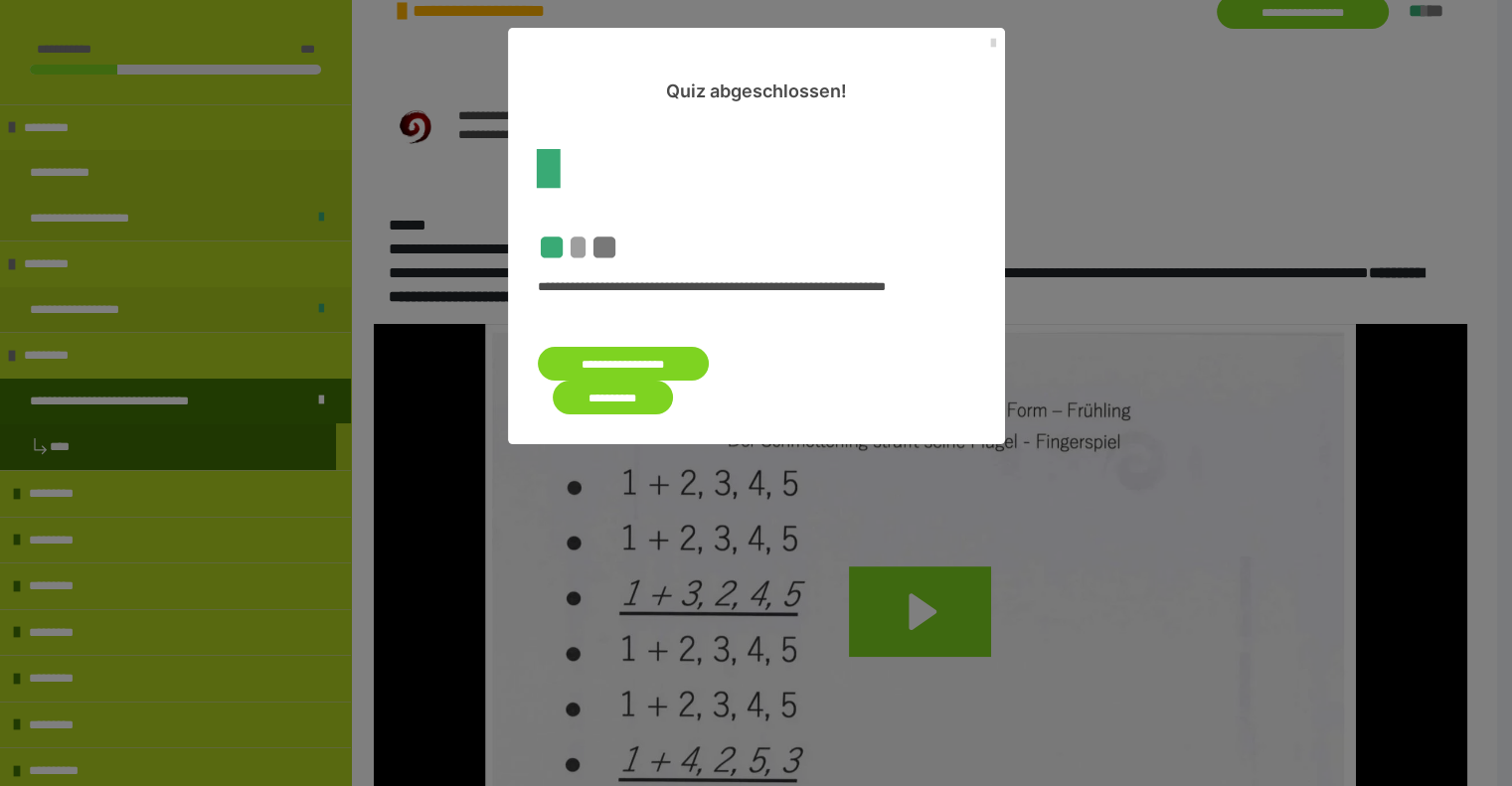 click at bounding box center (993, 44) 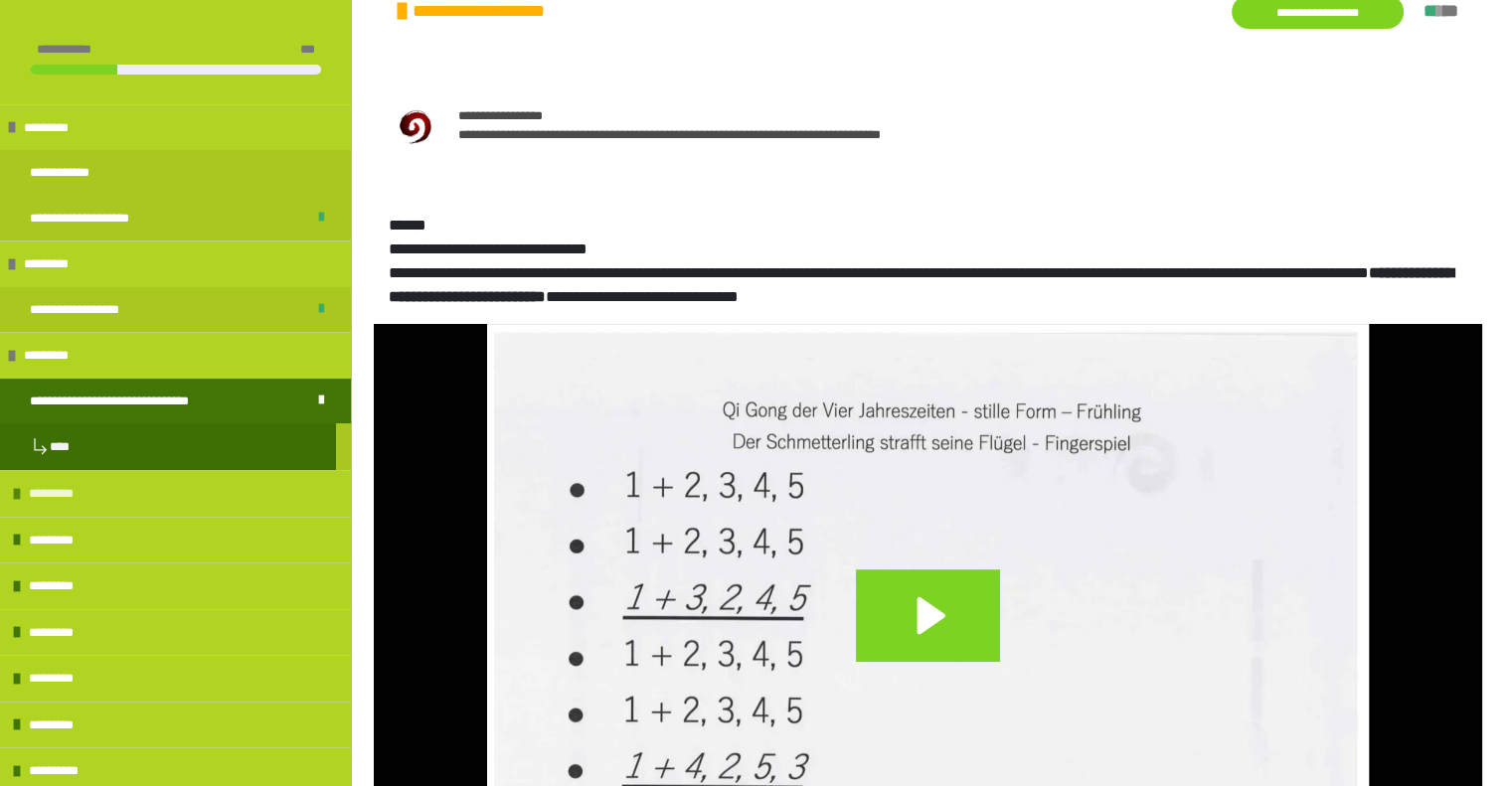 click on "*********" at bounding box center [59, 494] 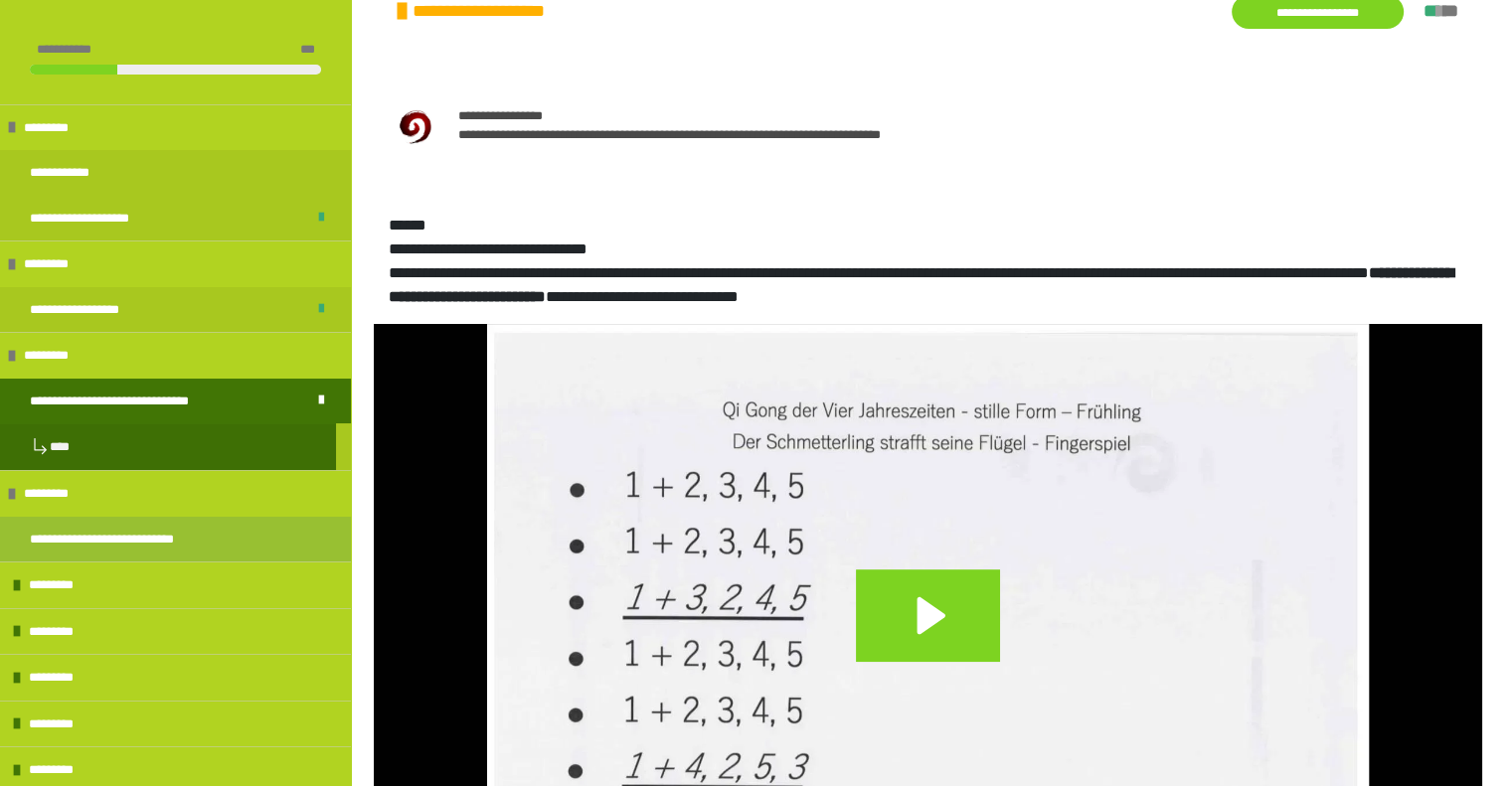 click on "**********" at bounding box center (123, 540) 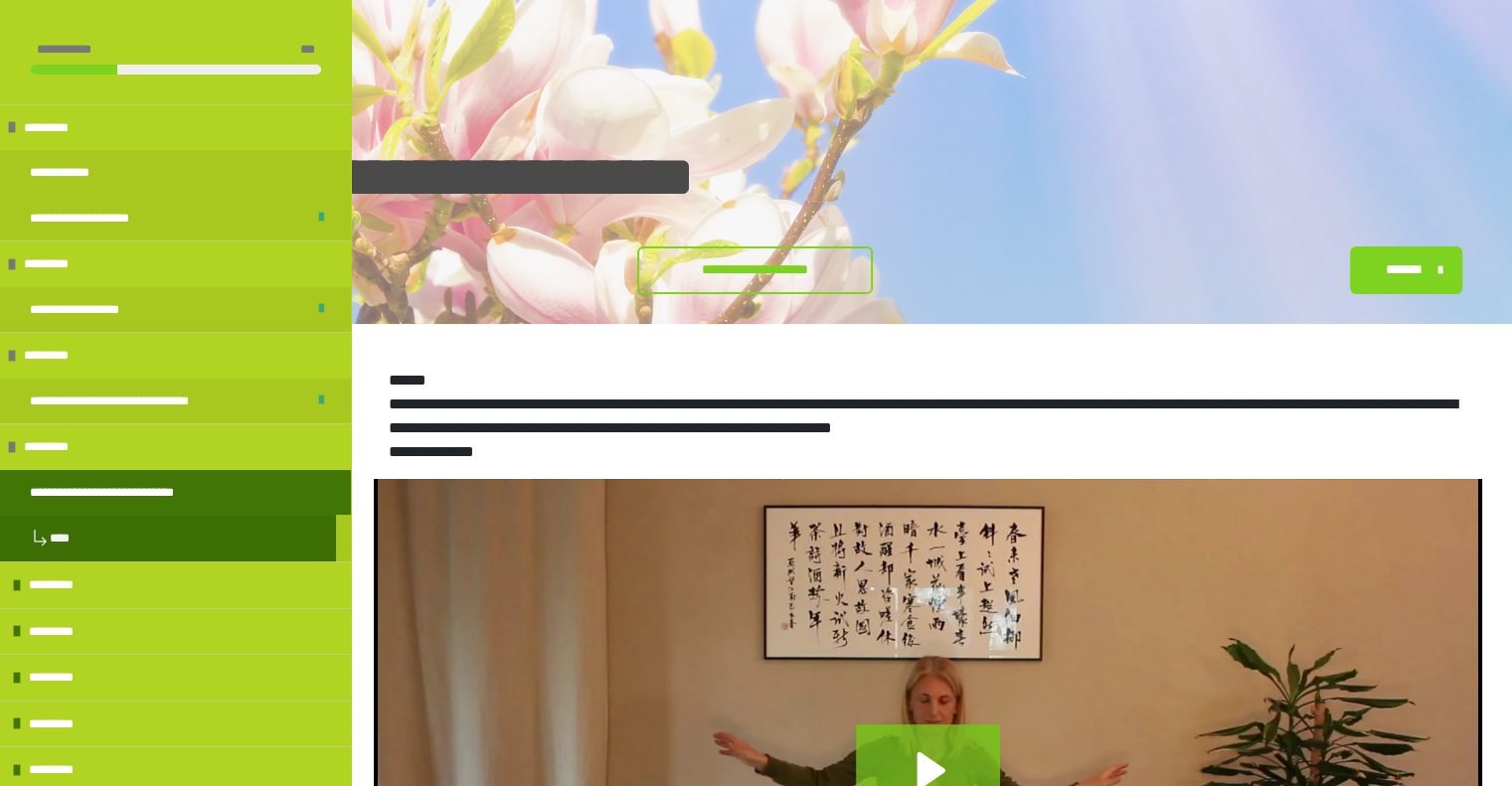 scroll, scrollTop: 13, scrollLeft: 0, axis: vertical 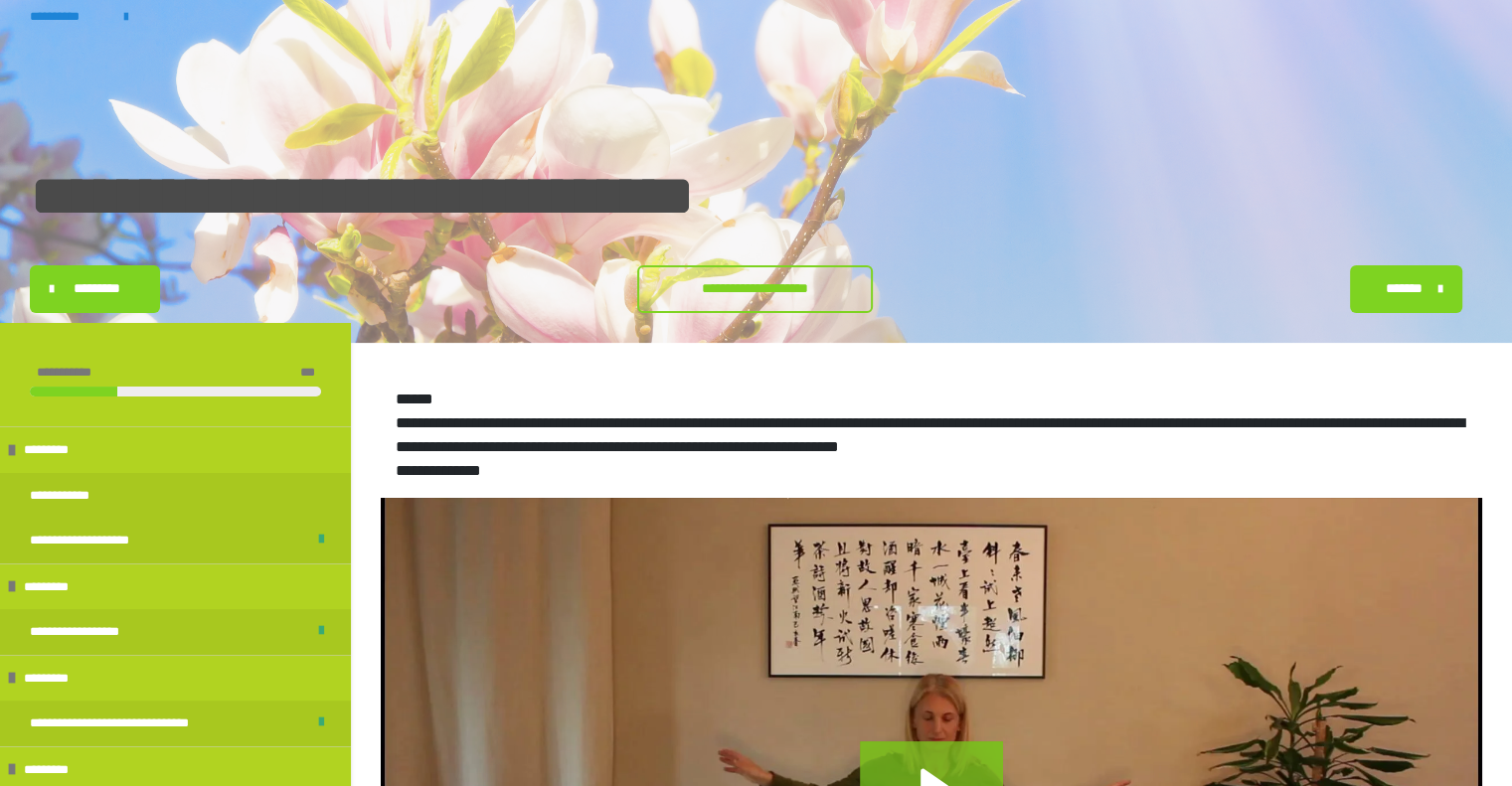 click on "**********" at bounding box center [755, 288] 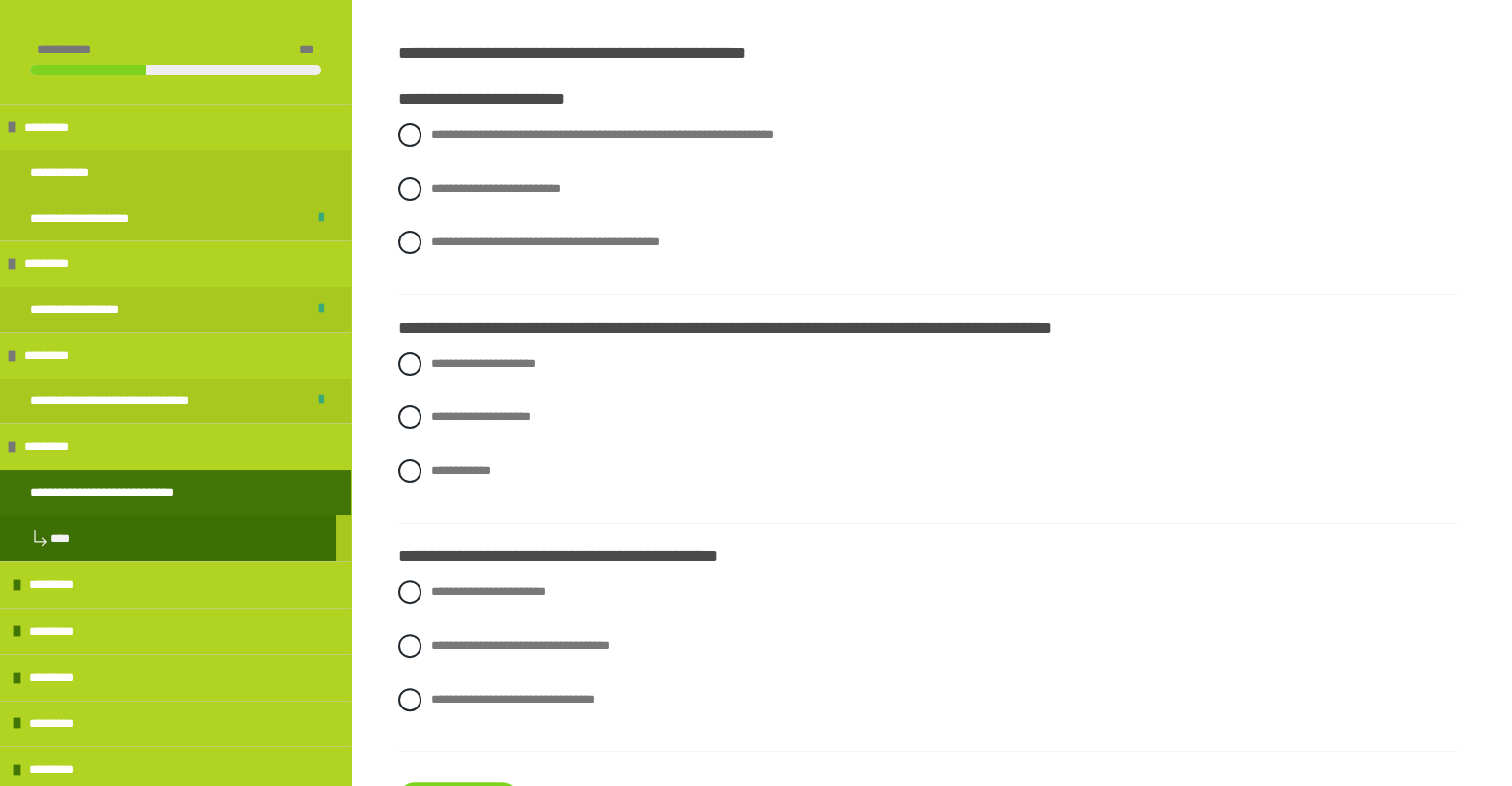 scroll, scrollTop: 372, scrollLeft: 0, axis: vertical 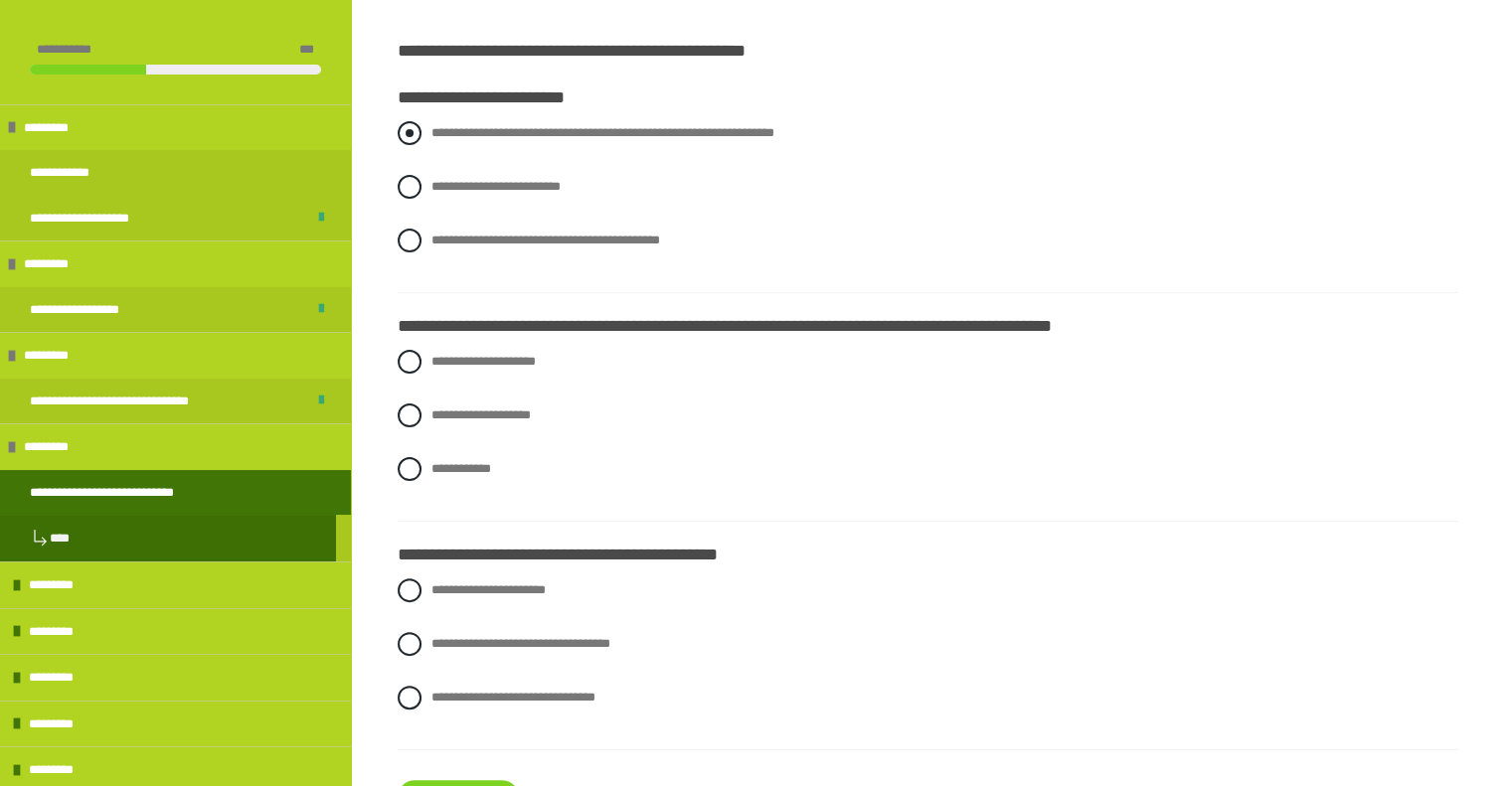 click at bounding box center [410, 133] 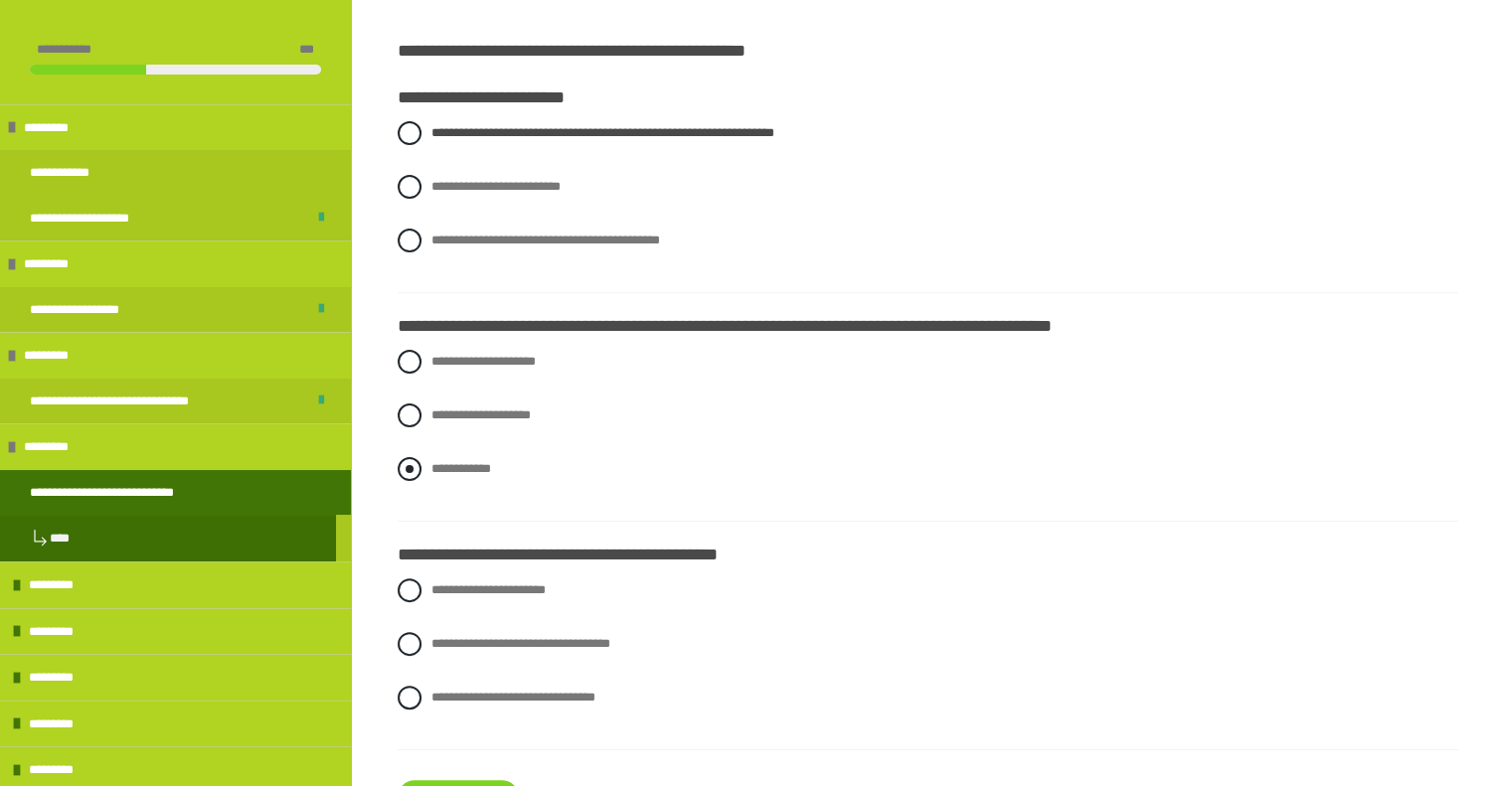 click at bounding box center [410, 469] 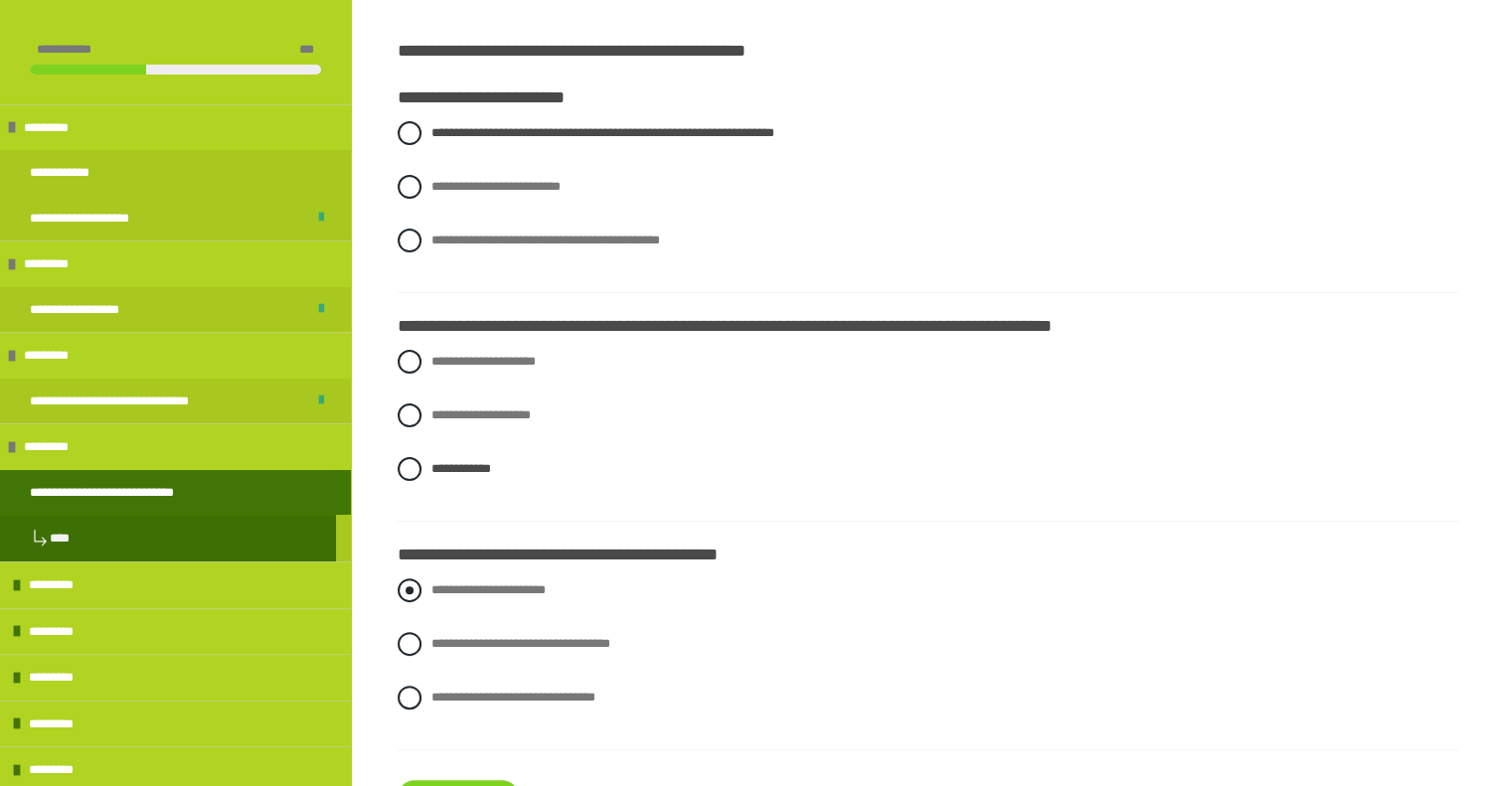 click at bounding box center [410, 590] 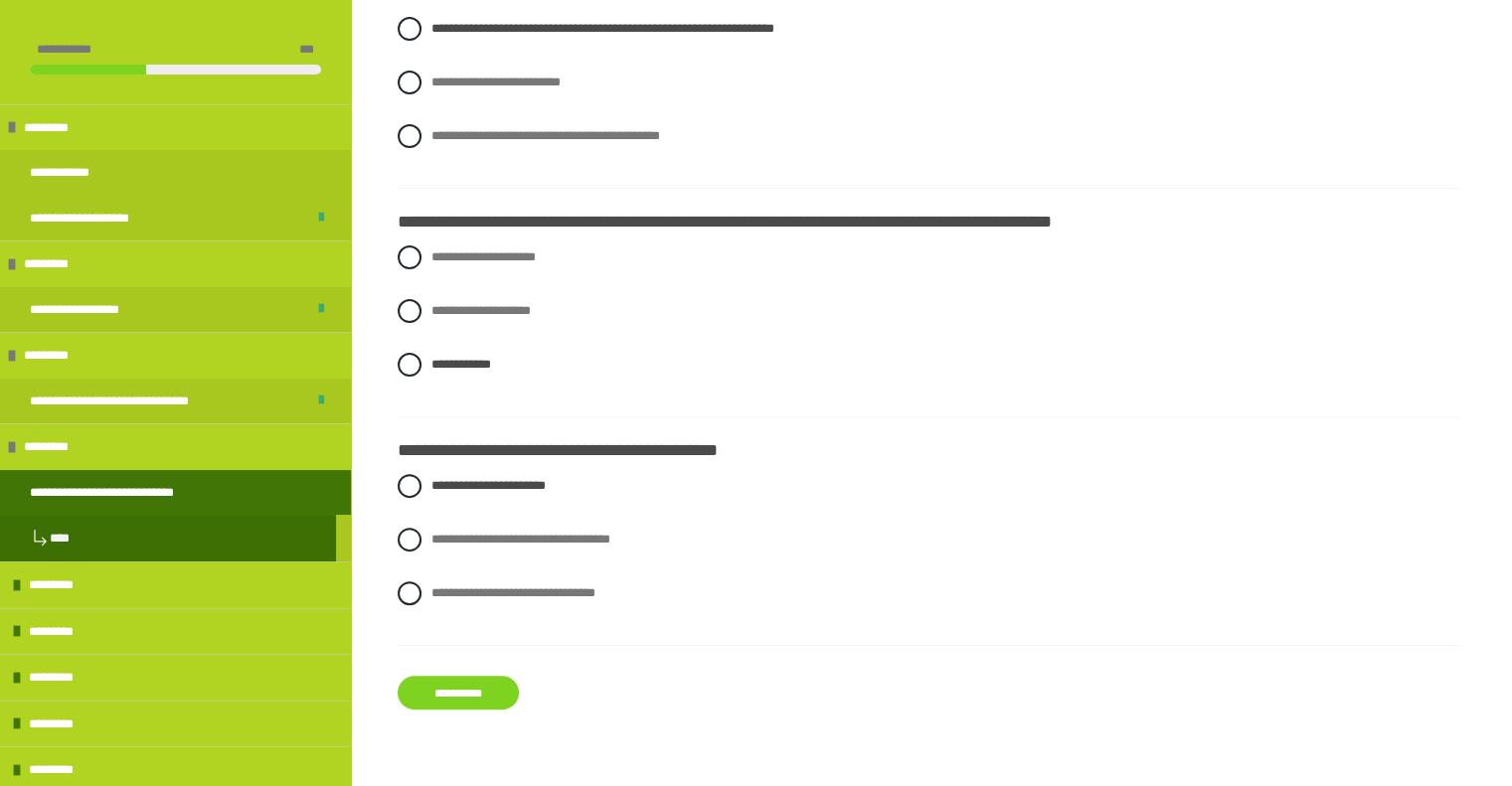 scroll, scrollTop: 481, scrollLeft: 0, axis: vertical 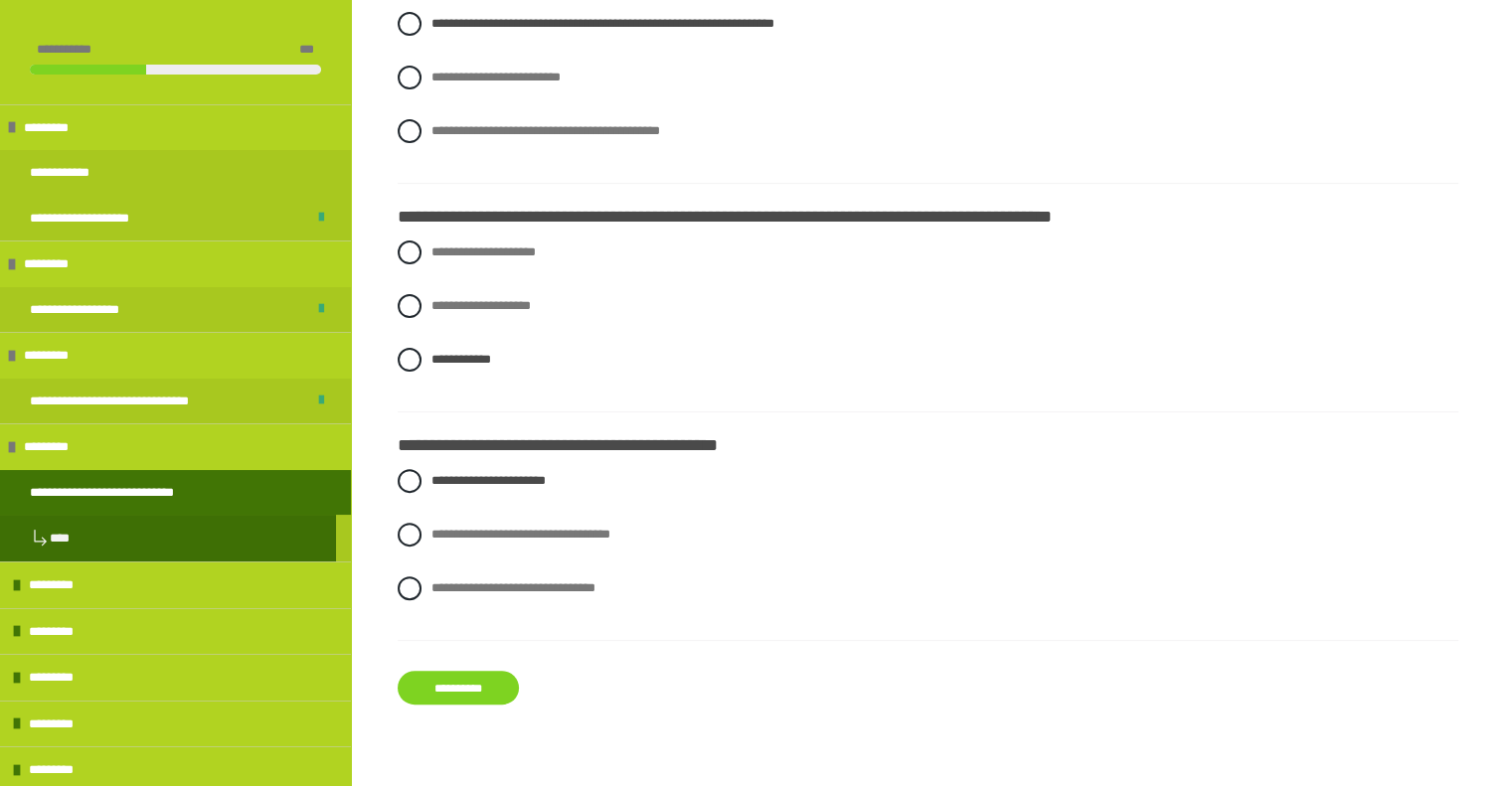 click on "**********" at bounding box center (458, 688) 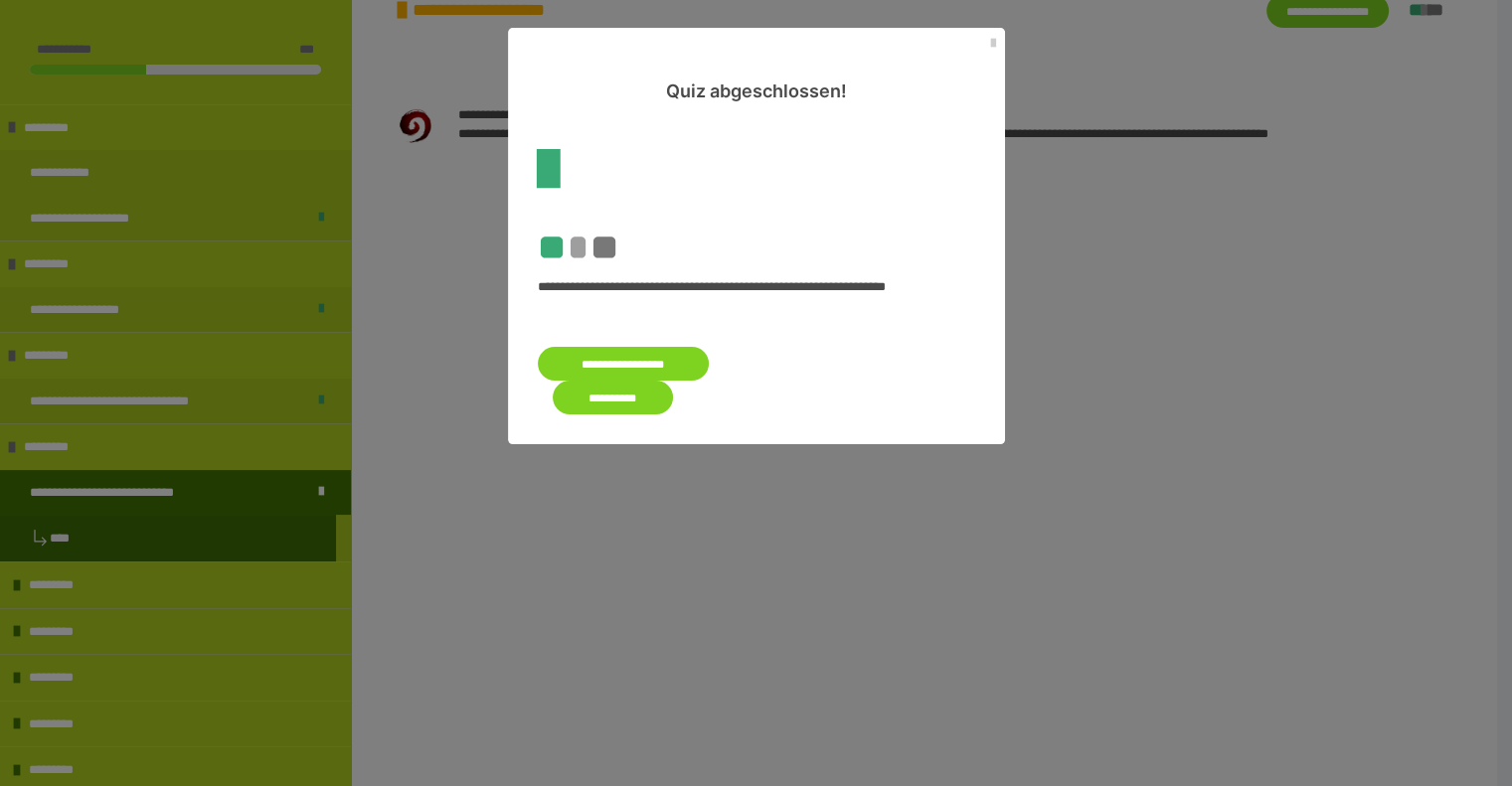 scroll, scrollTop: 414, scrollLeft: 0, axis: vertical 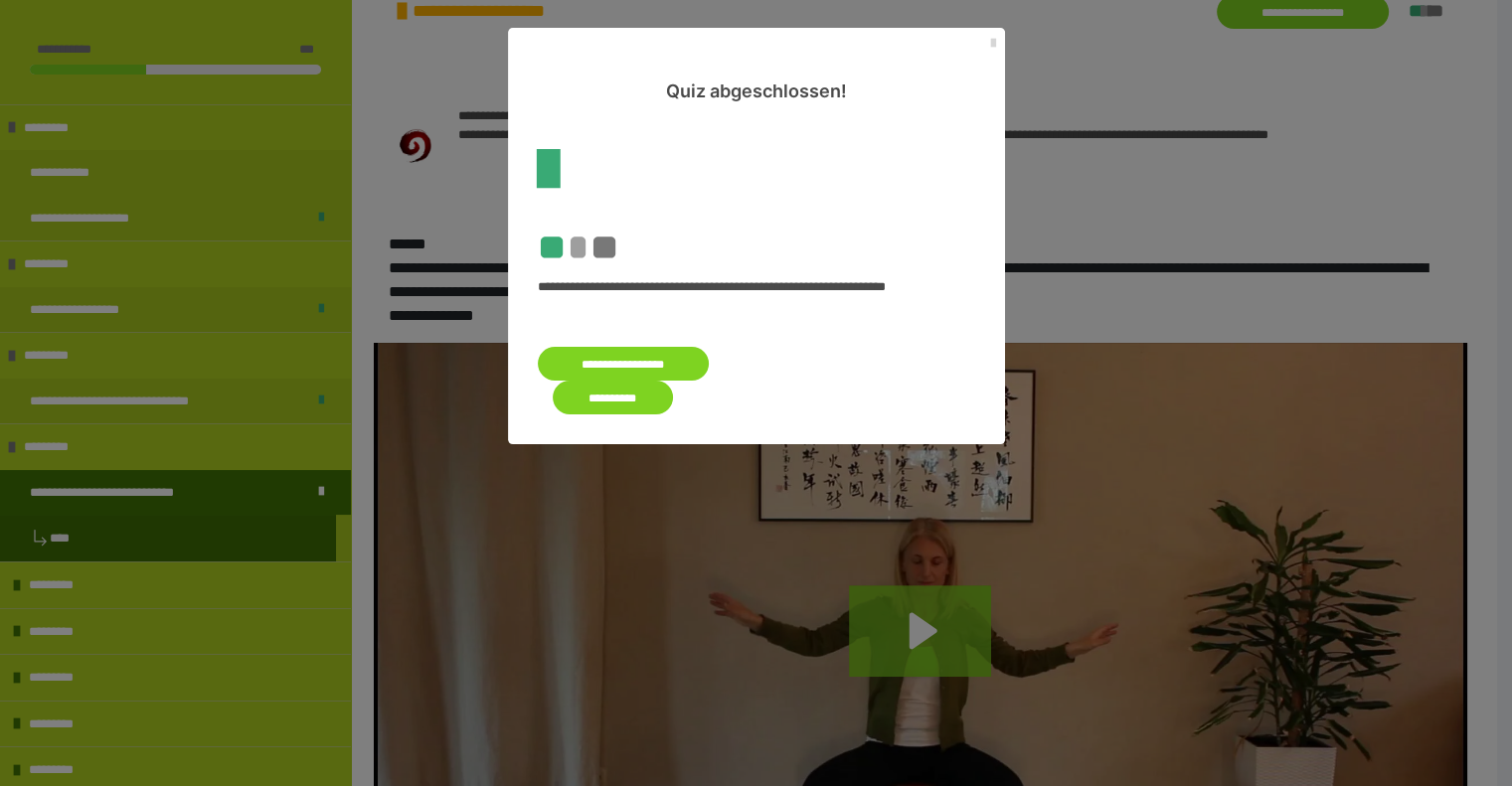 click at bounding box center (993, 44) 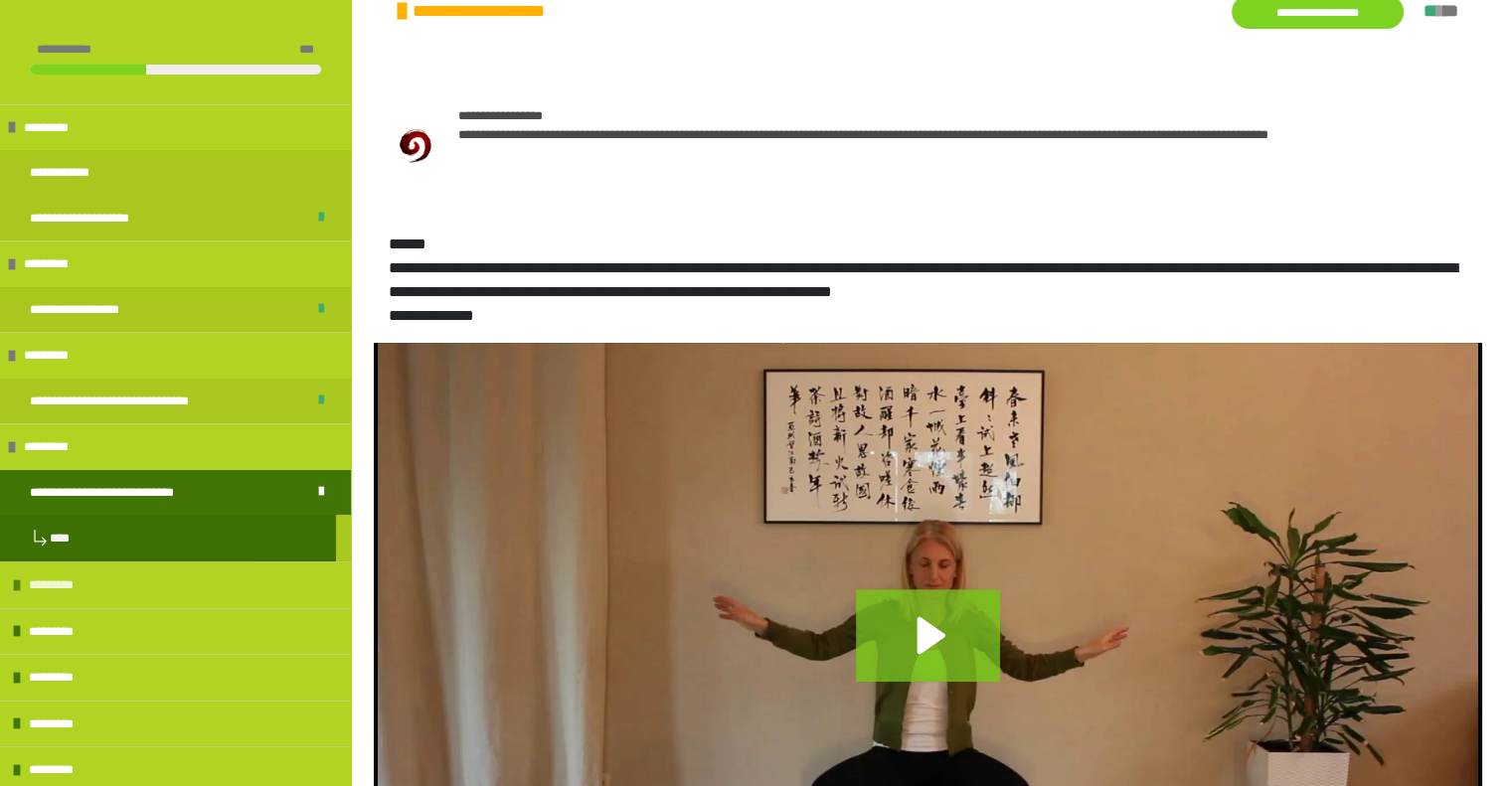 click on "*********" at bounding box center [59, 585] 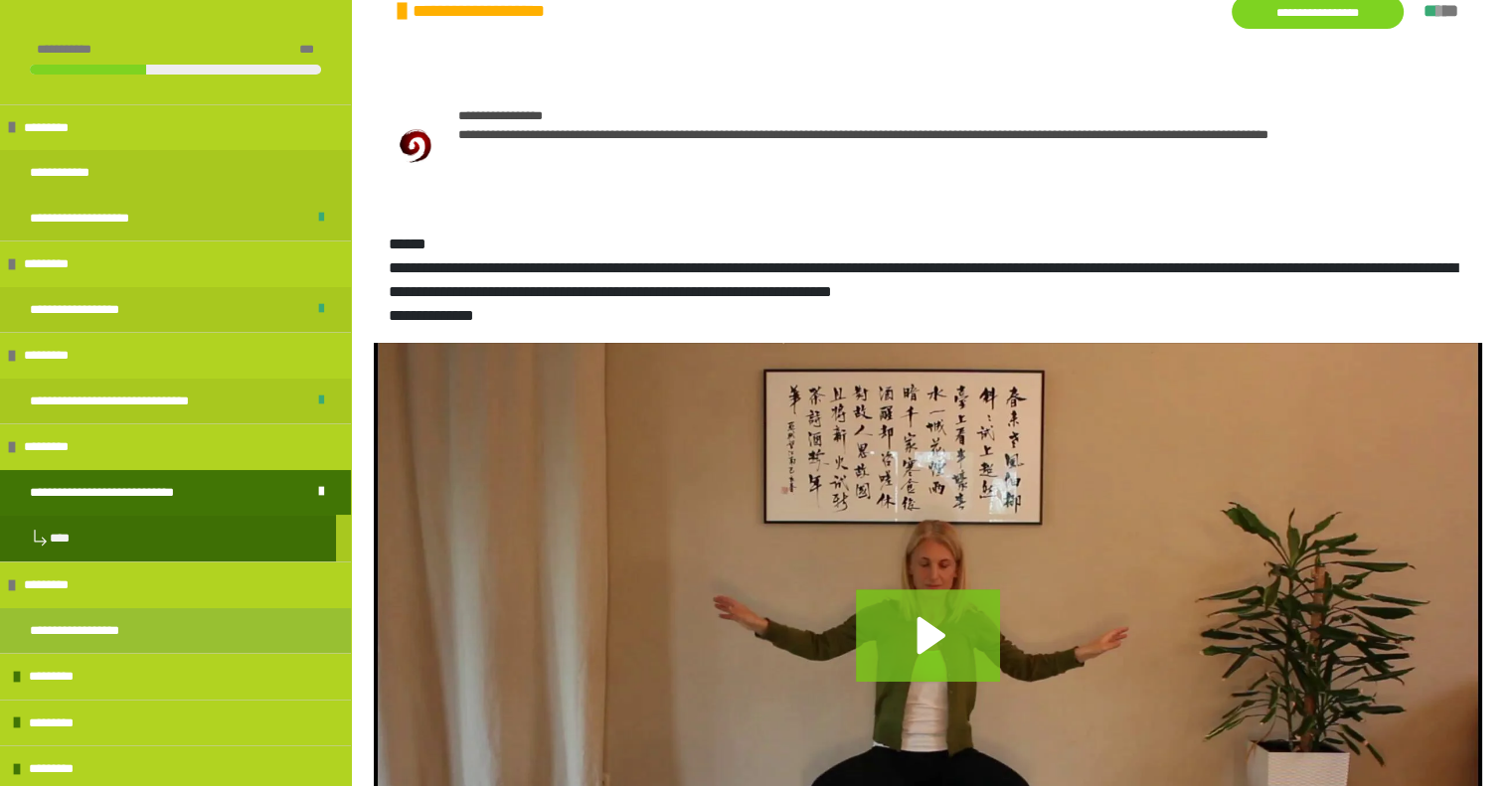 click on "**********" at bounding box center [90, 631] 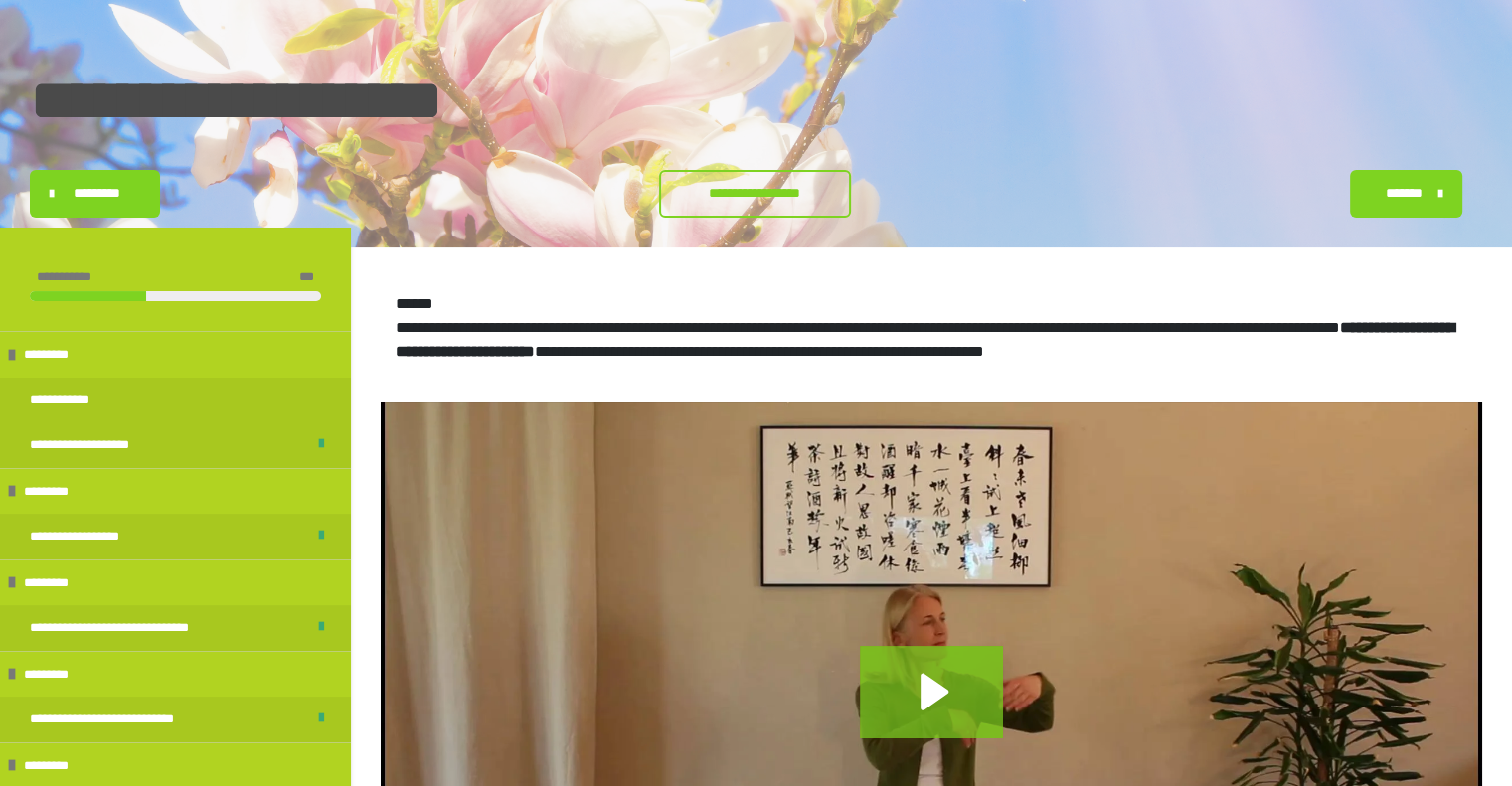 scroll, scrollTop: 107, scrollLeft: 0, axis: vertical 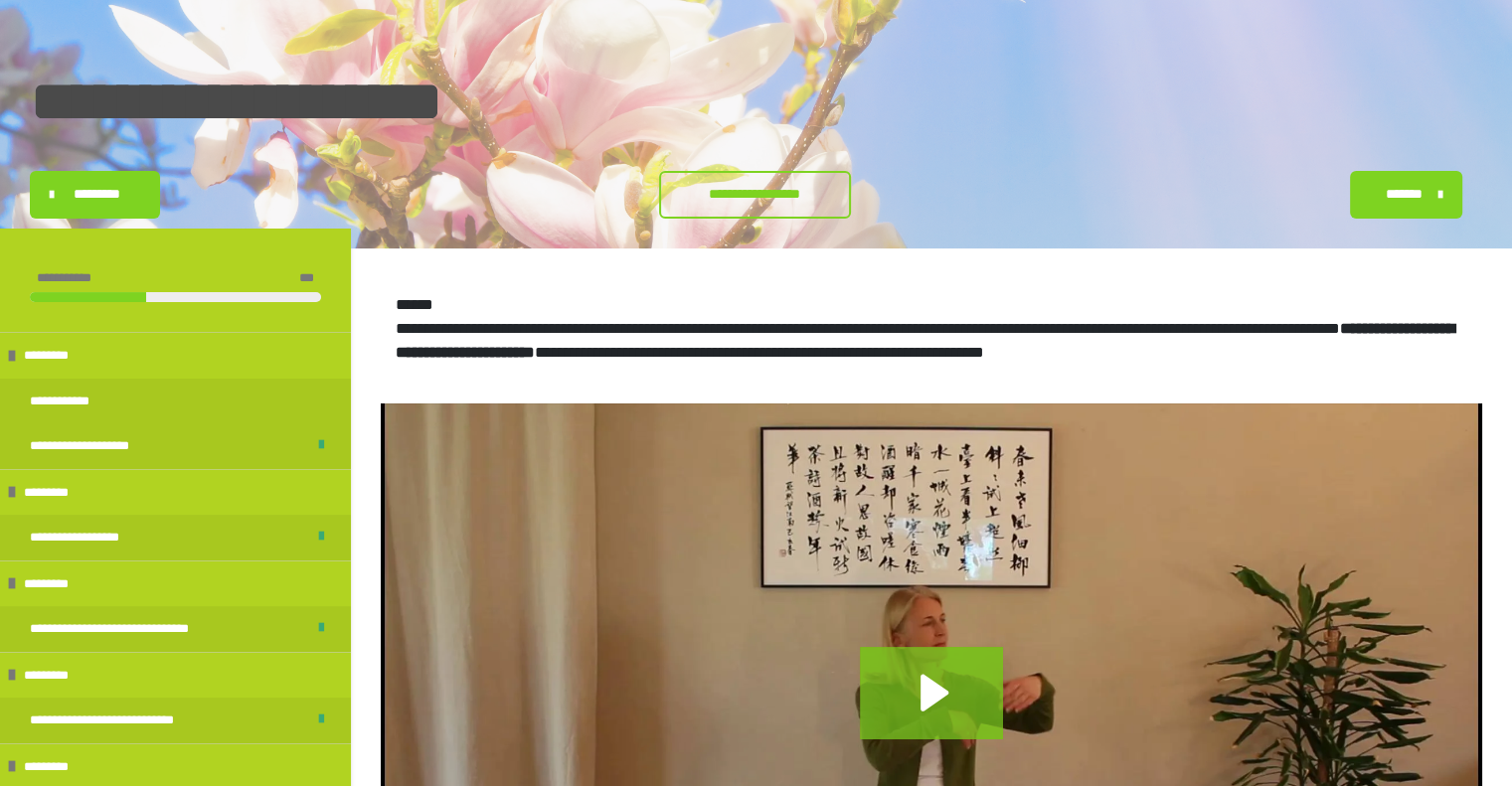 click on "**********" at bounding box center [755, 194] 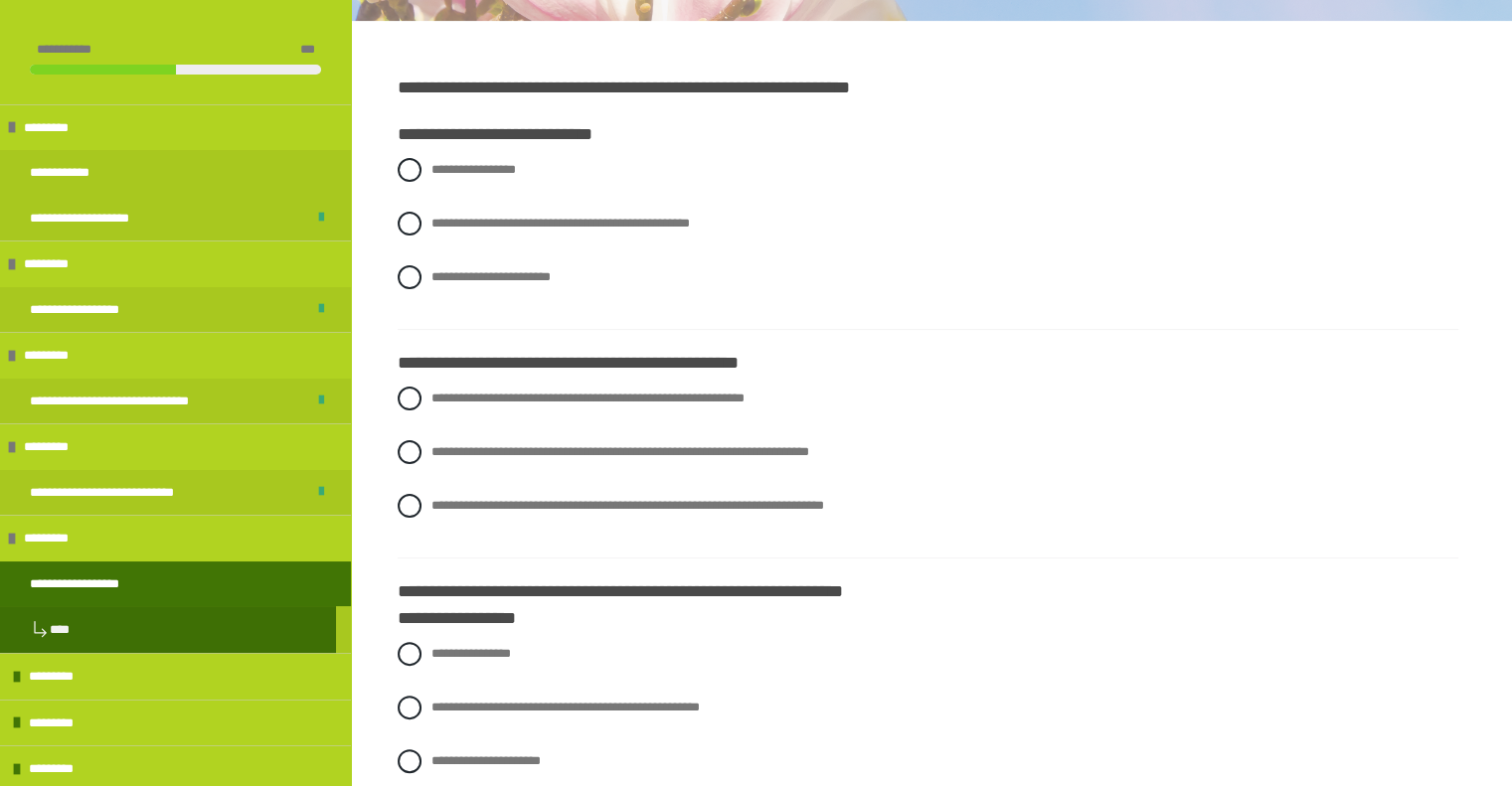 scroll, scrollTop: 337, scrollLeft: 0, axis: vertical 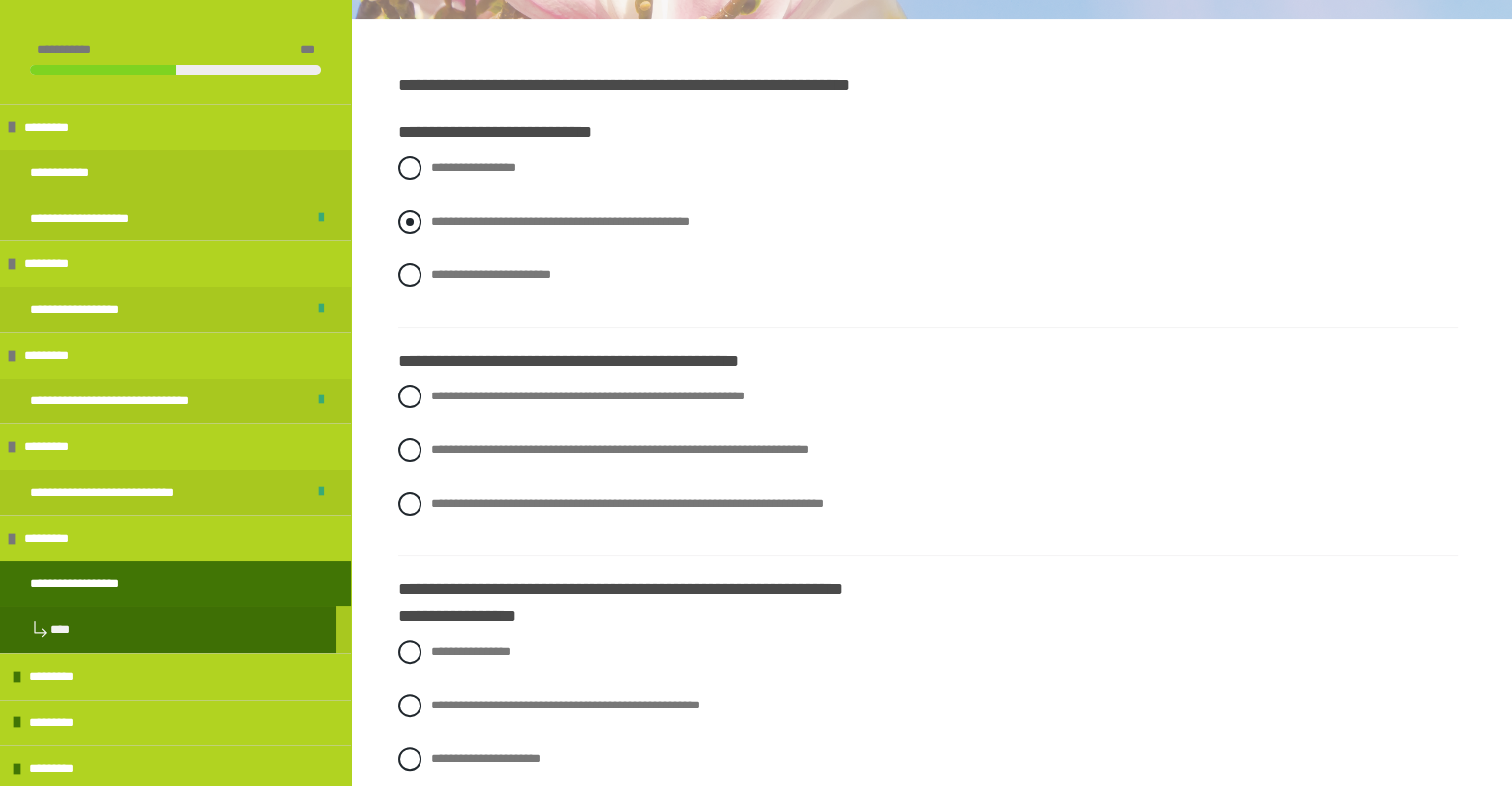 click at bounding box center [410, 222] 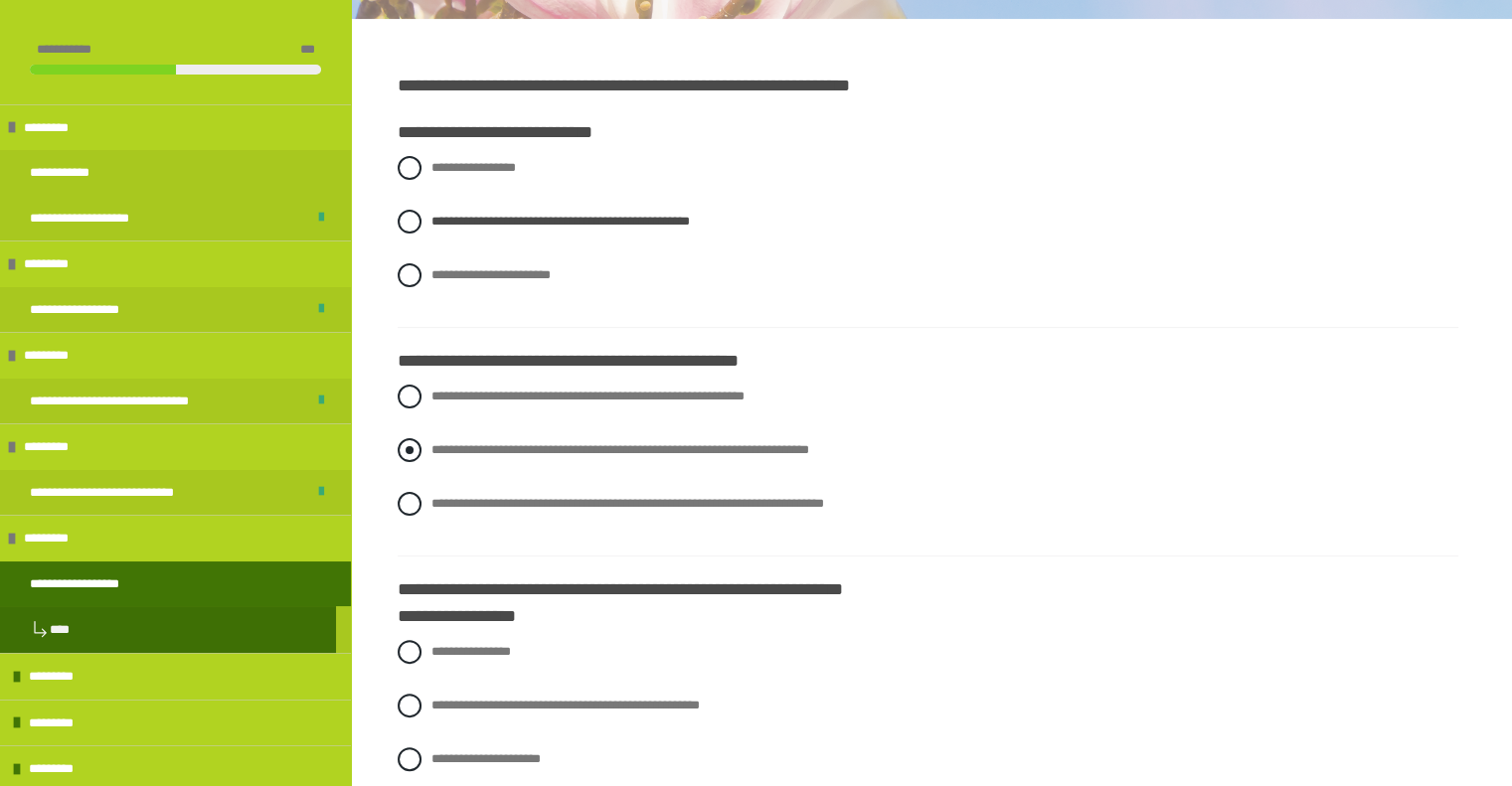 click at bounding box center [410, 450] 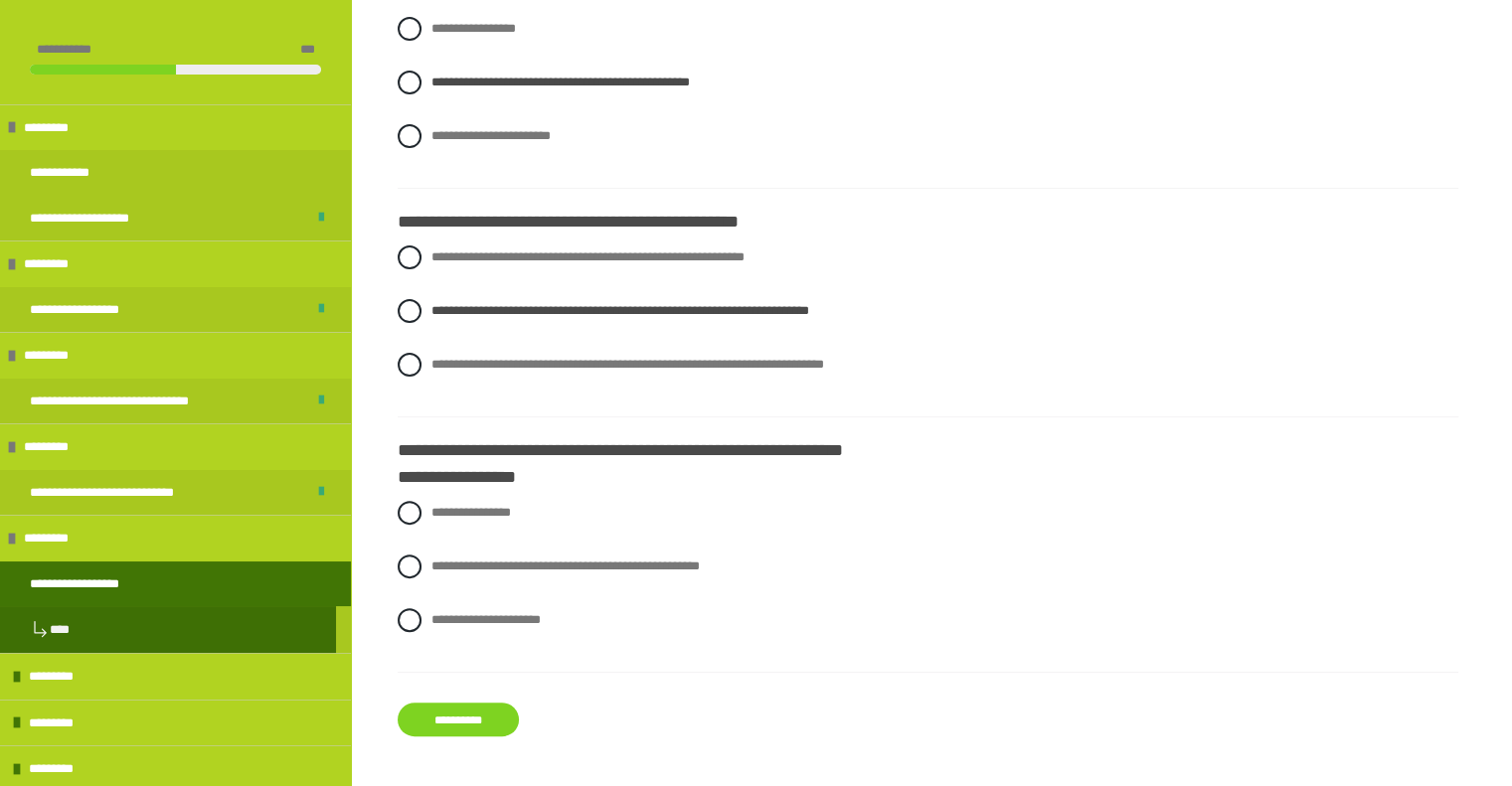 scroll, scrollTop: 509, scrollLeft: 0, axis: vertical 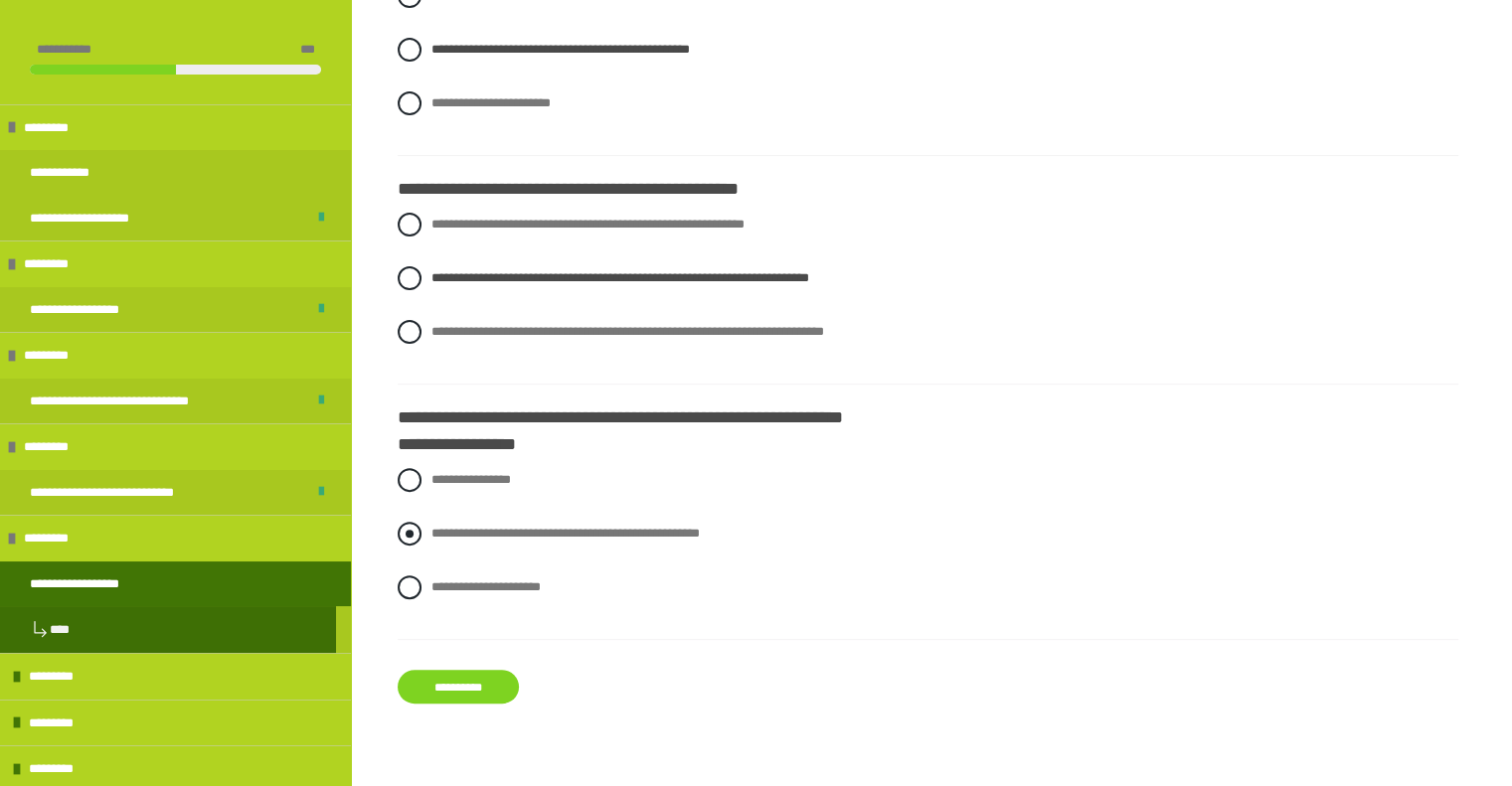 click at bounding box center (410, 534) 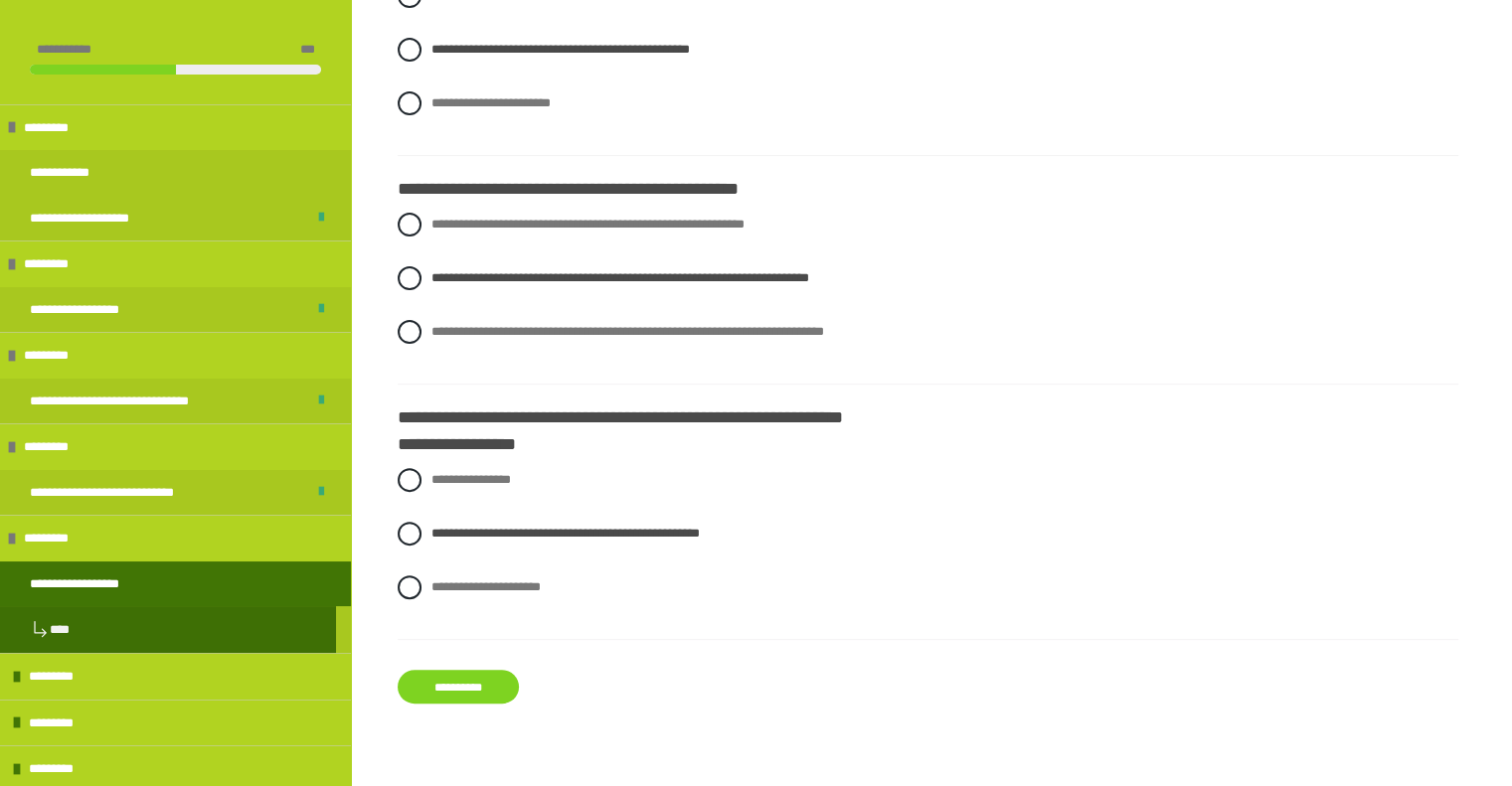 click on "**********" at bounding box center [458, 687] 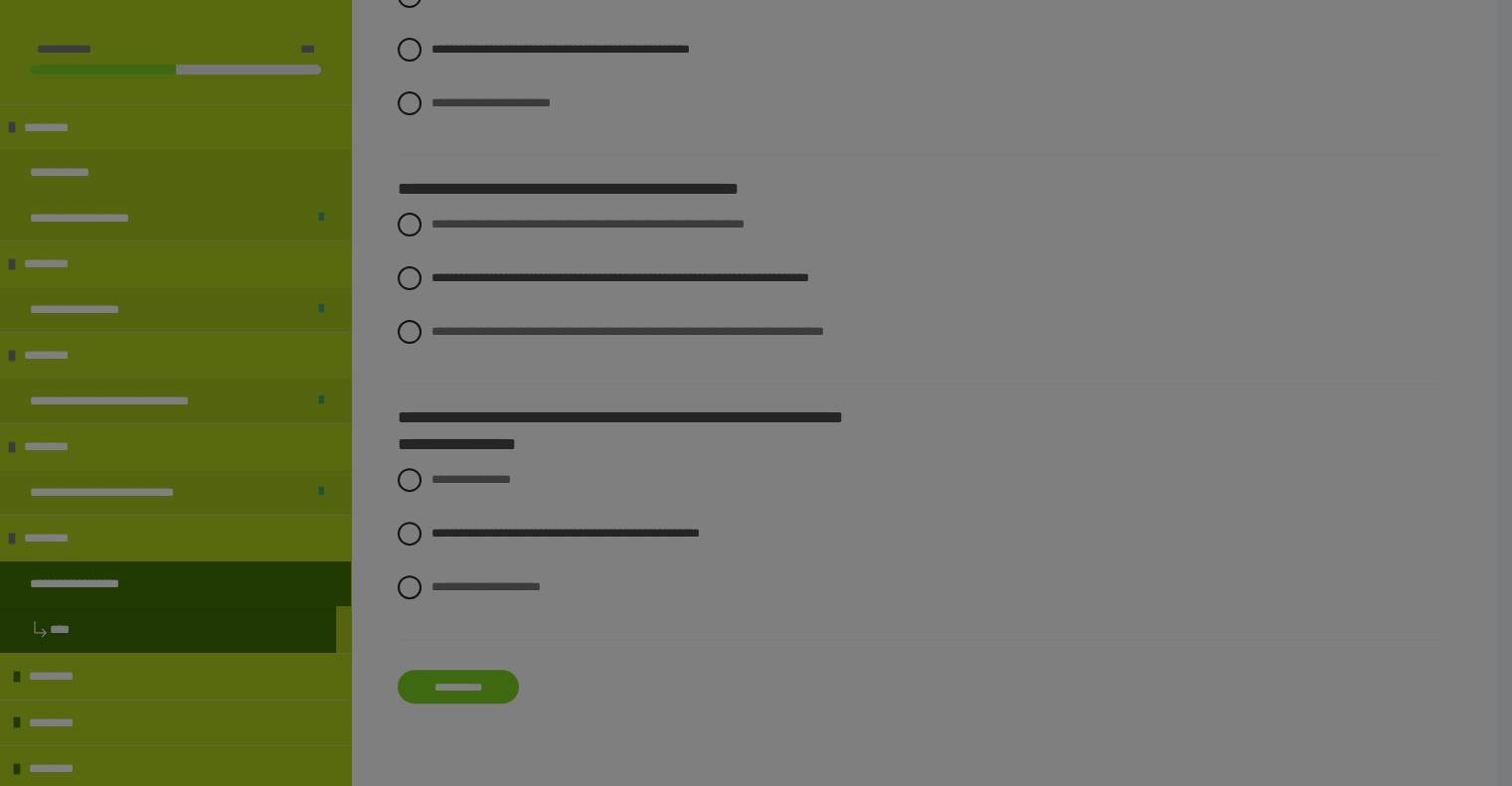 scroll, scrollTop: 414, scrollLeft: 0, axis: vertical 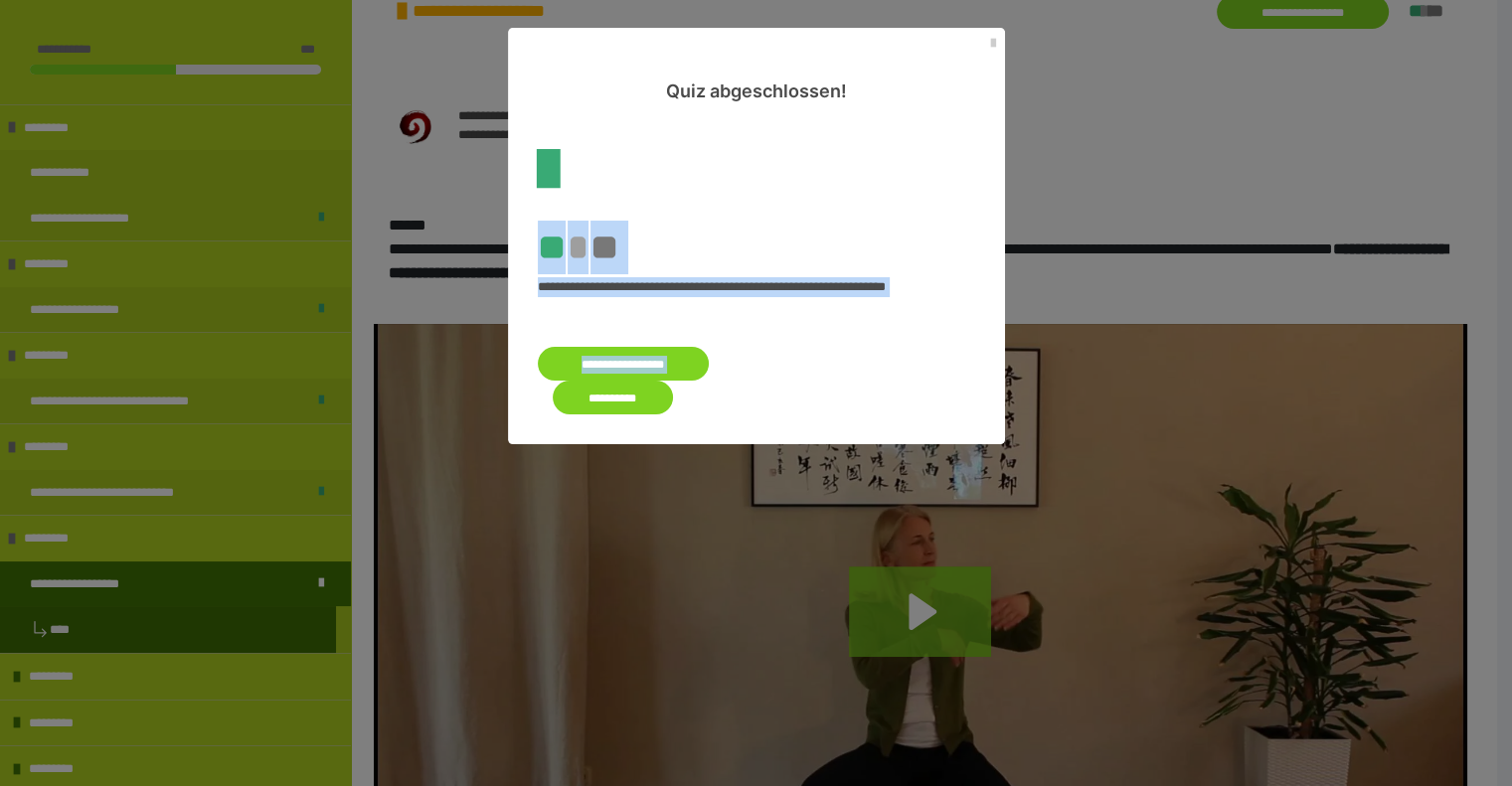 drag, startPoint x: 982, startPoint y: 43, endPoint x: 49, endPoint y: 672, distance: 1125.2244 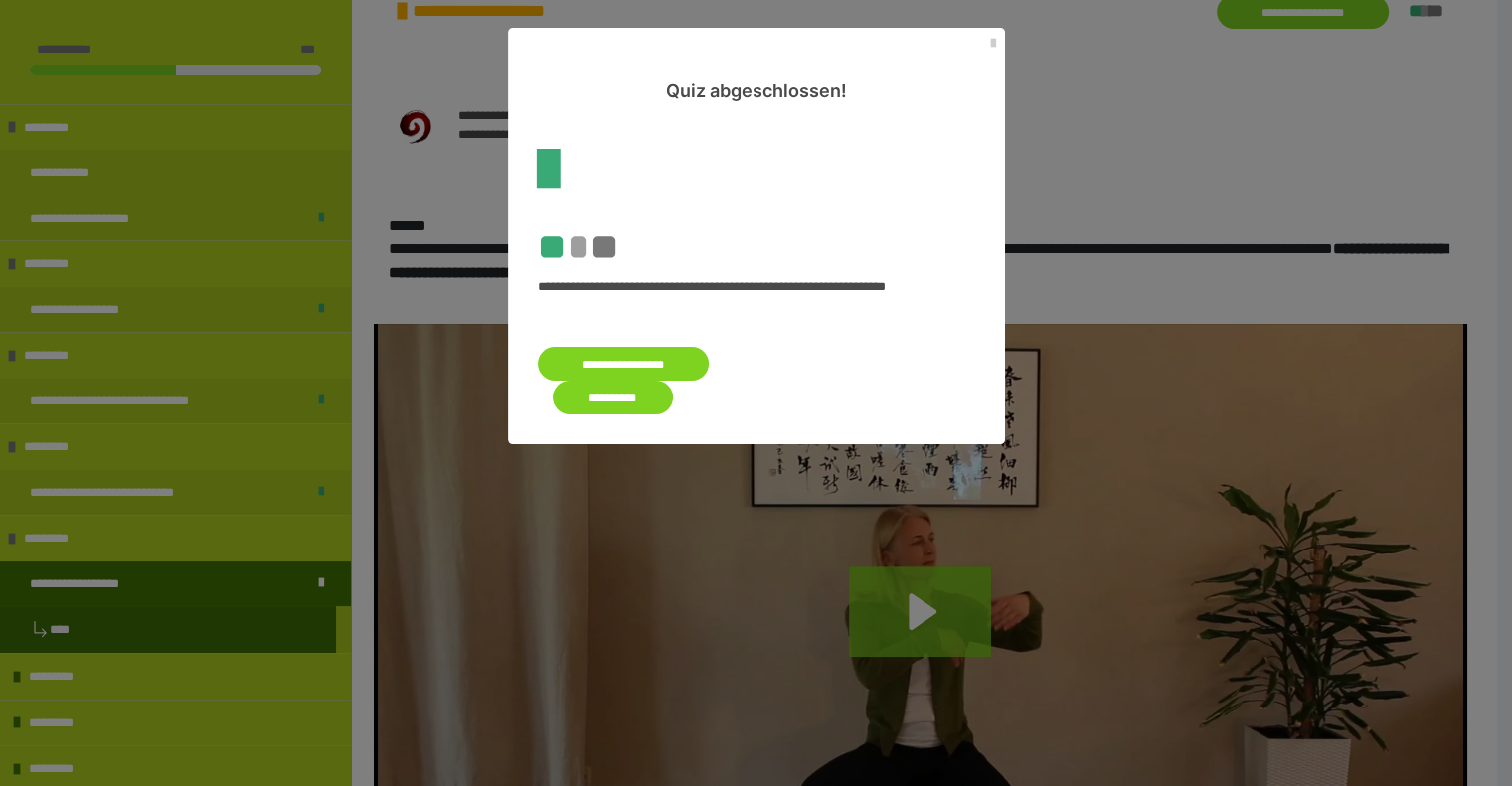 click on "**********" at bounding box center [756, 393] 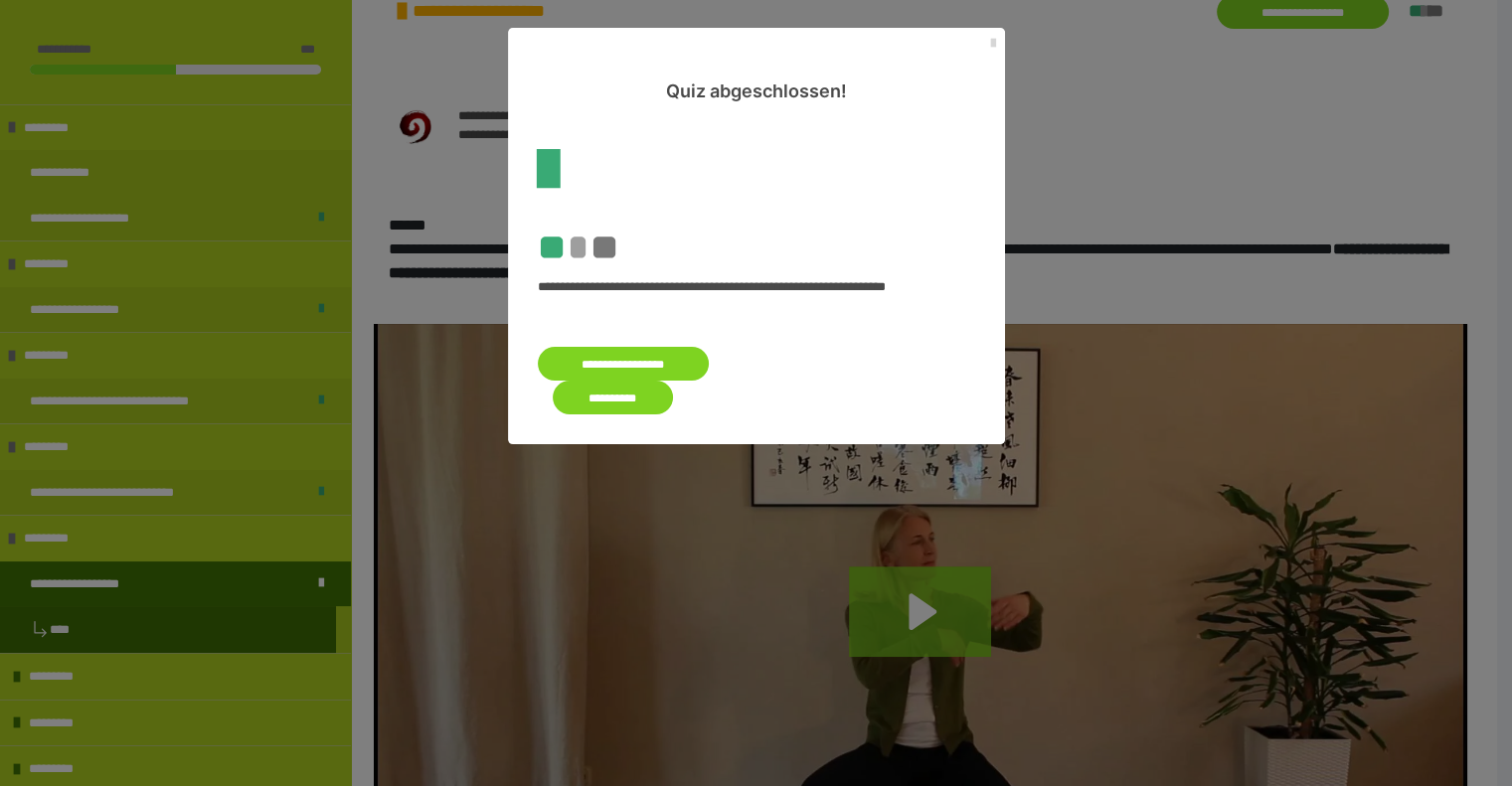 click at bounding box center [993, 44] 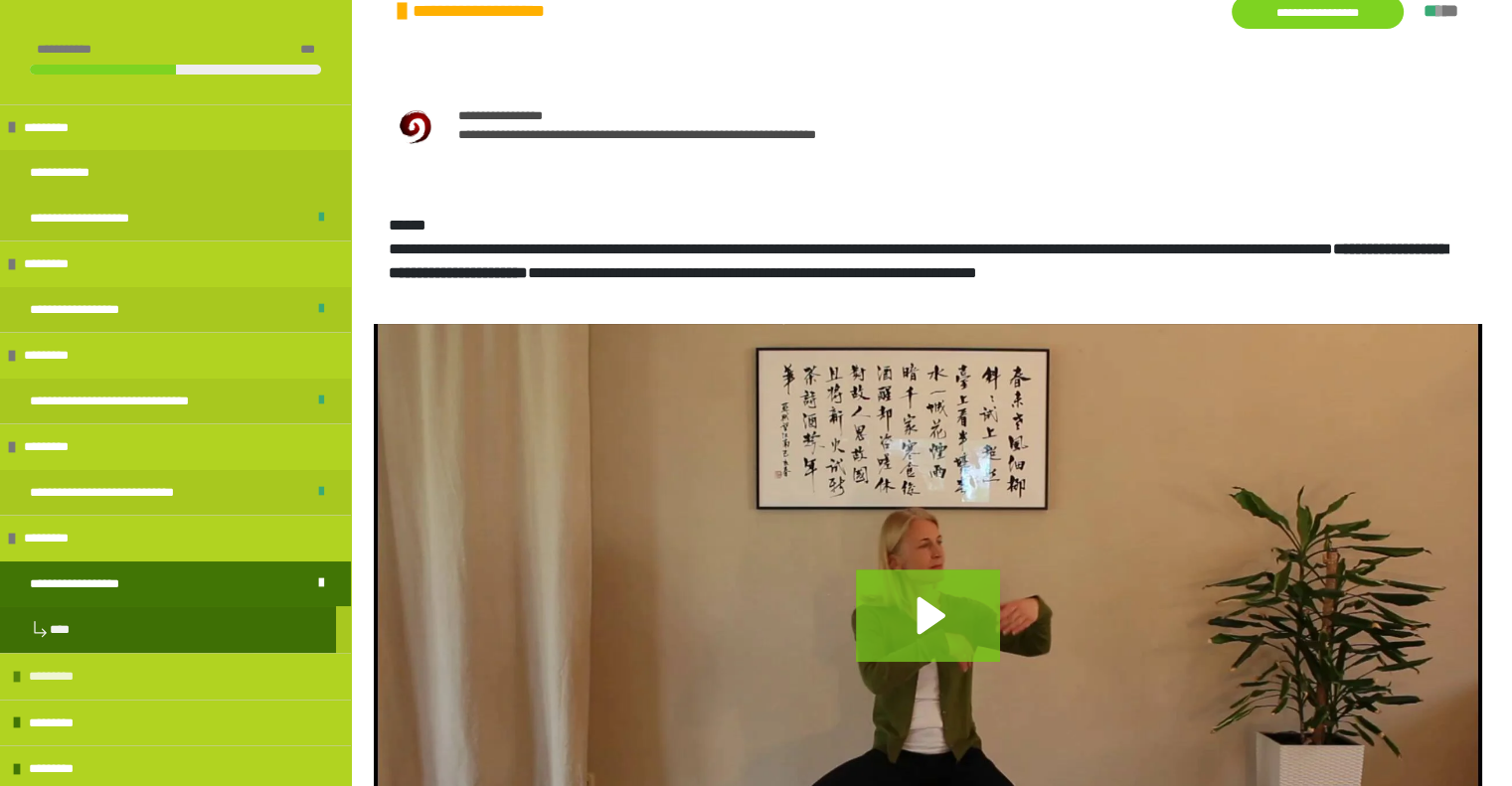 click on "*********" at bounding box center (59, 677) 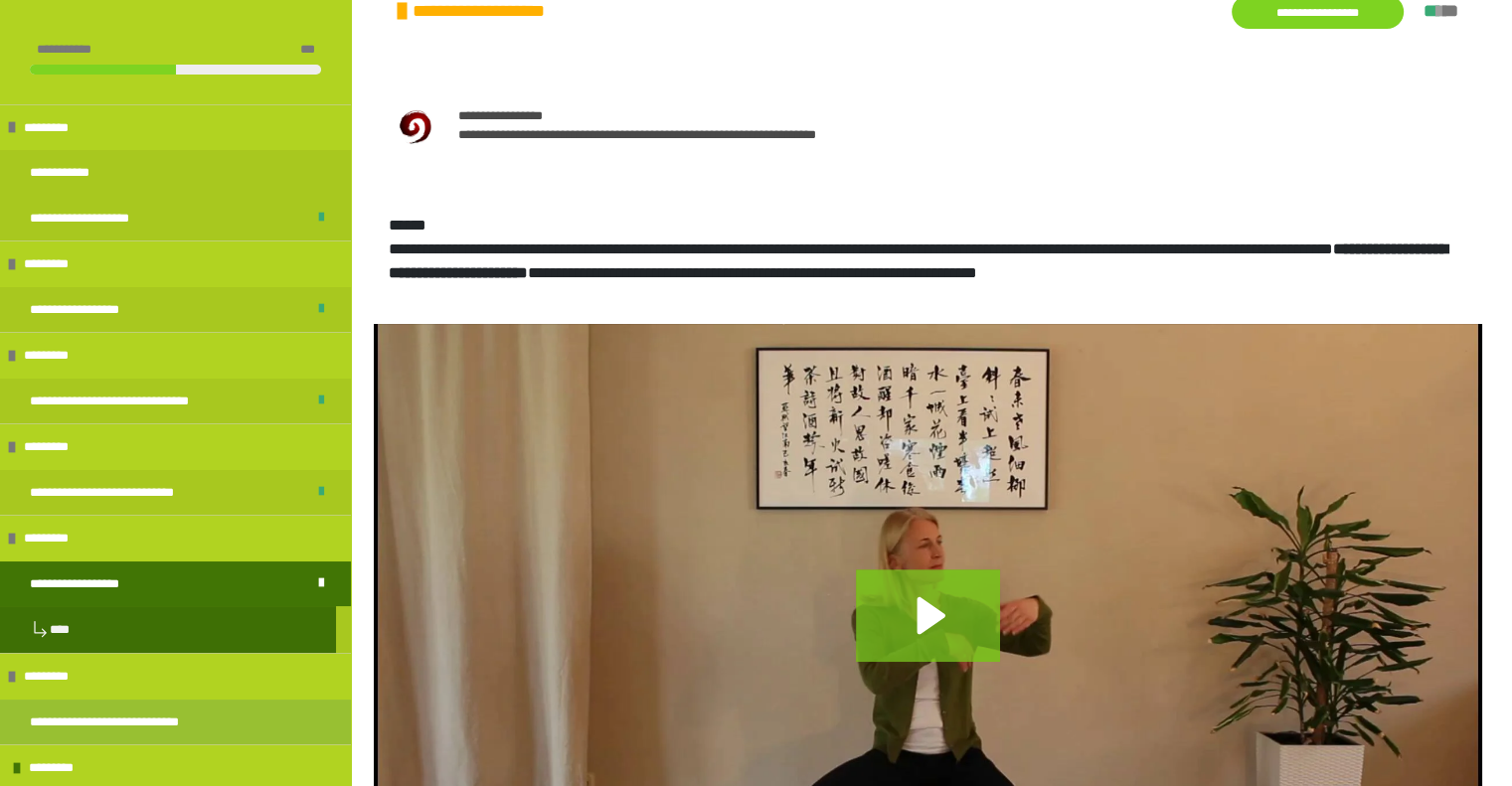 click on "**********" at bounding box center (128, 722) 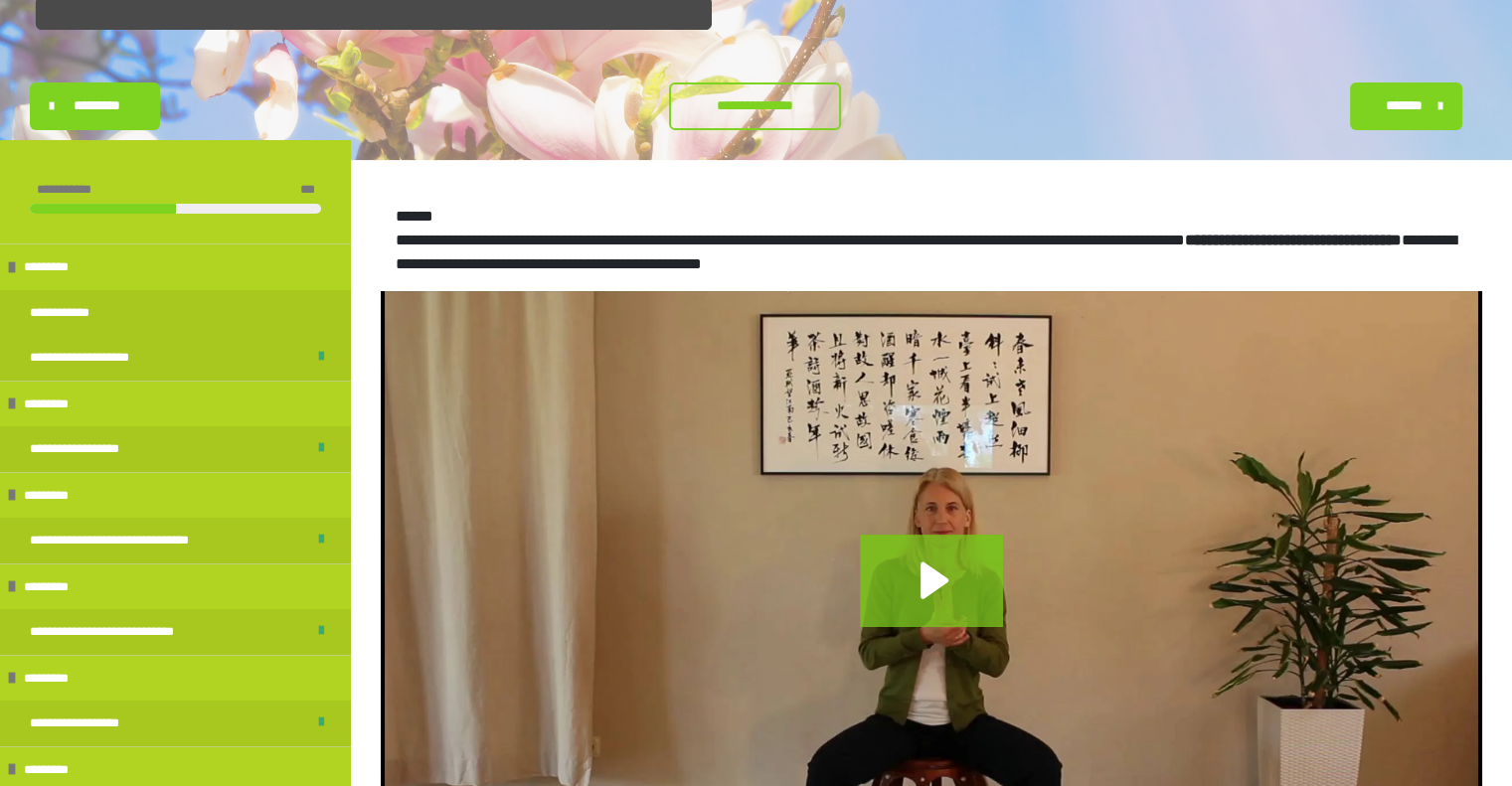 scroll, scrollTop: 177, scrollLeft: 0, axis: vertical 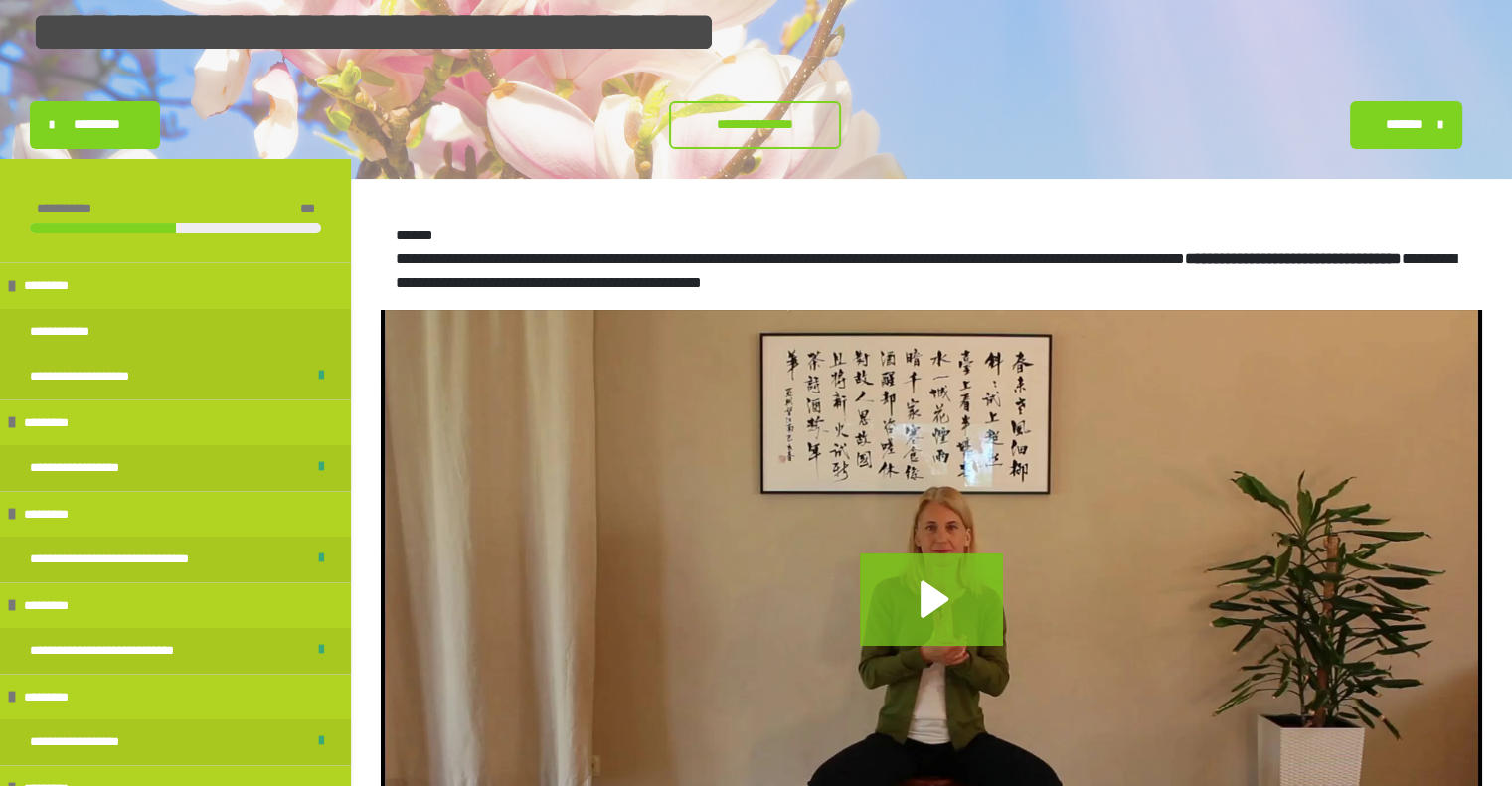 click on "**********" at bounding box center [755, 124] 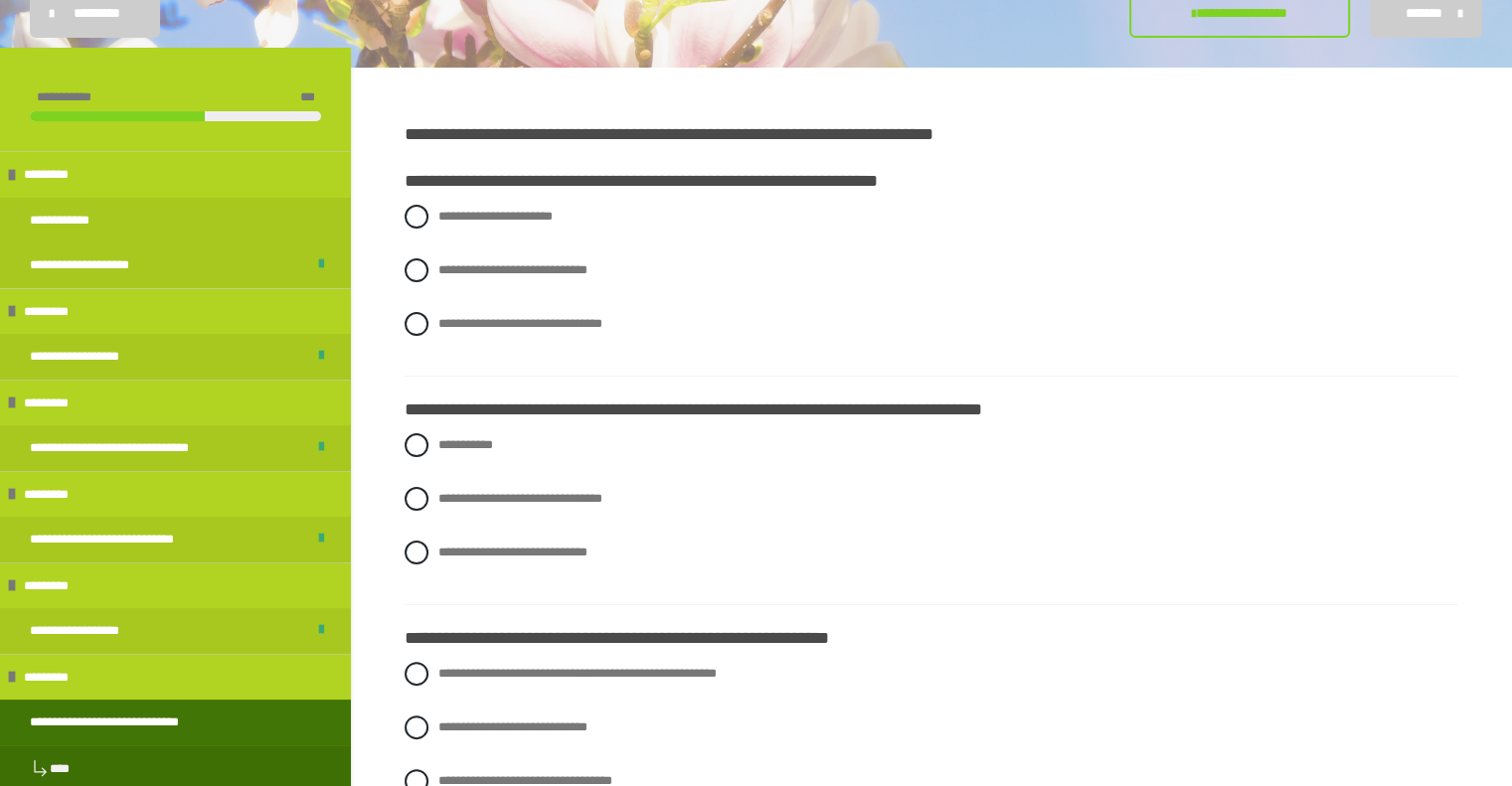 scroll, scrollTop: 290, scrollLeft: 0, axis: vertical 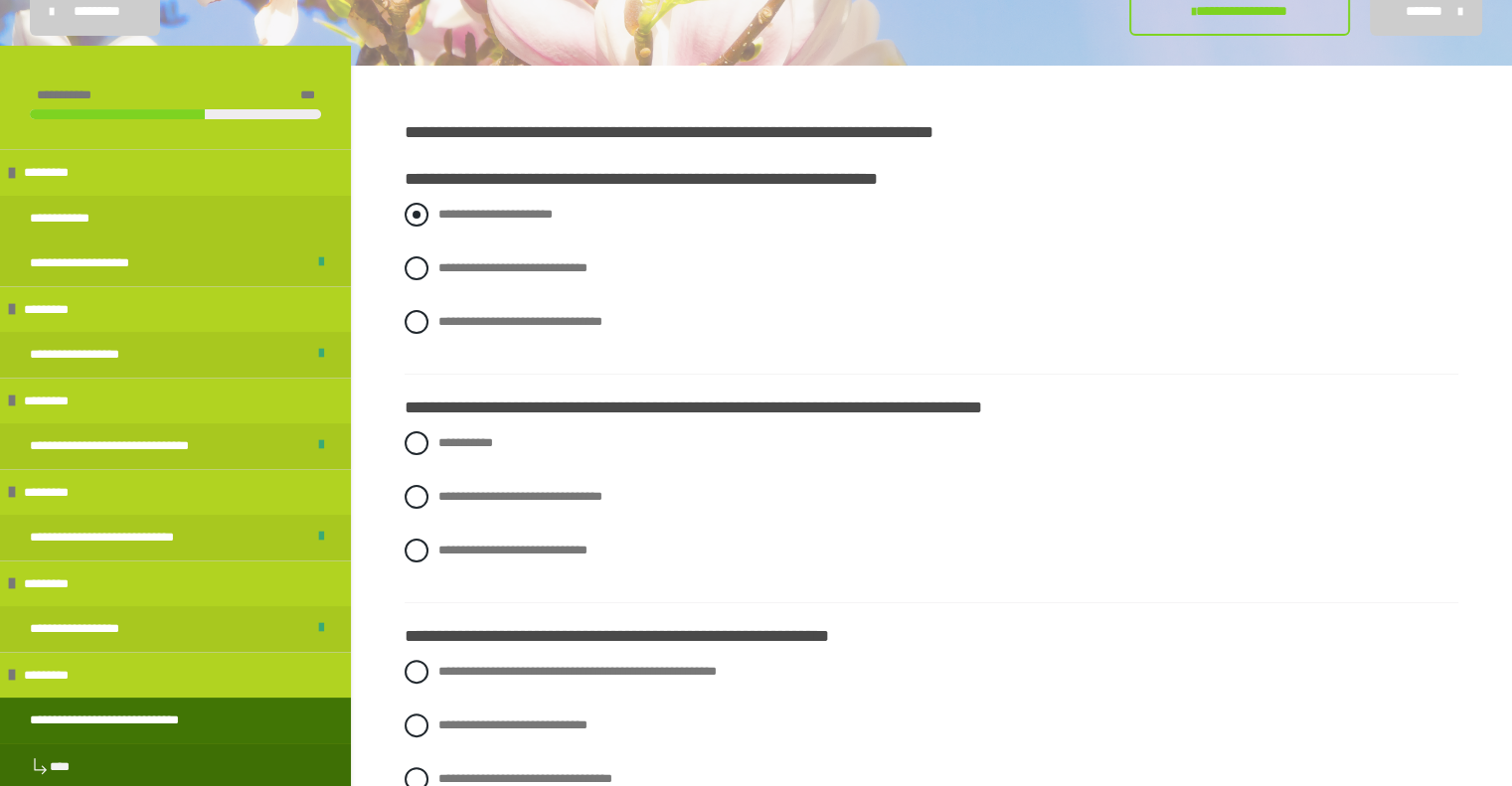 click at bounding box center (417, 215) 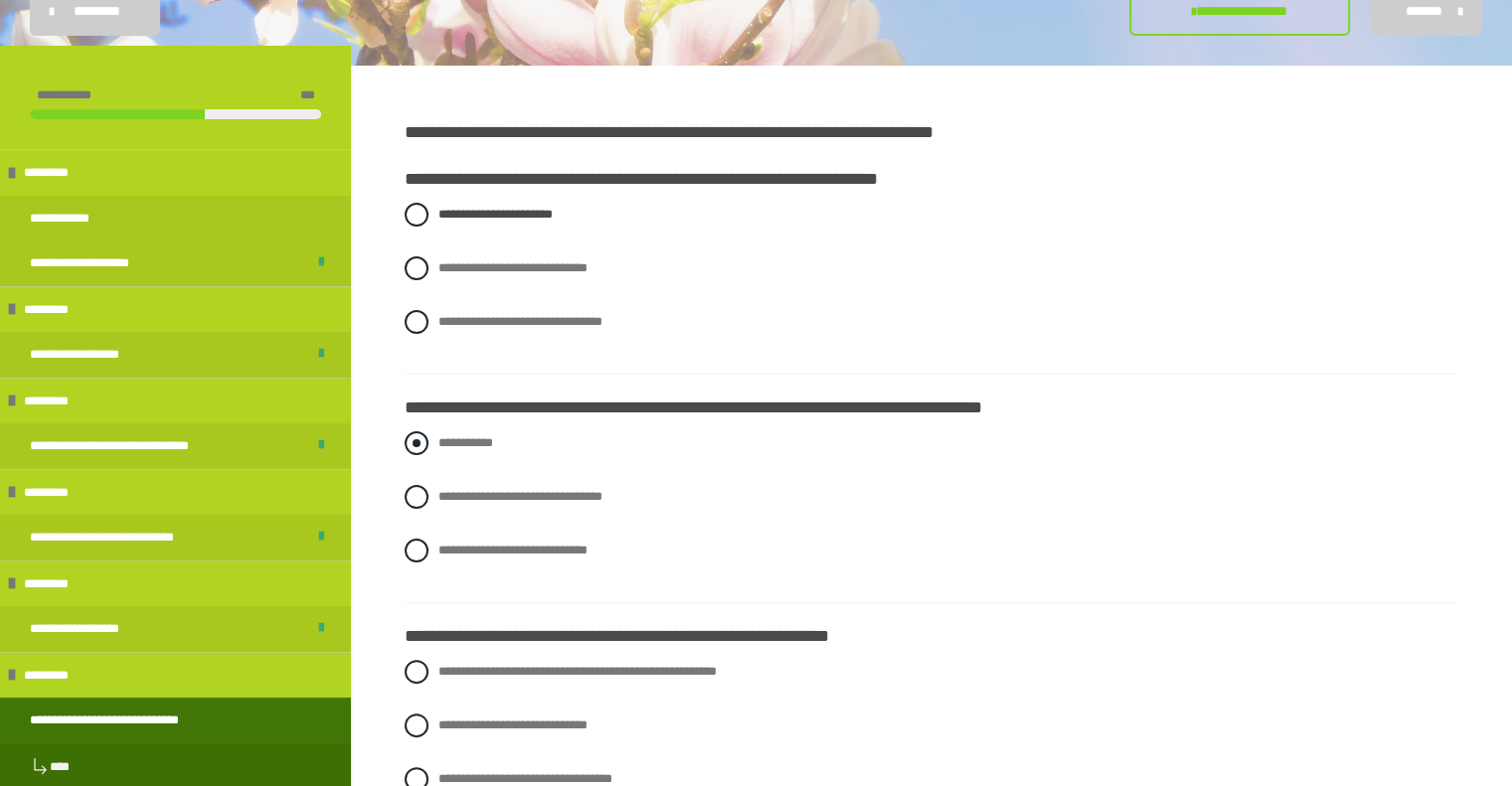 click at bounding box center [417, 443] 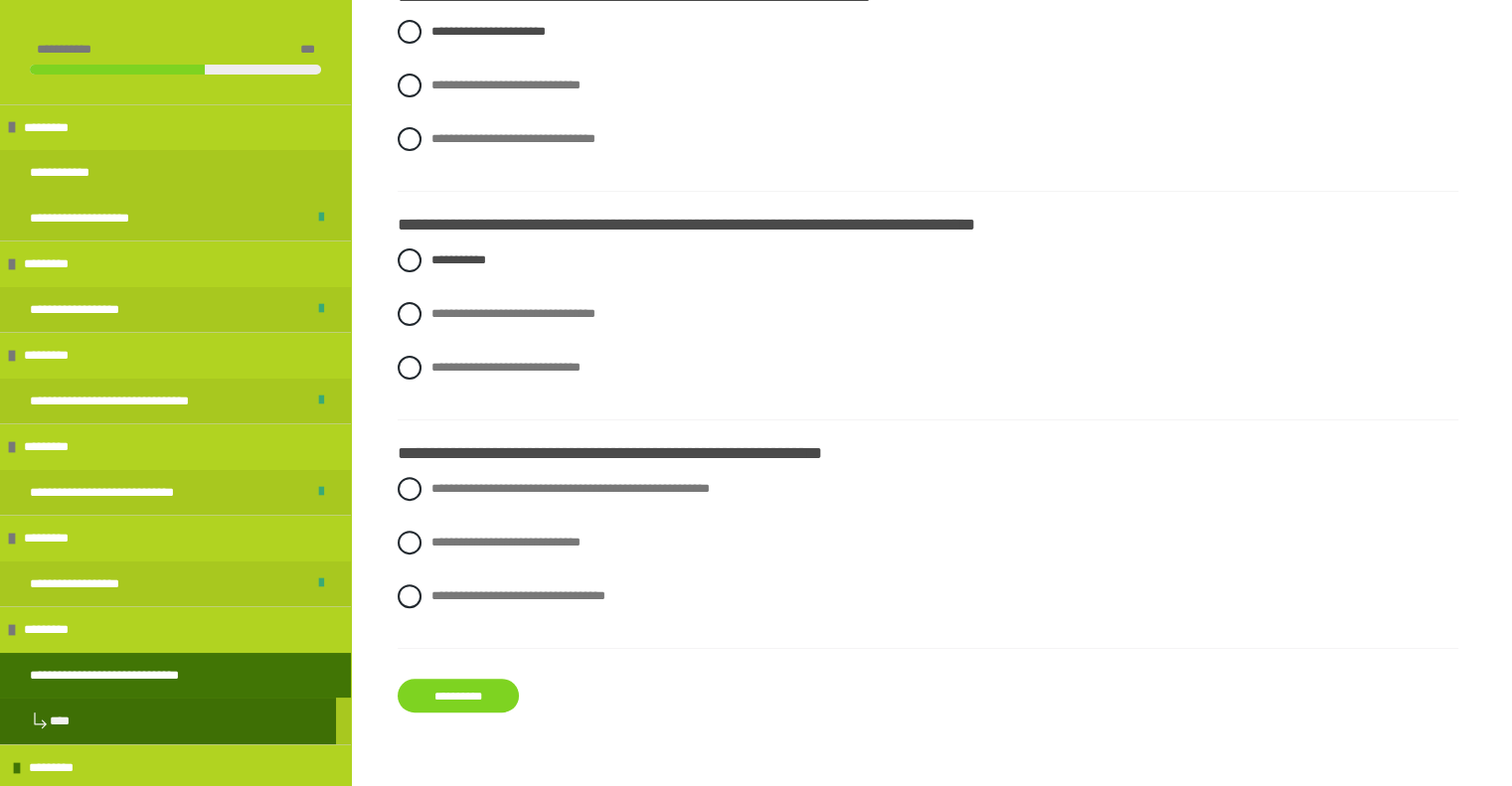 scroll, scrollTop: 481, scrollLeft: 0, axis: vertical 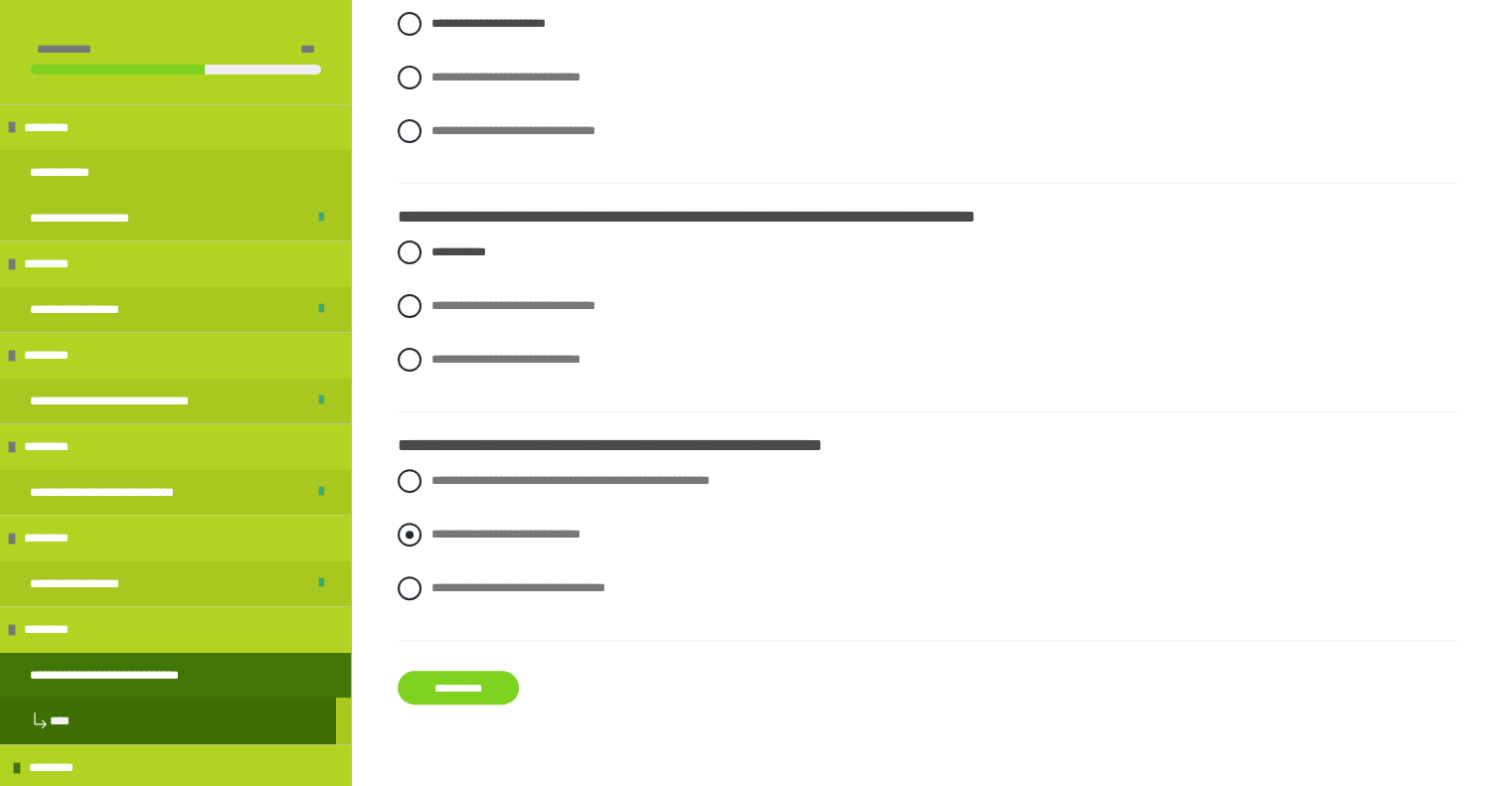 click at bounding box center (410, 535) 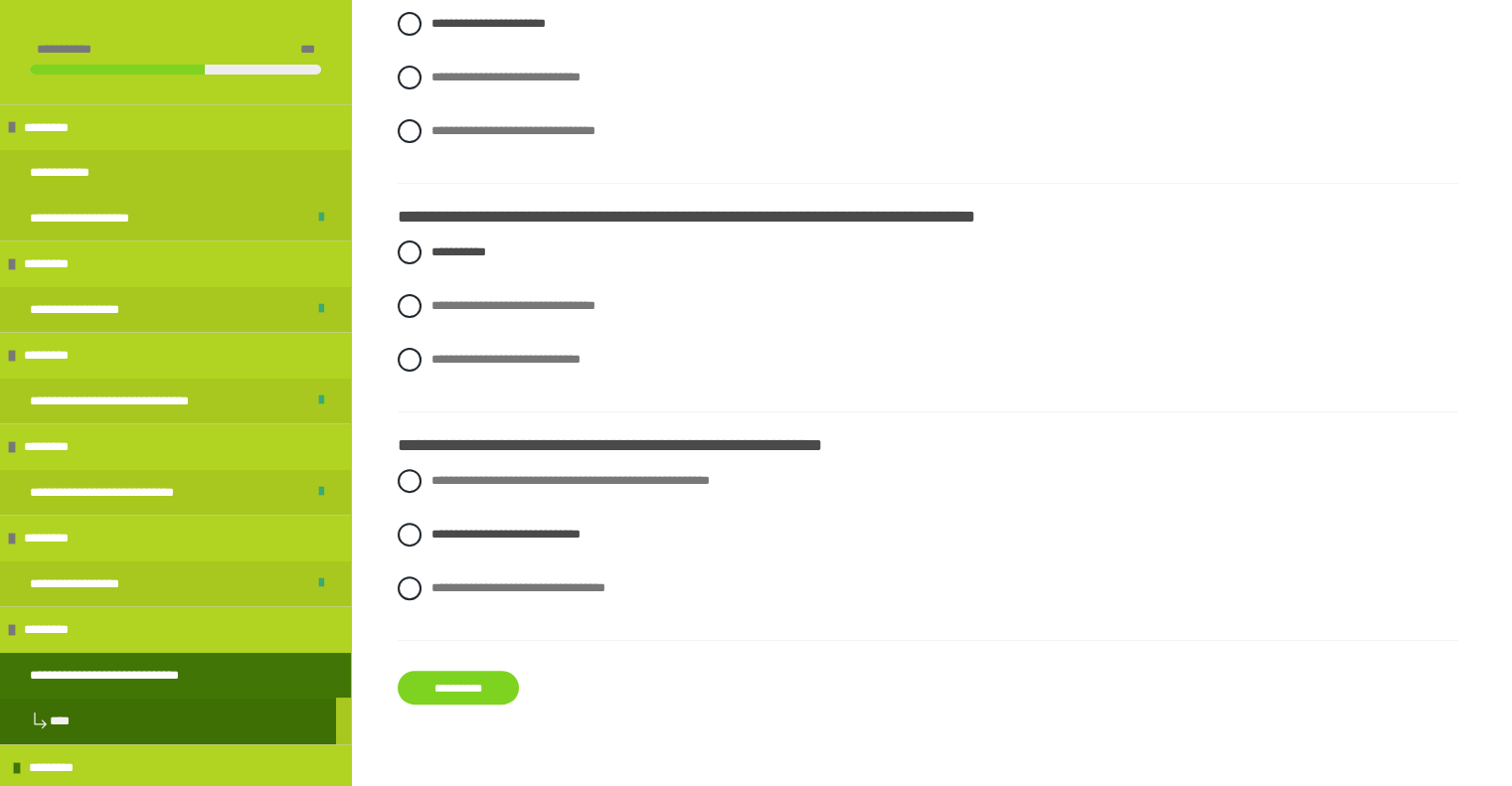click on "**********" at bounding box center (458, 688) 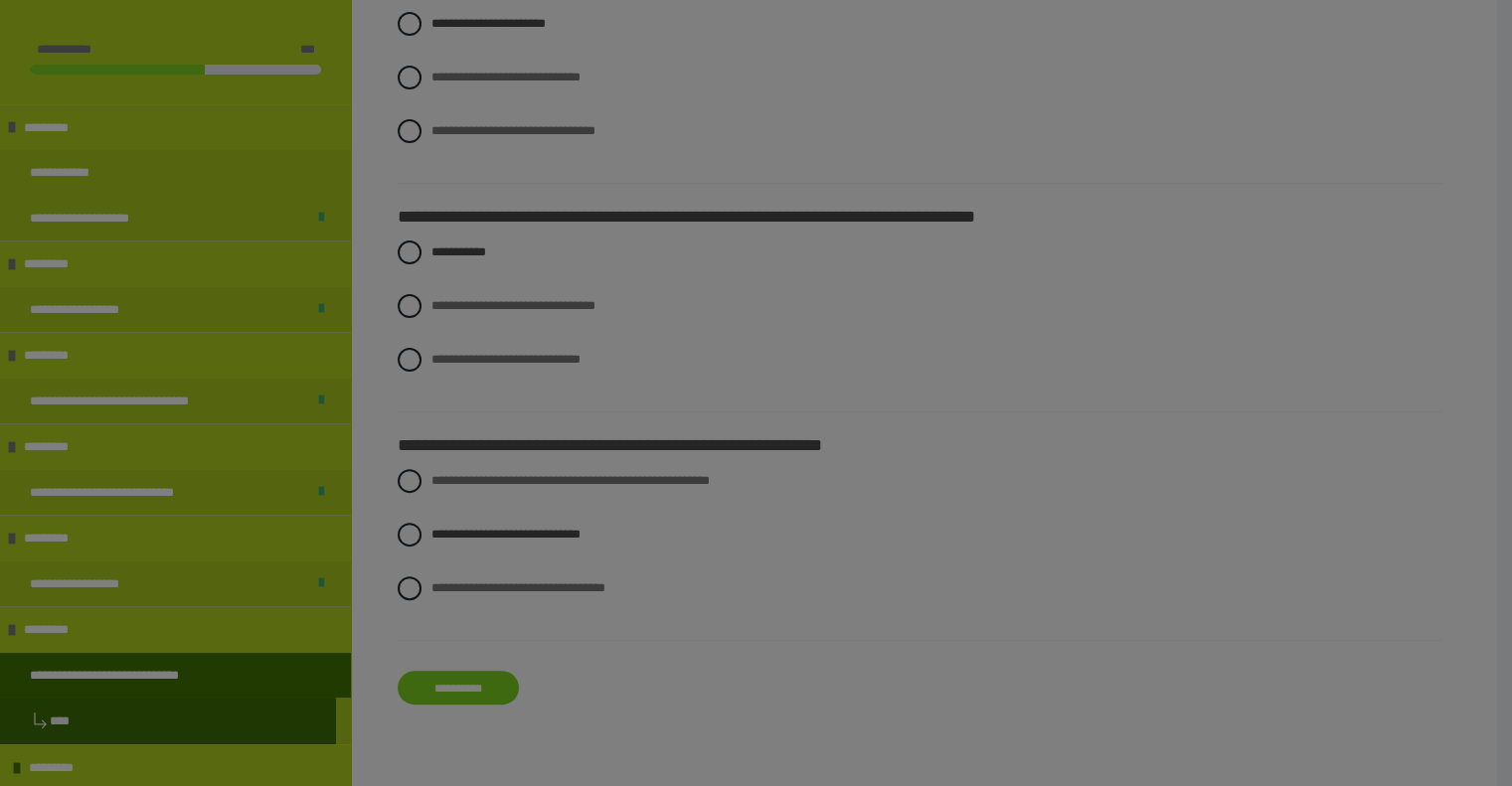scroll, scrollTop: 414, scrollLeft: 0, axis: vertical 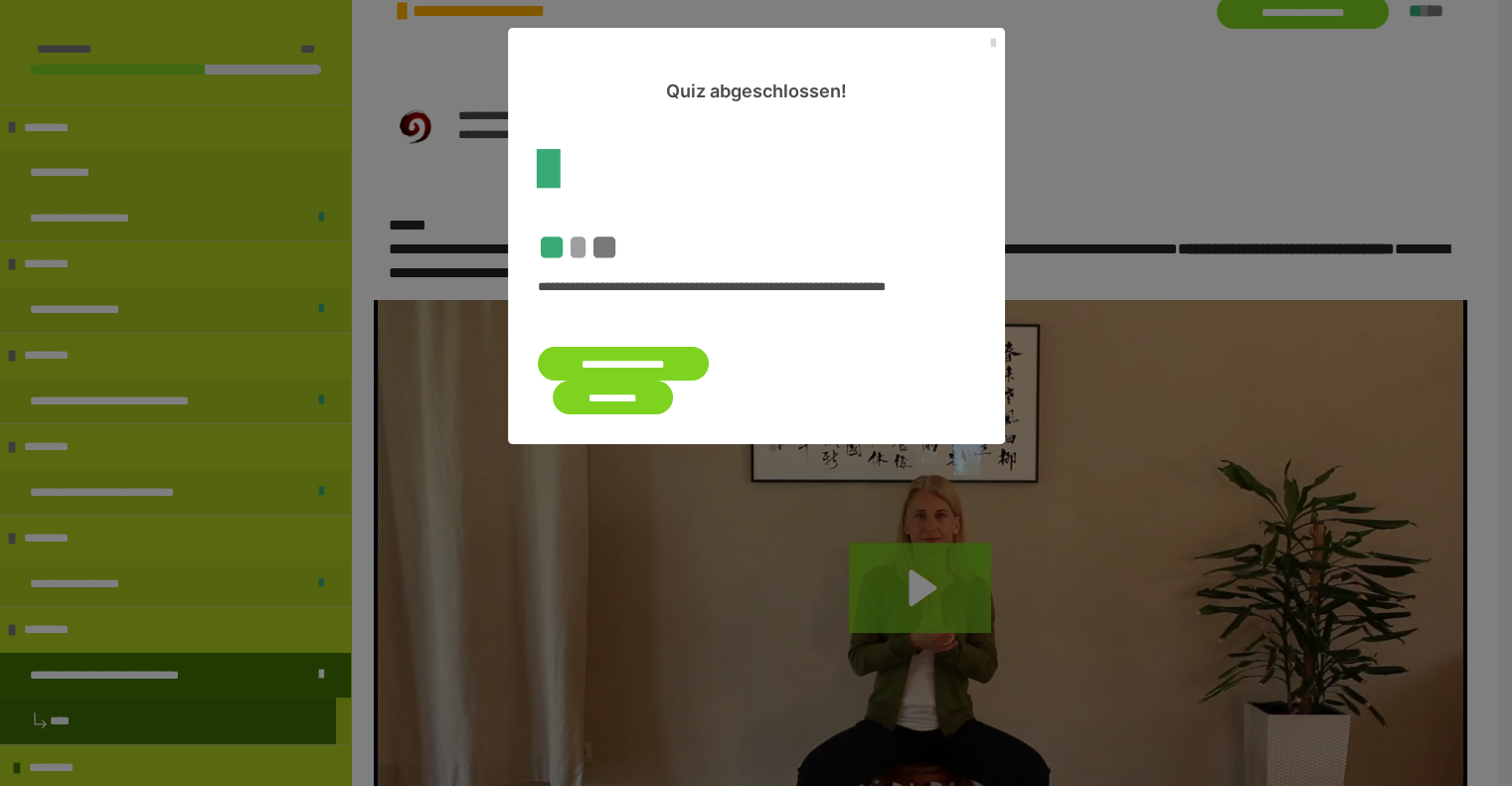 click at bounding box center [993, 44] 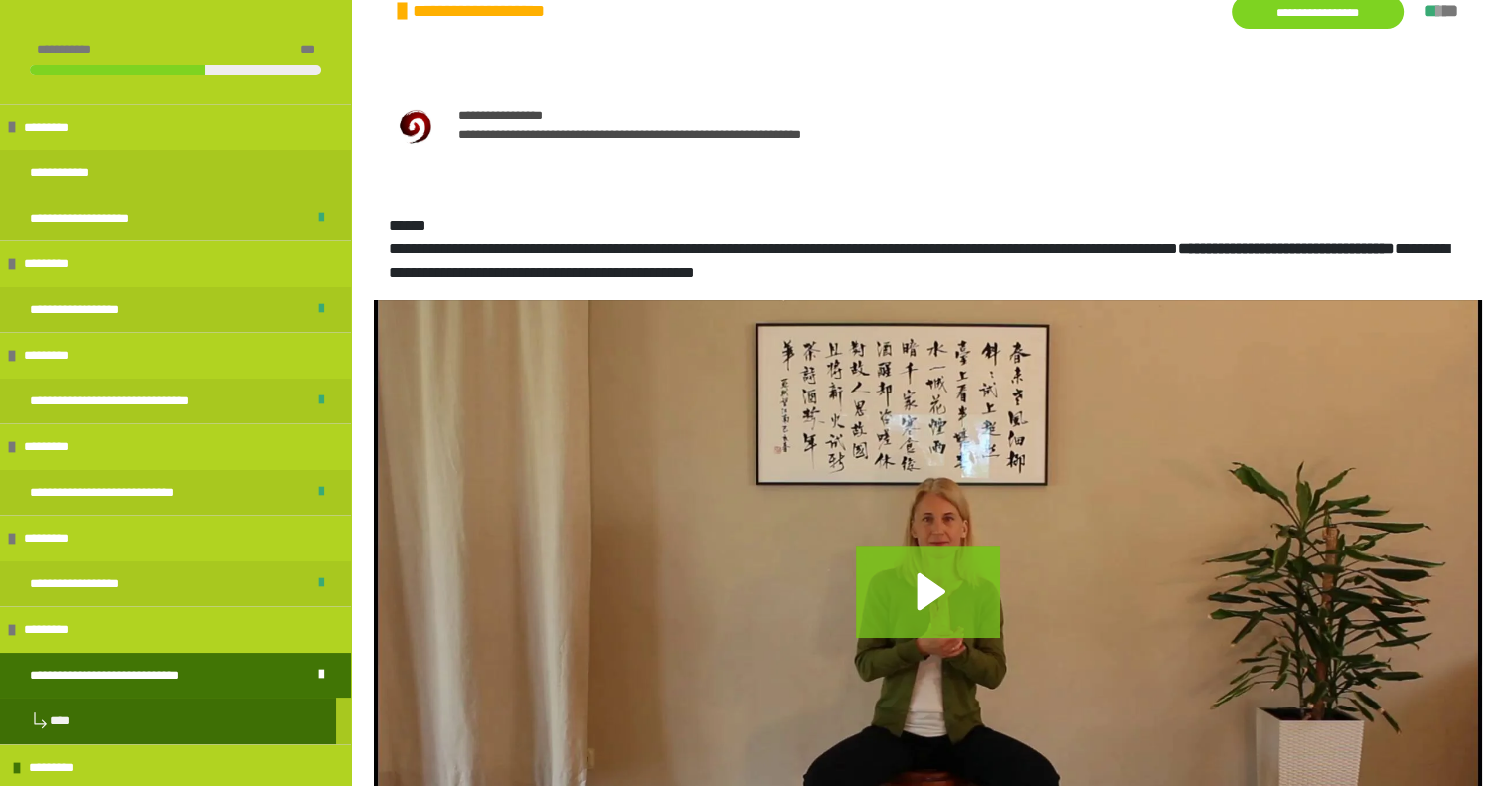 scroll, scrollTop: 135, scrollLeft: 0, axis: vertical 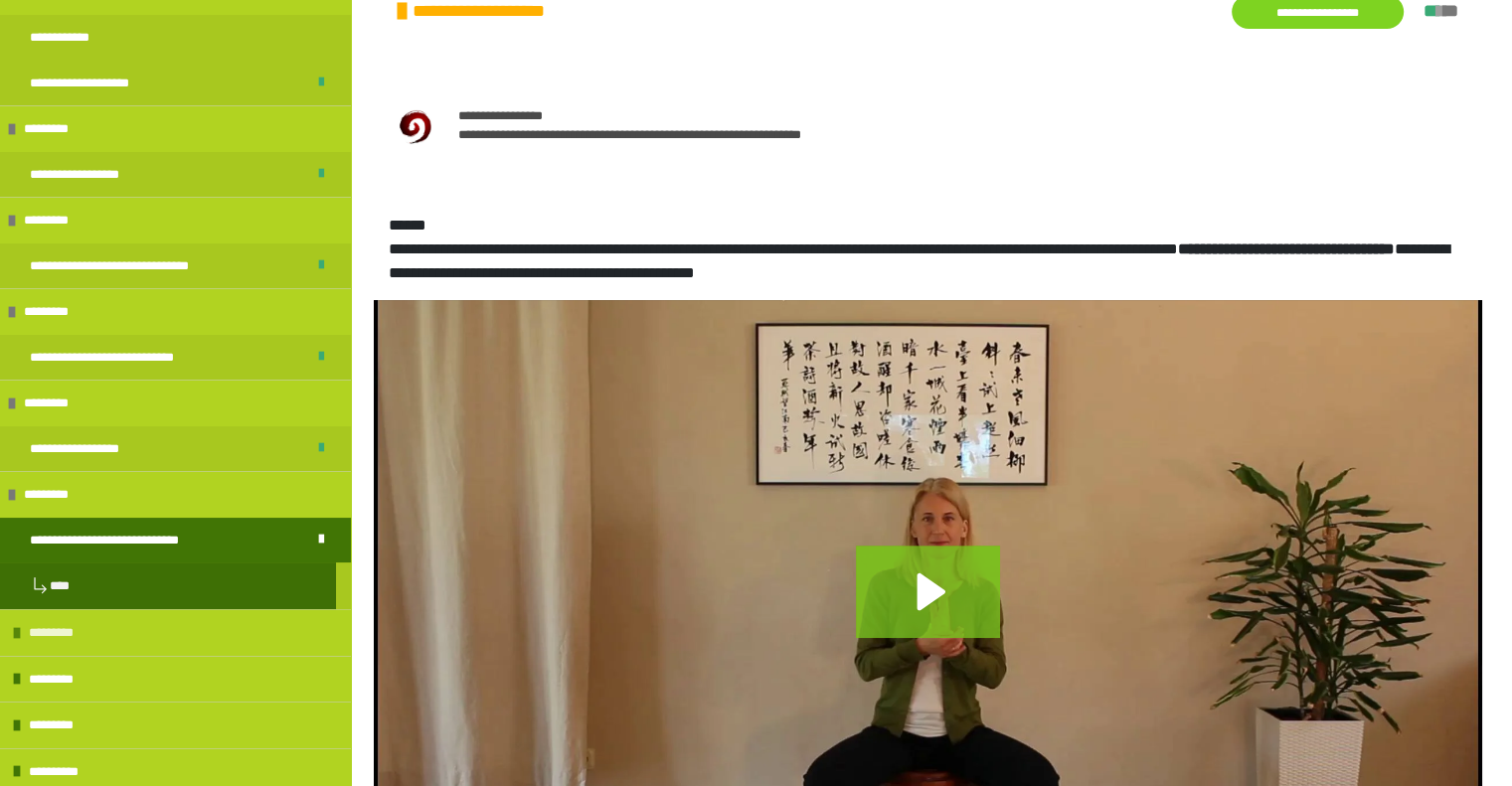 click on "*********" at bounding box center (59, 633) 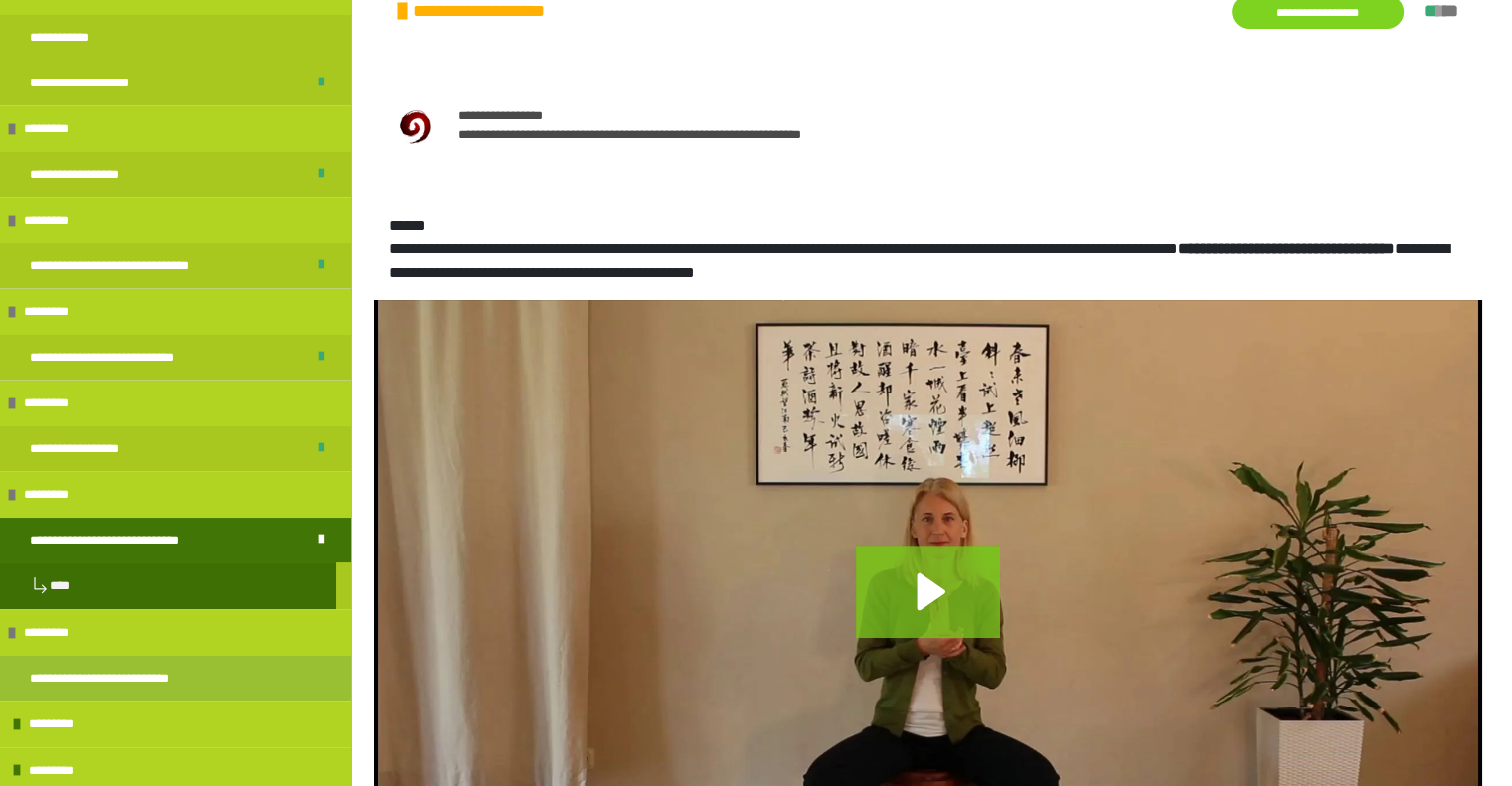 click on "**********" at bounding box center (122, 679) 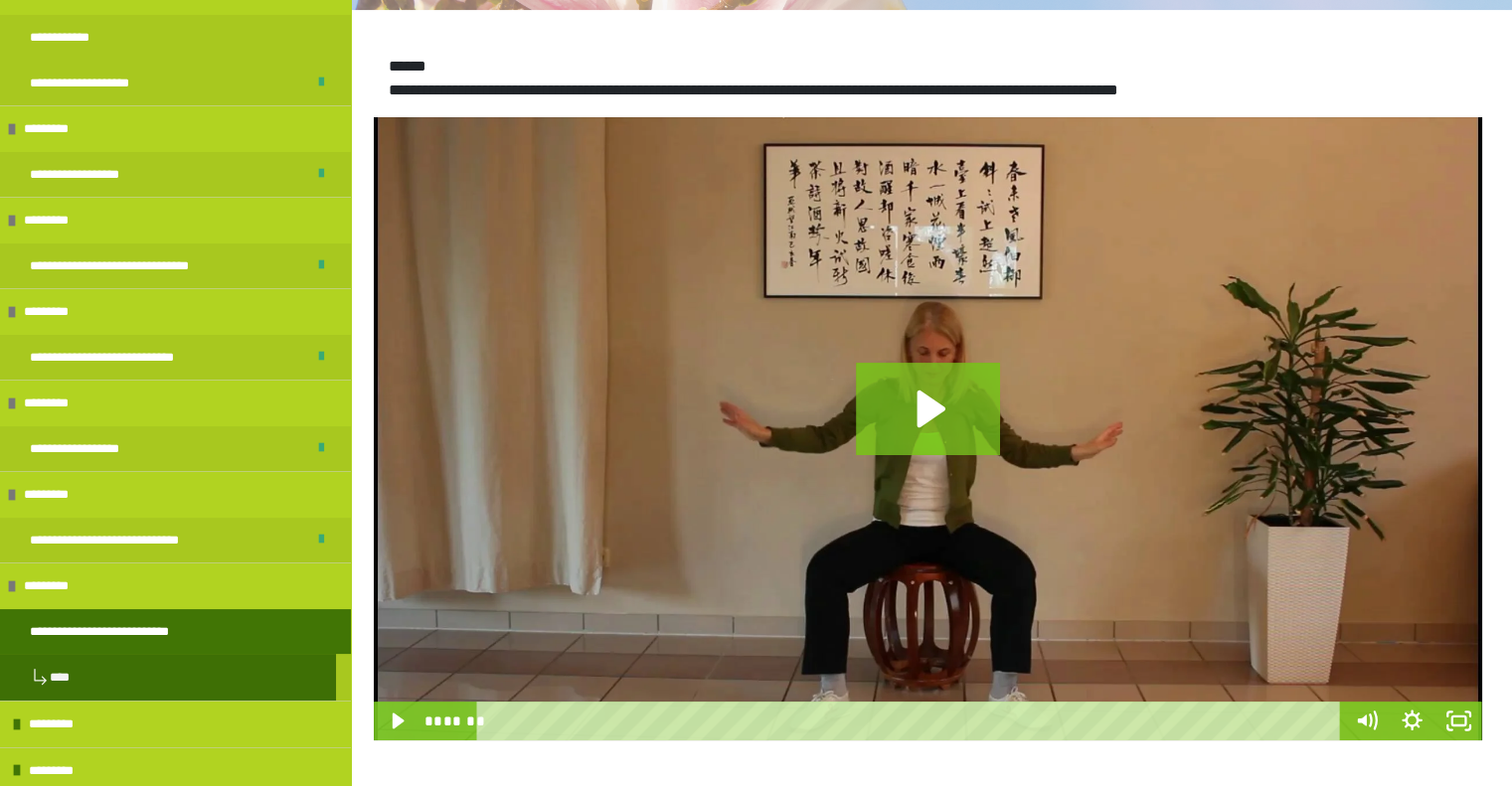 scroll, scrollTop: 224, scrollLeft: 0, axis: vertical 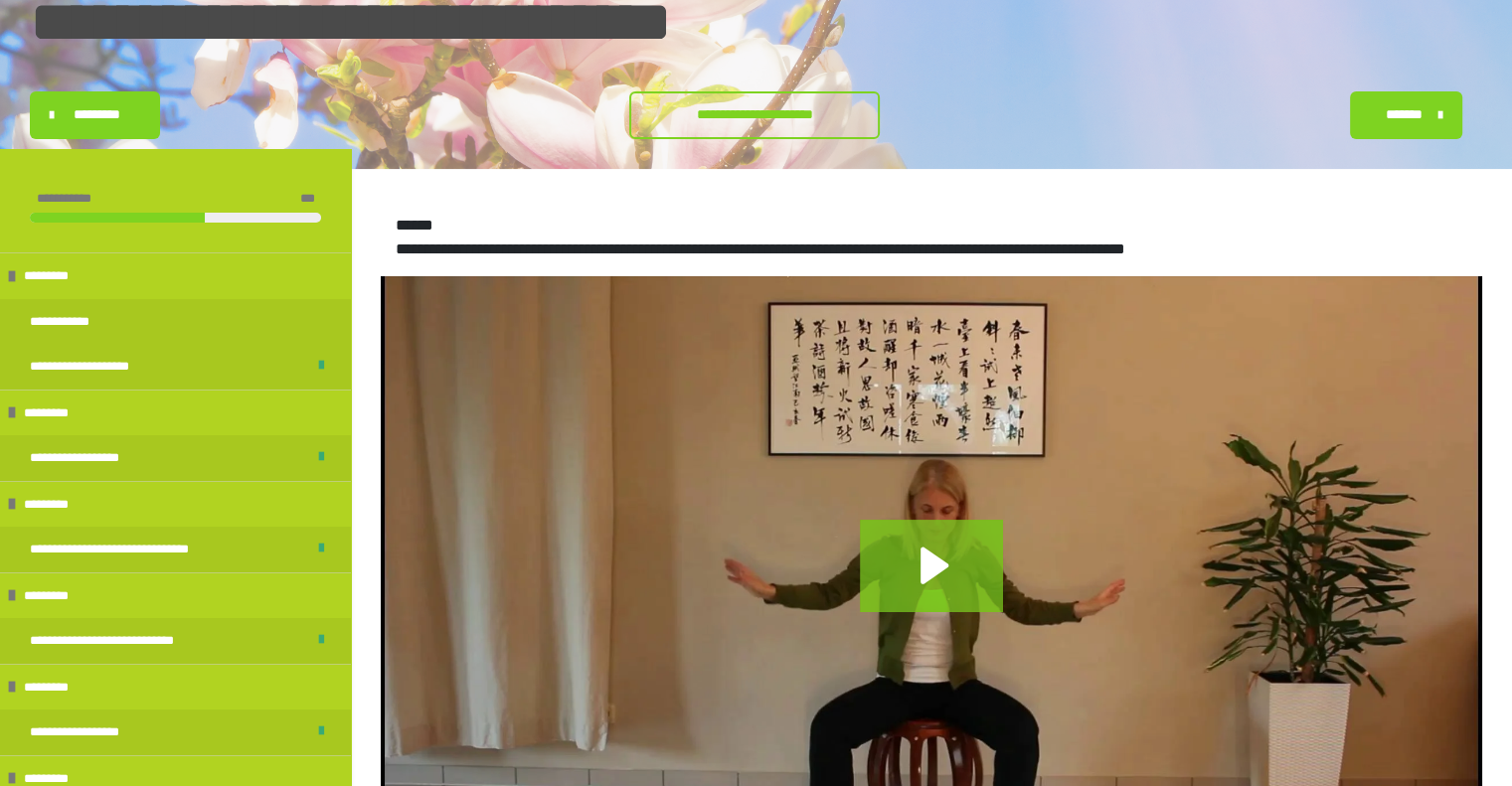 click on "**********" at bounding box center [755, 114] 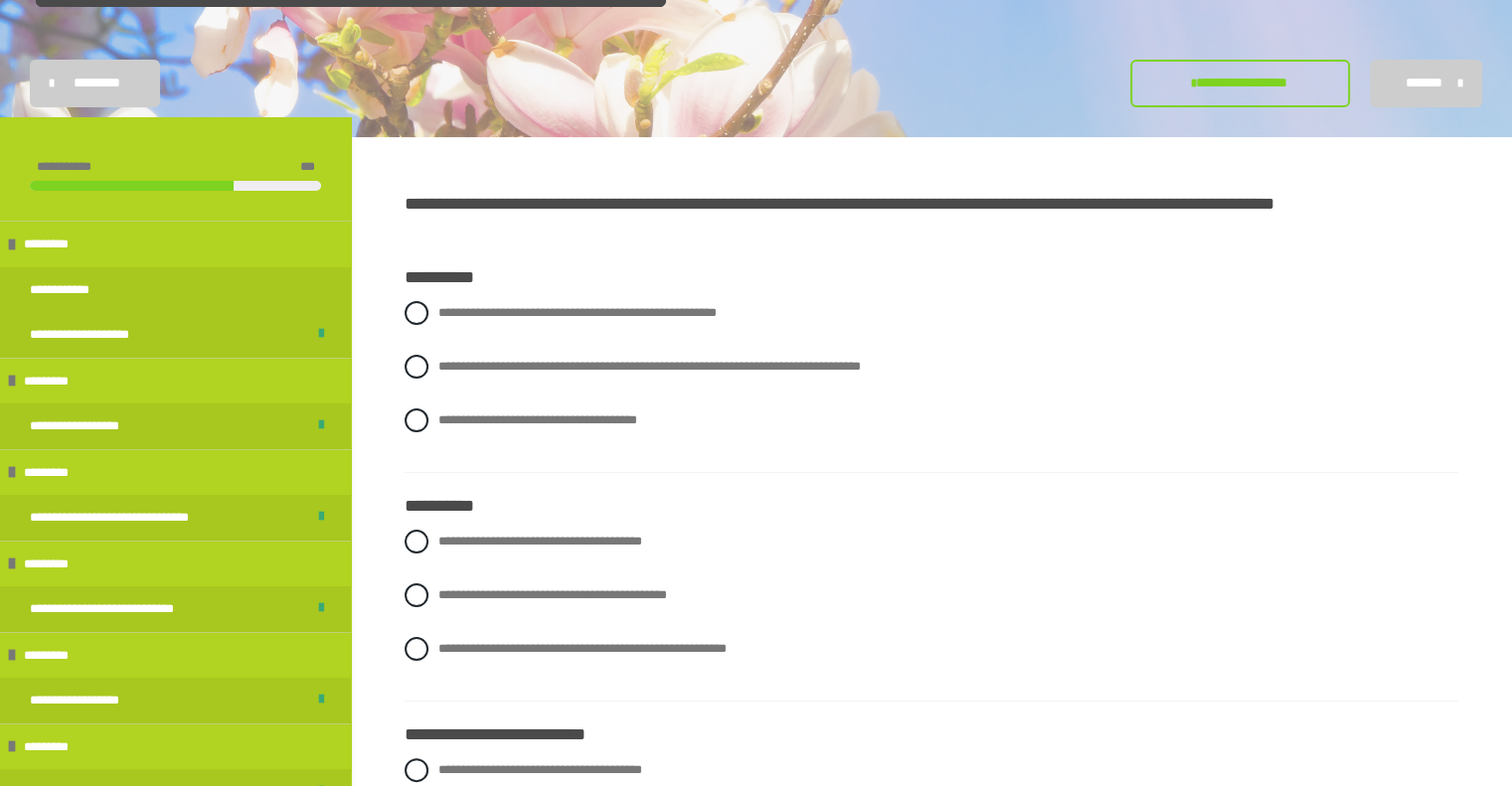 scroll, scrollTop: 218, scrollLeft: 0, axis: vertical 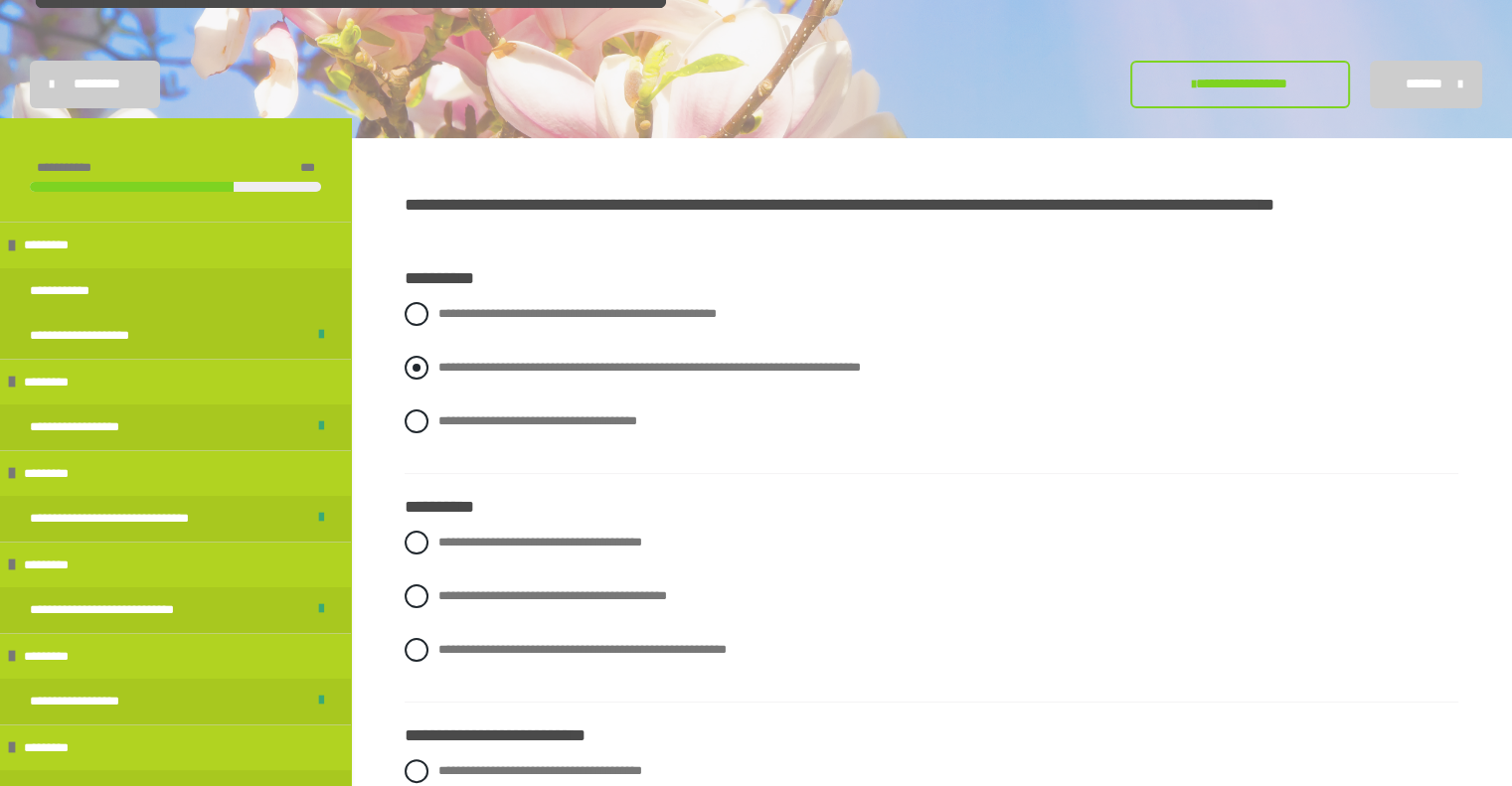 click at bounding box center [417, 368] 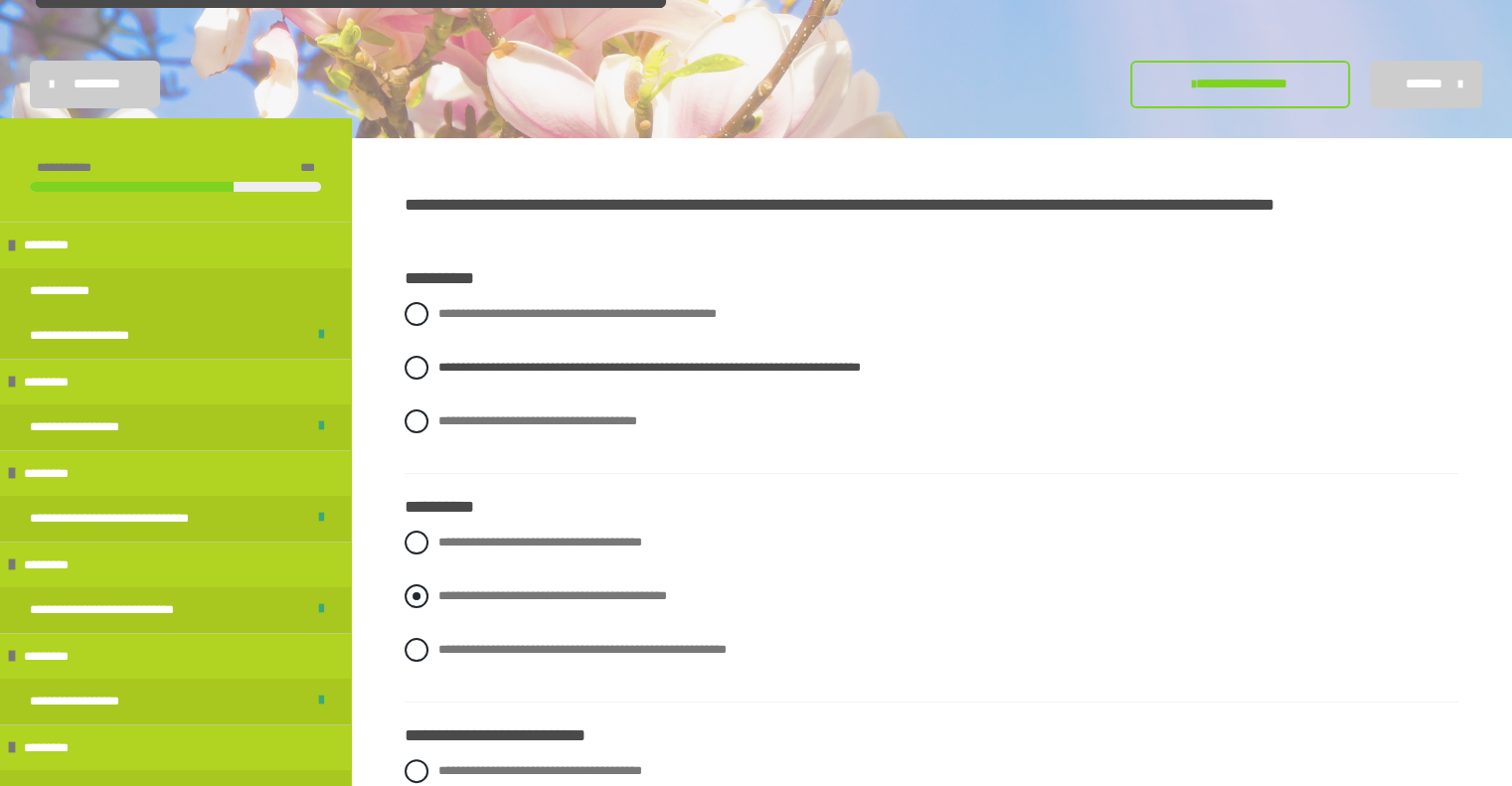 click at bounding box center (417, 596) 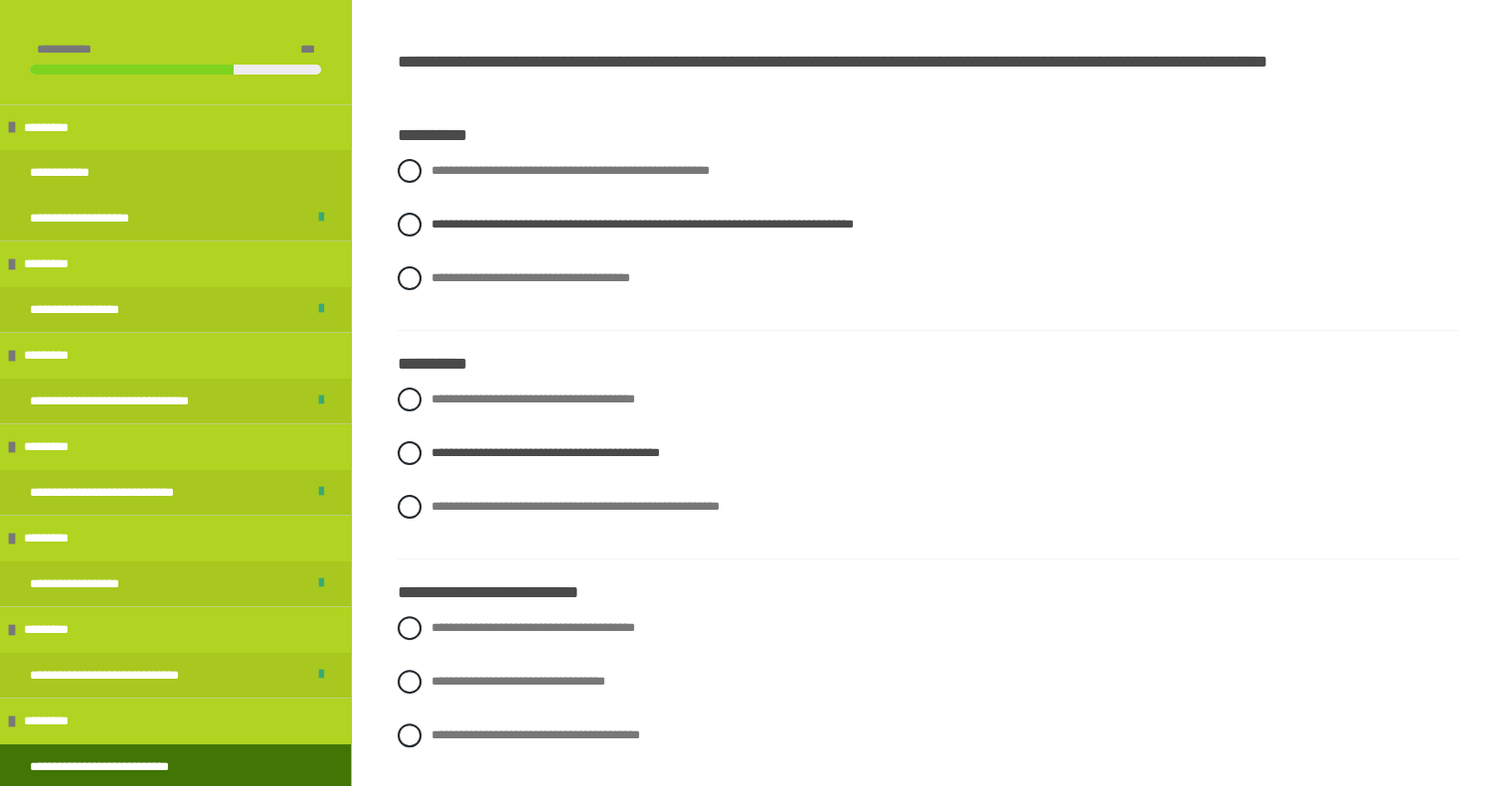 scroll, scrollTop: 509, scrollLeft: 0, axis: vertical 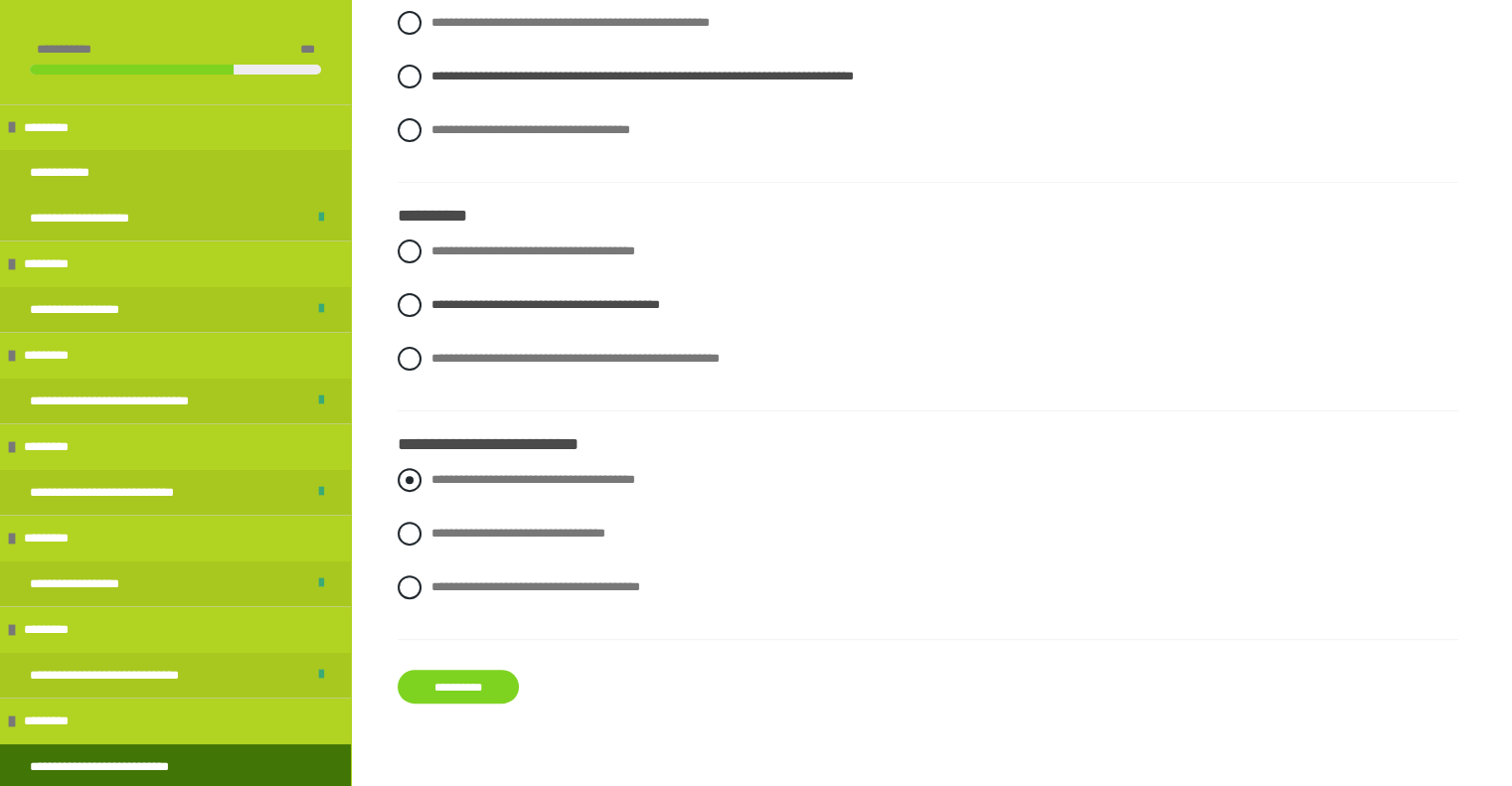 click at bounding box center (410, 480) 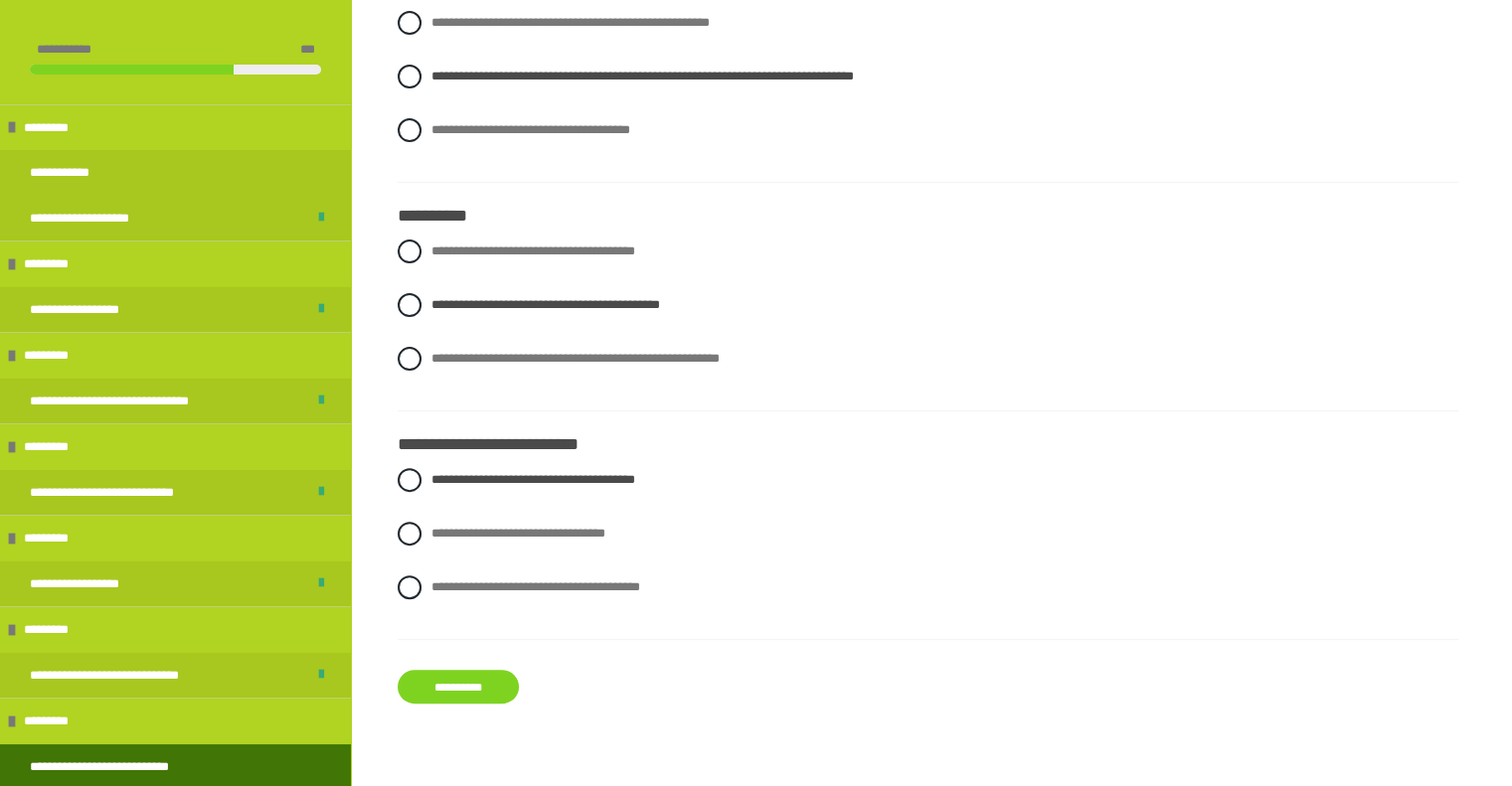 click on "**********" at bounding box center (458, 687) 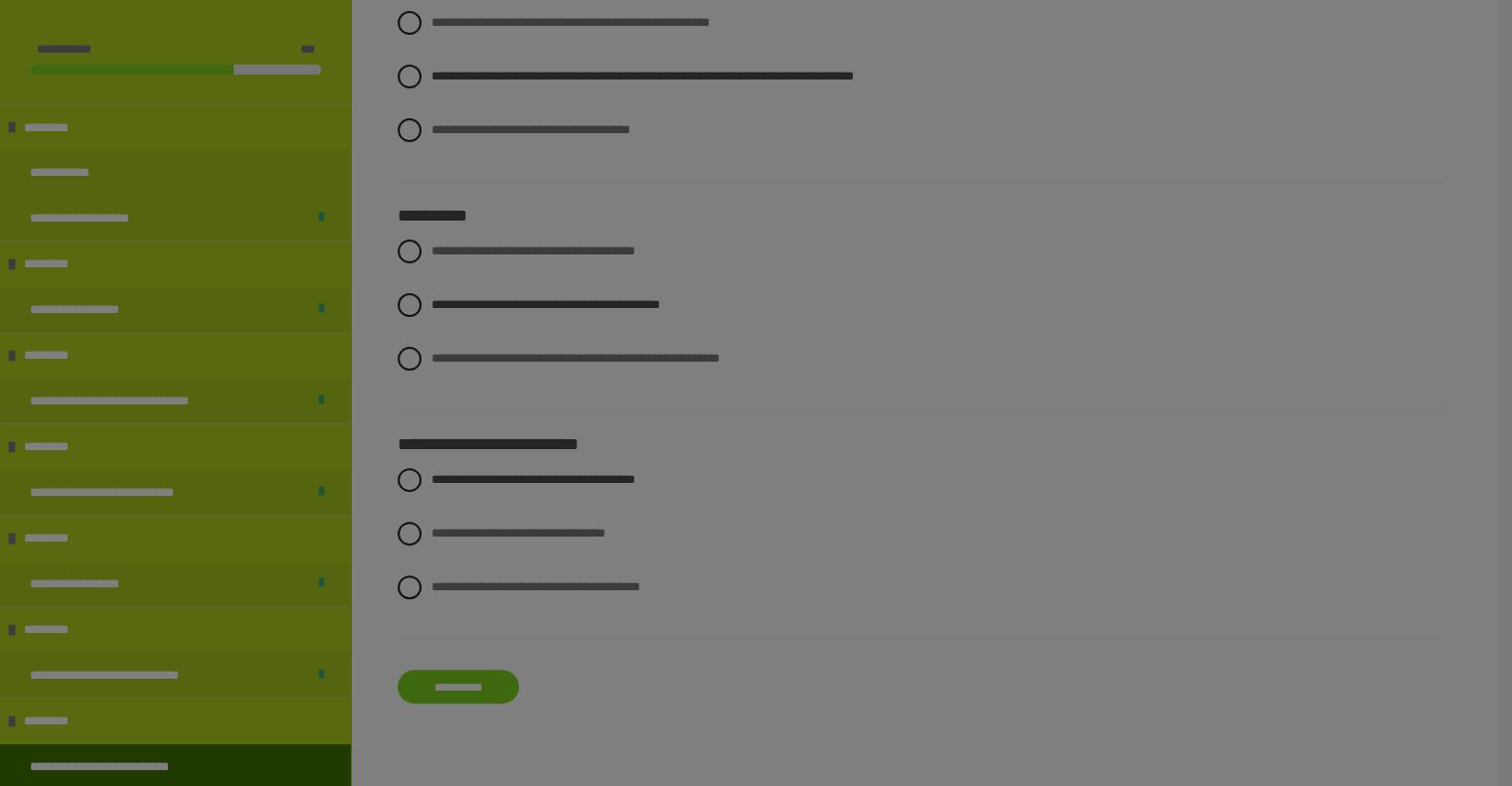 scroll, scrollTop: 414, scrollLeft: 0, axis: vertical 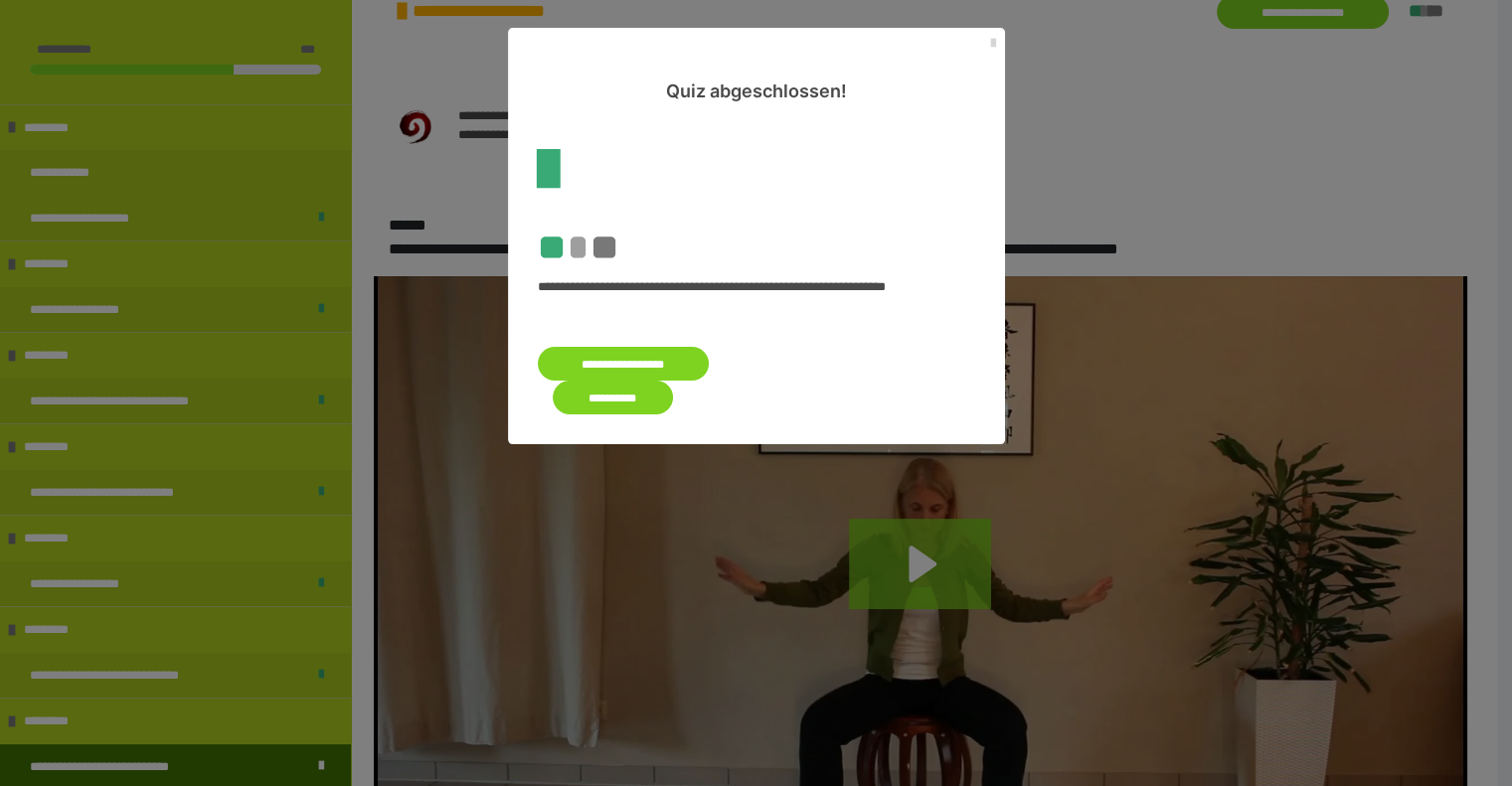click at bounding box center (993, 44) 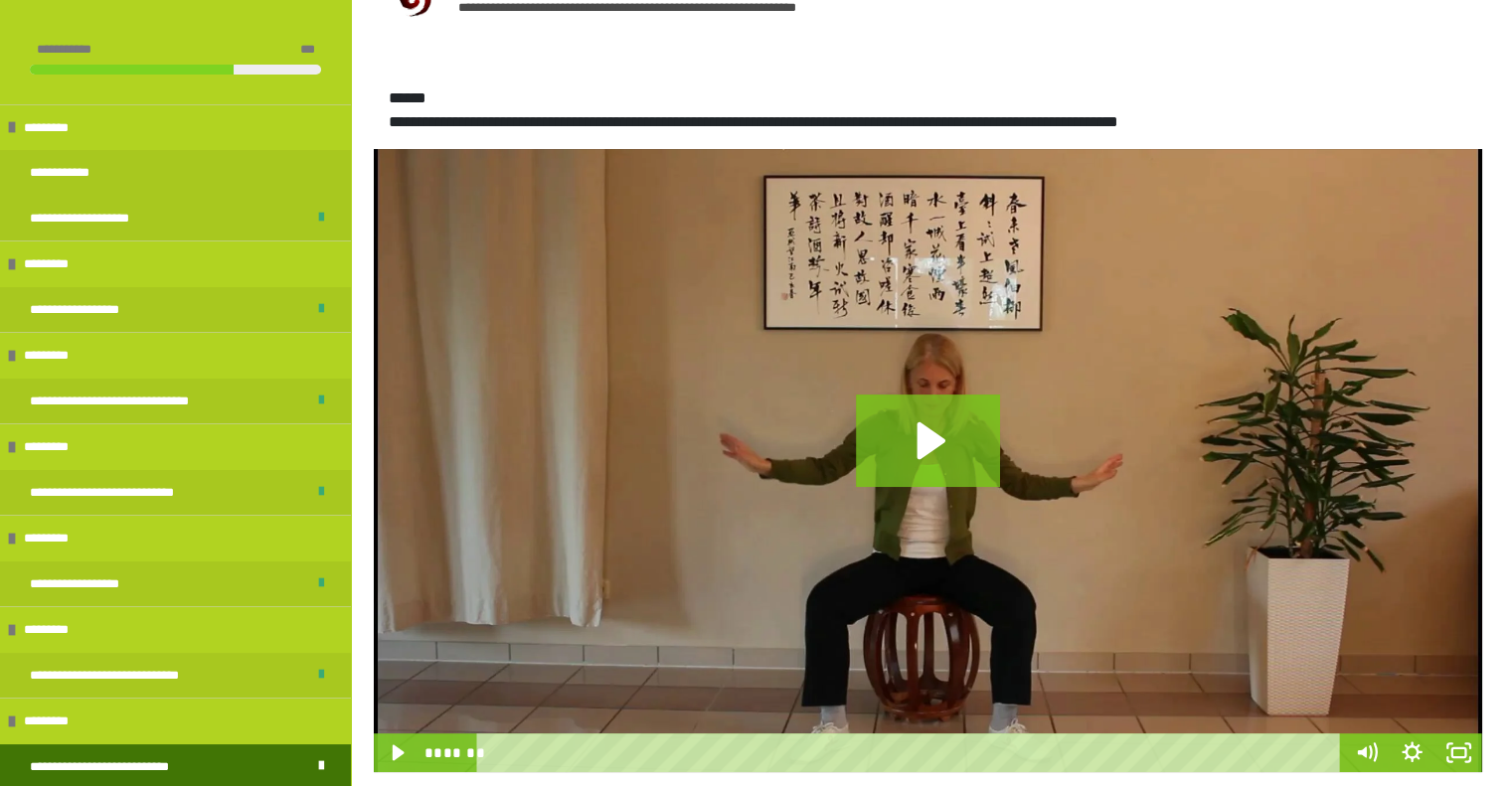 scroll, scrollTop: 556, scrollLeft: 0, axis: vertical 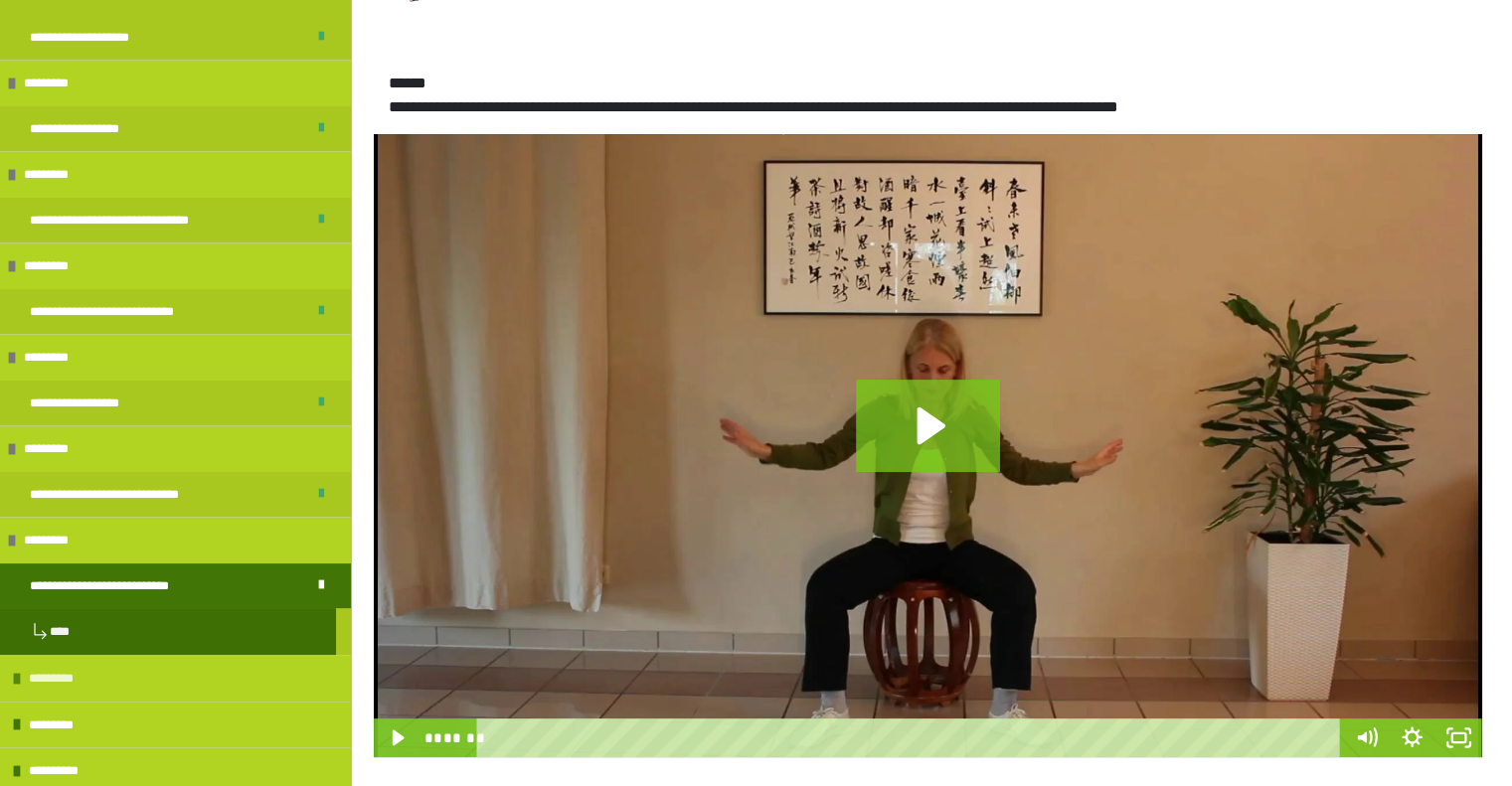 click on "*********" at bounding box center [59, 679] 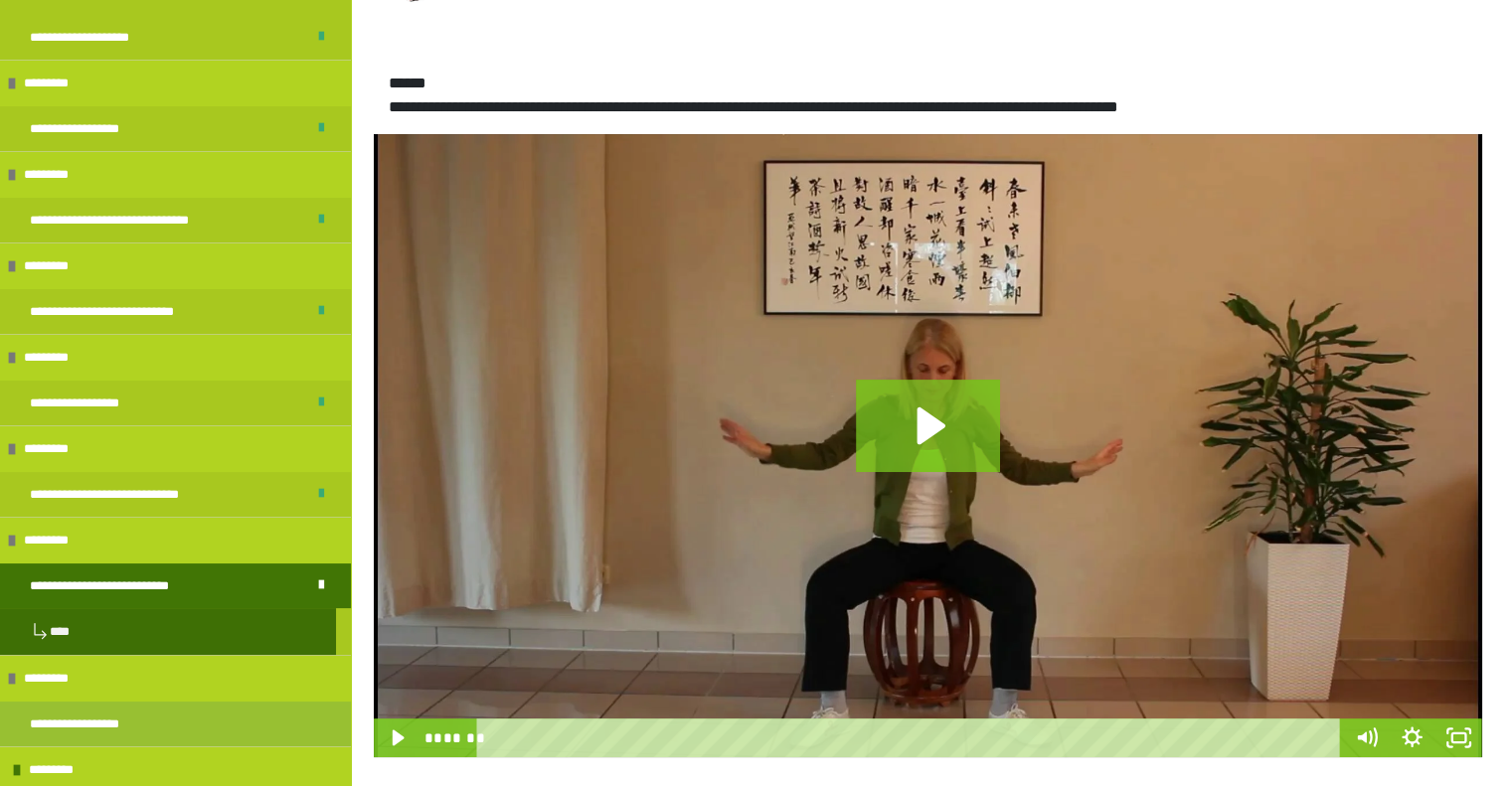 click on "**********" at bounding box center [91, 724] 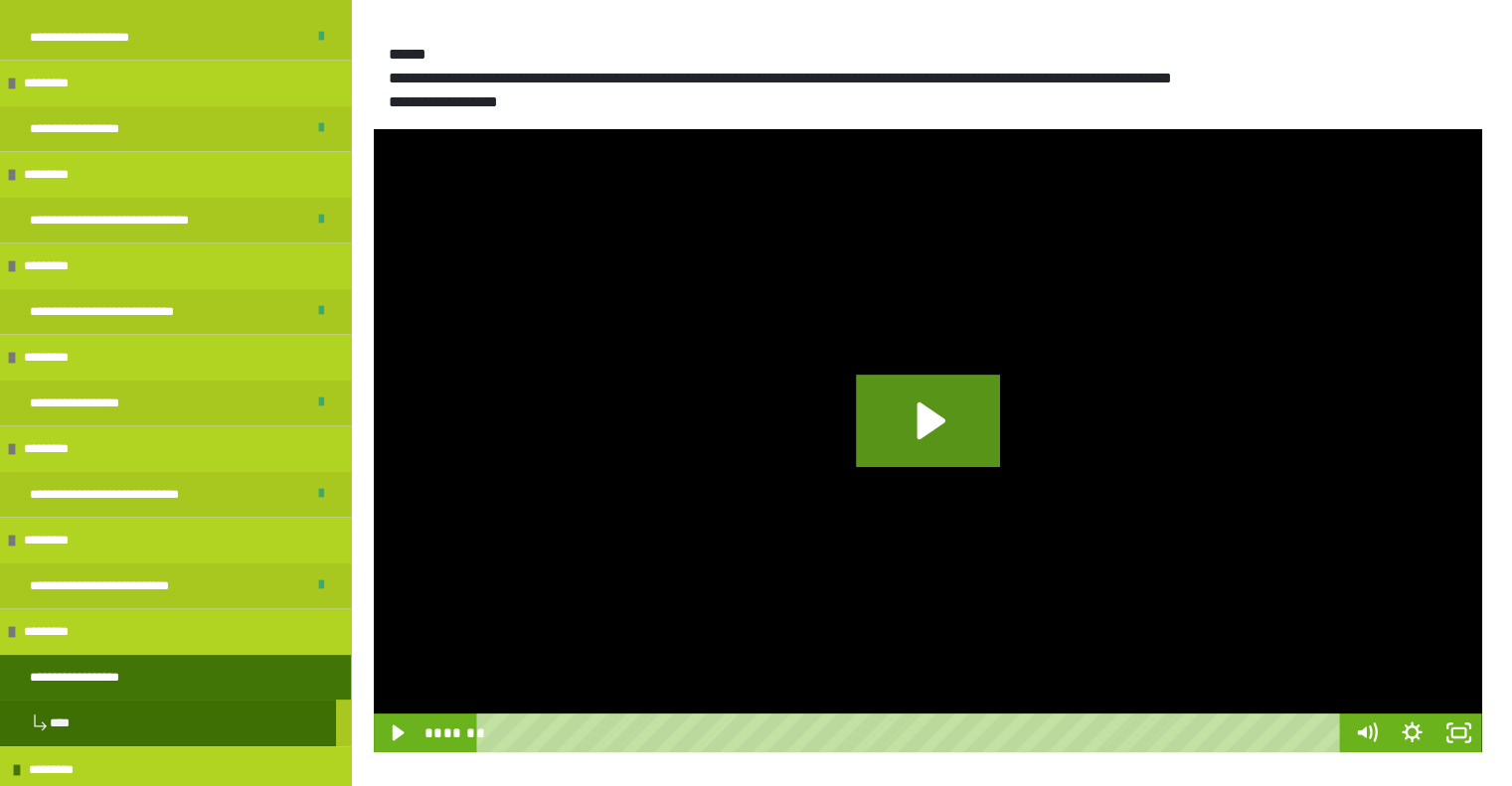 scroll, scrollTop: 247, scrollLeft: 0, axis: vertical 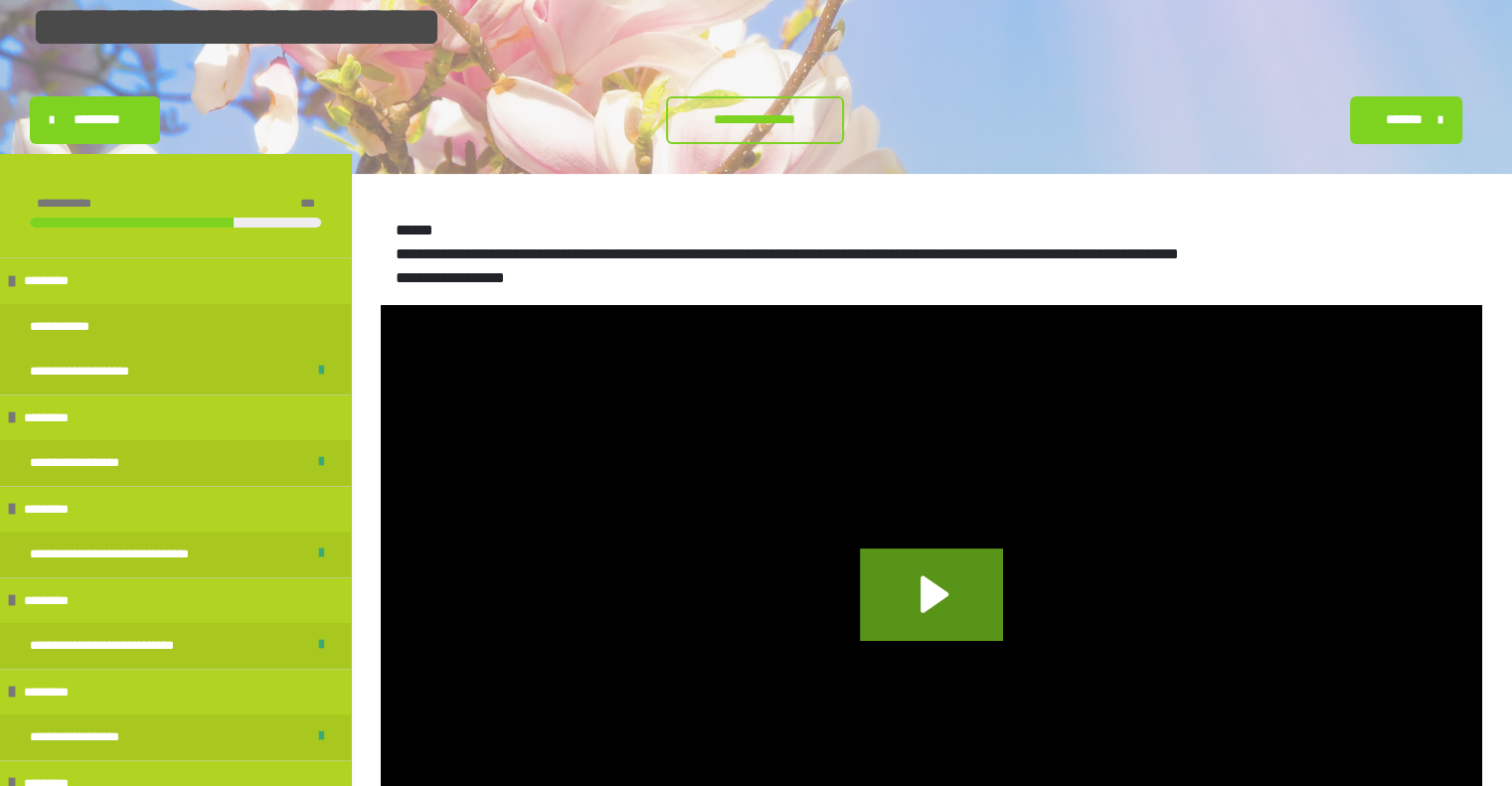 click on "**********" at bounding box center (755, 119) 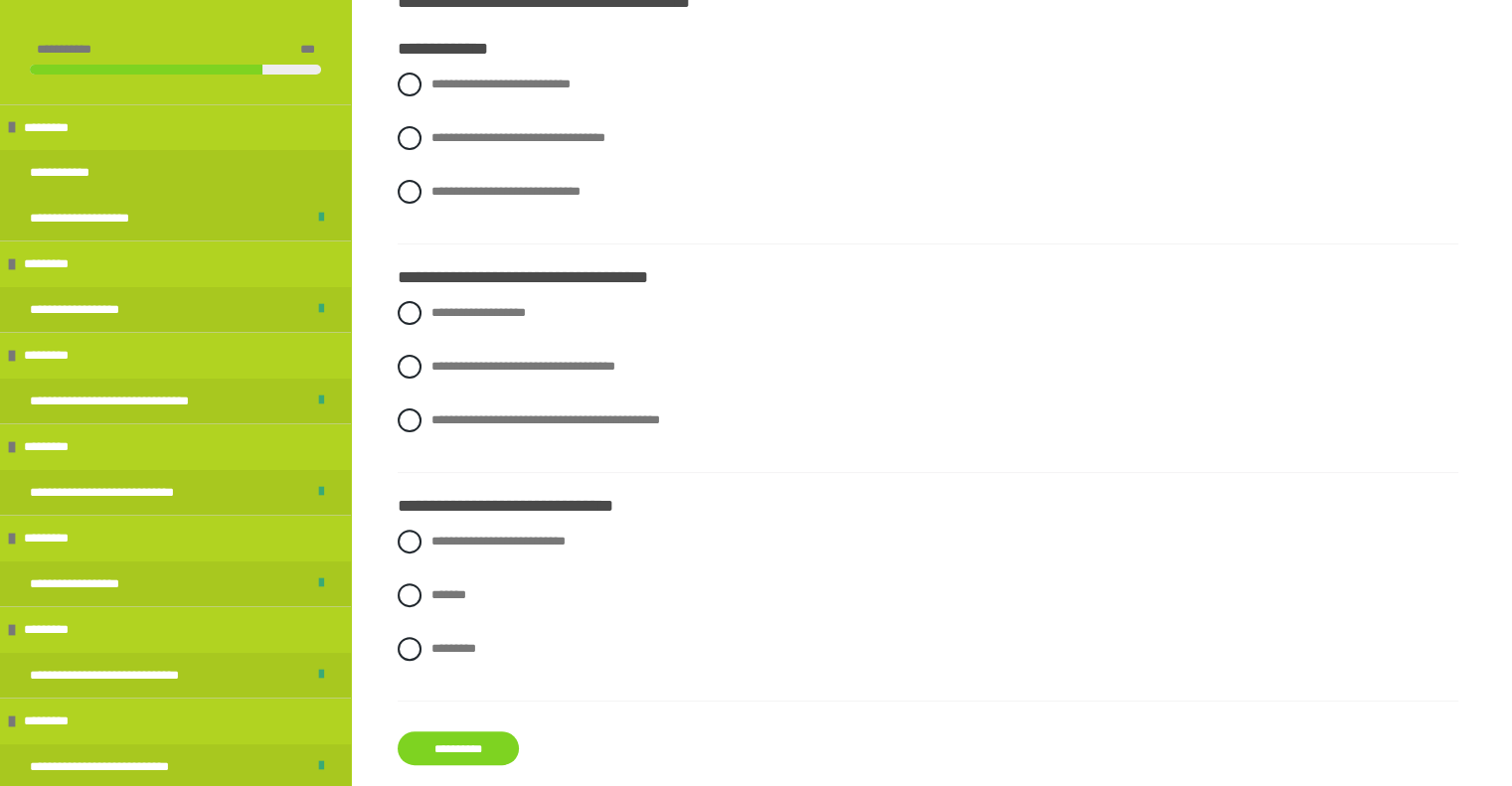 scroll, scrollTop: 423, scrollLeft: 0, axis: vertical 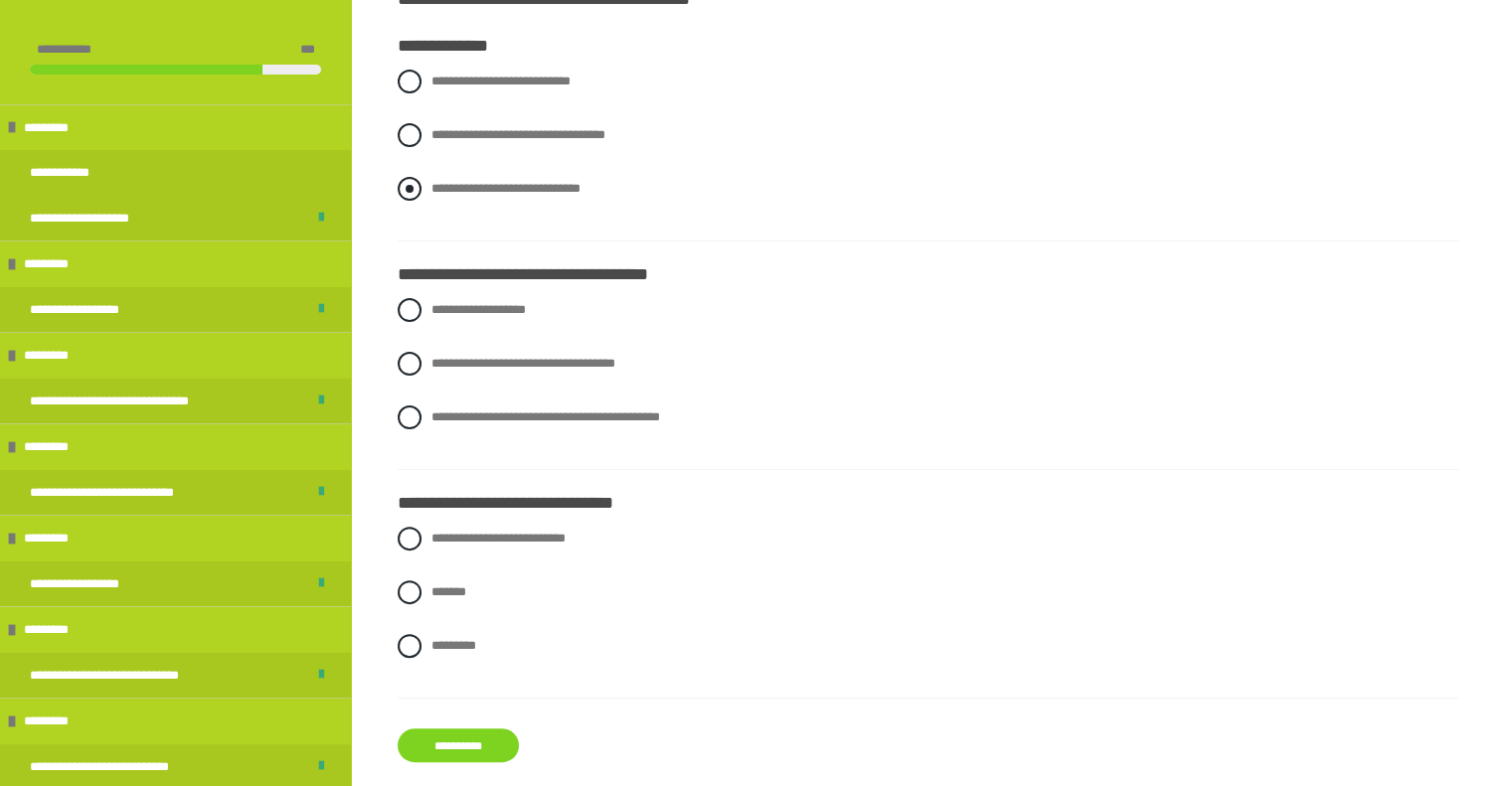 click at bounding box center [410, 189] 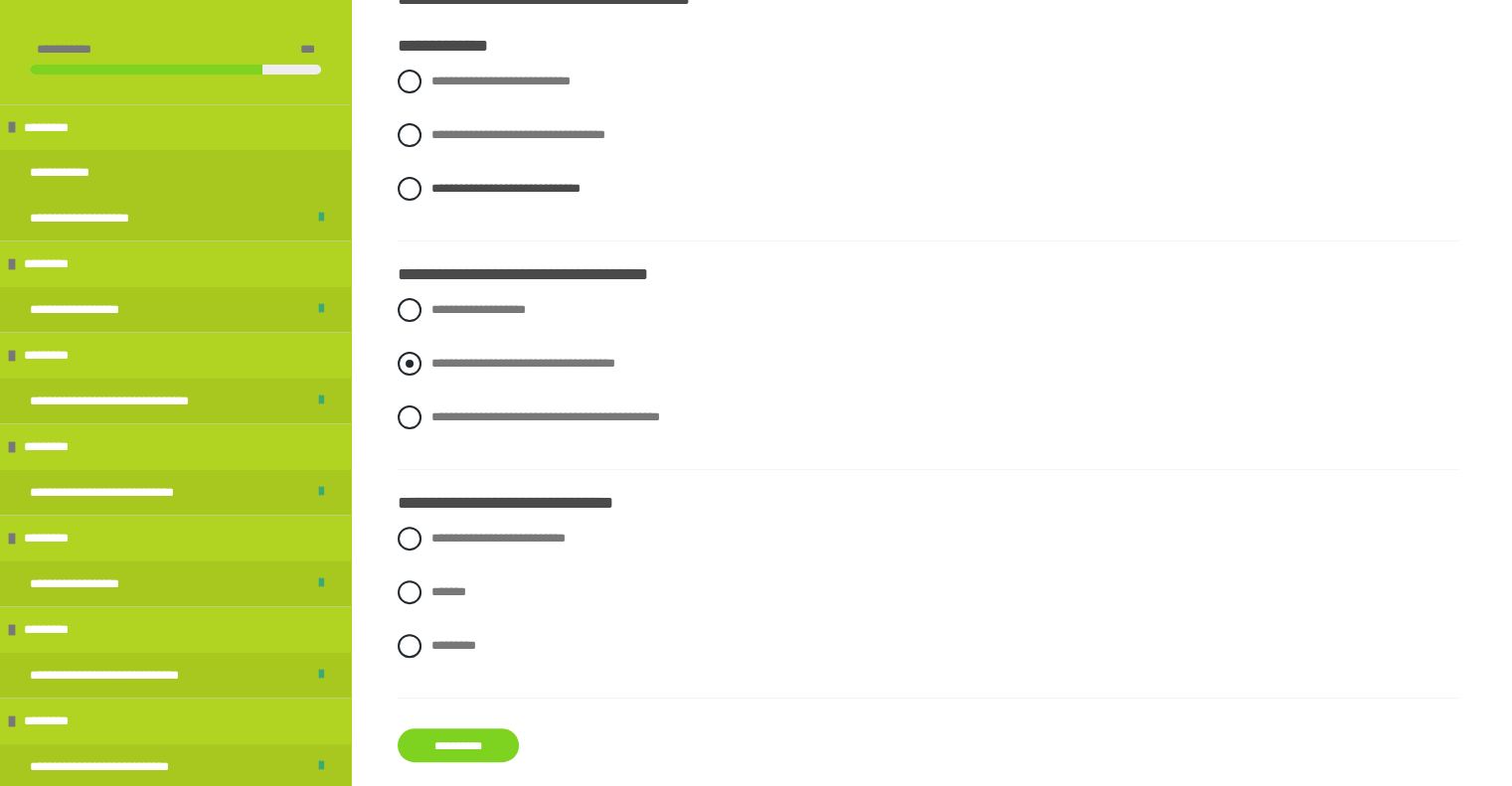 click at bounding box center (410, 364) 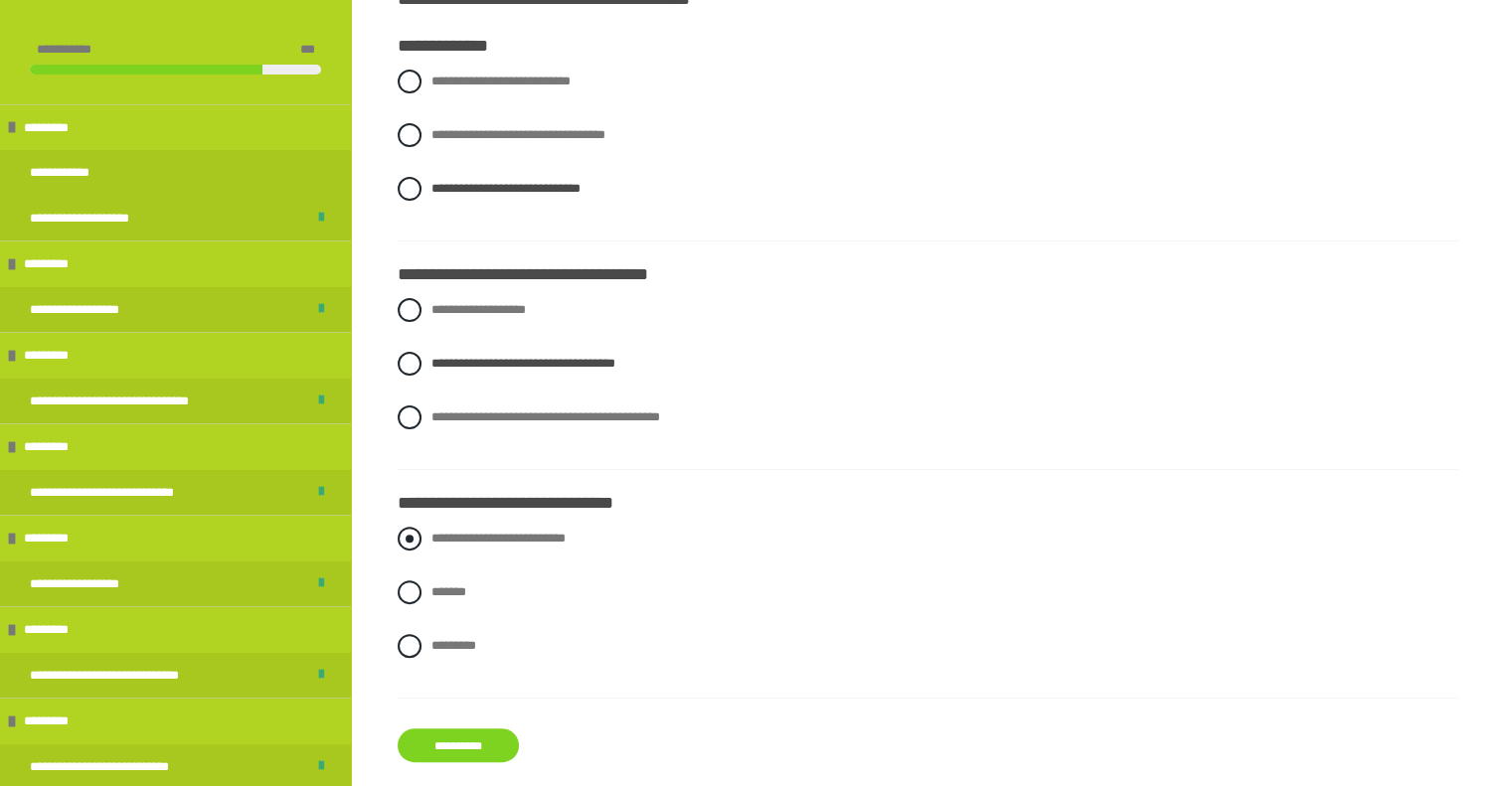 click at bounding box center (410, 539) 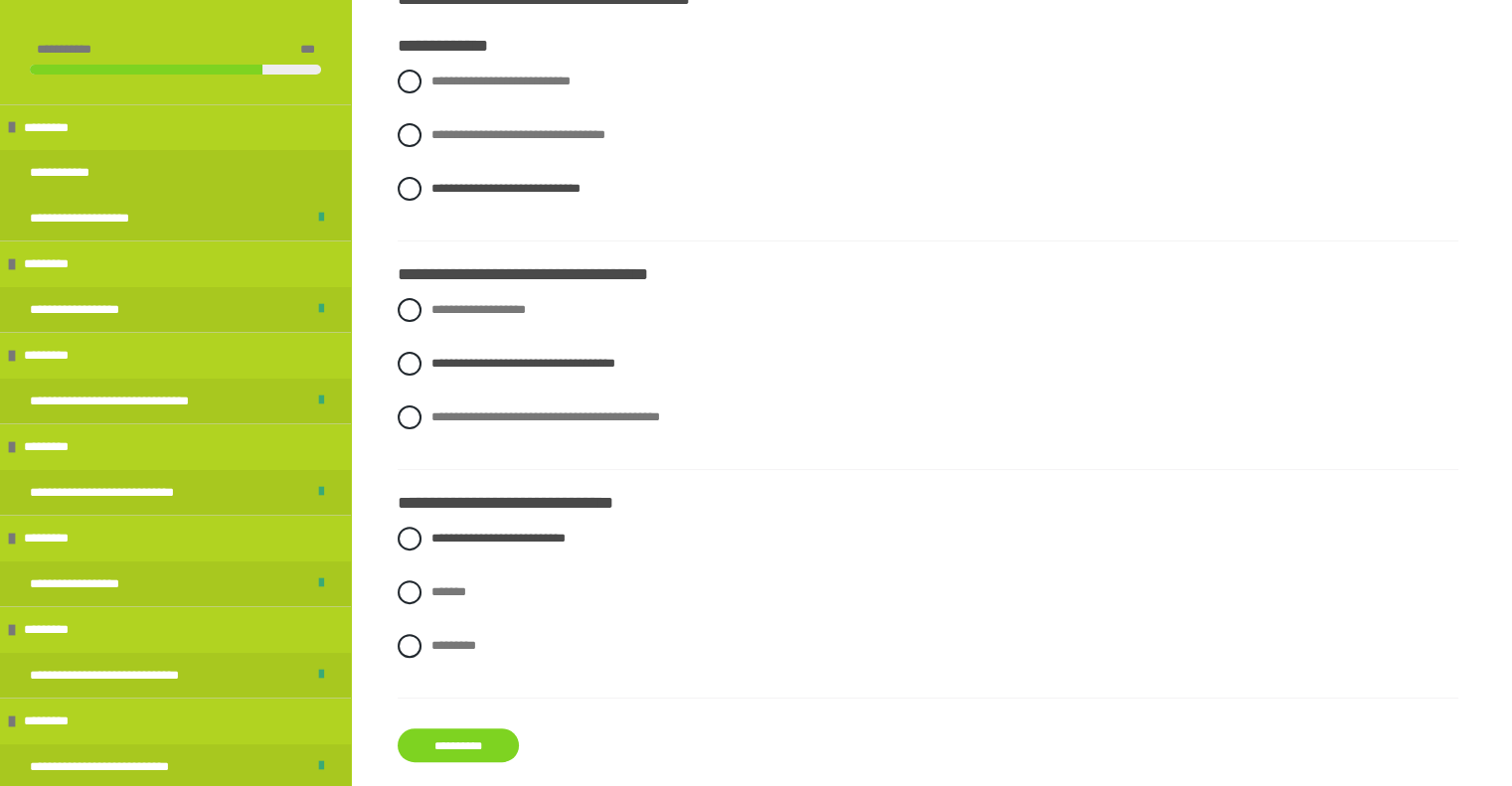 click on "**********" at bounding box center [458, 745] 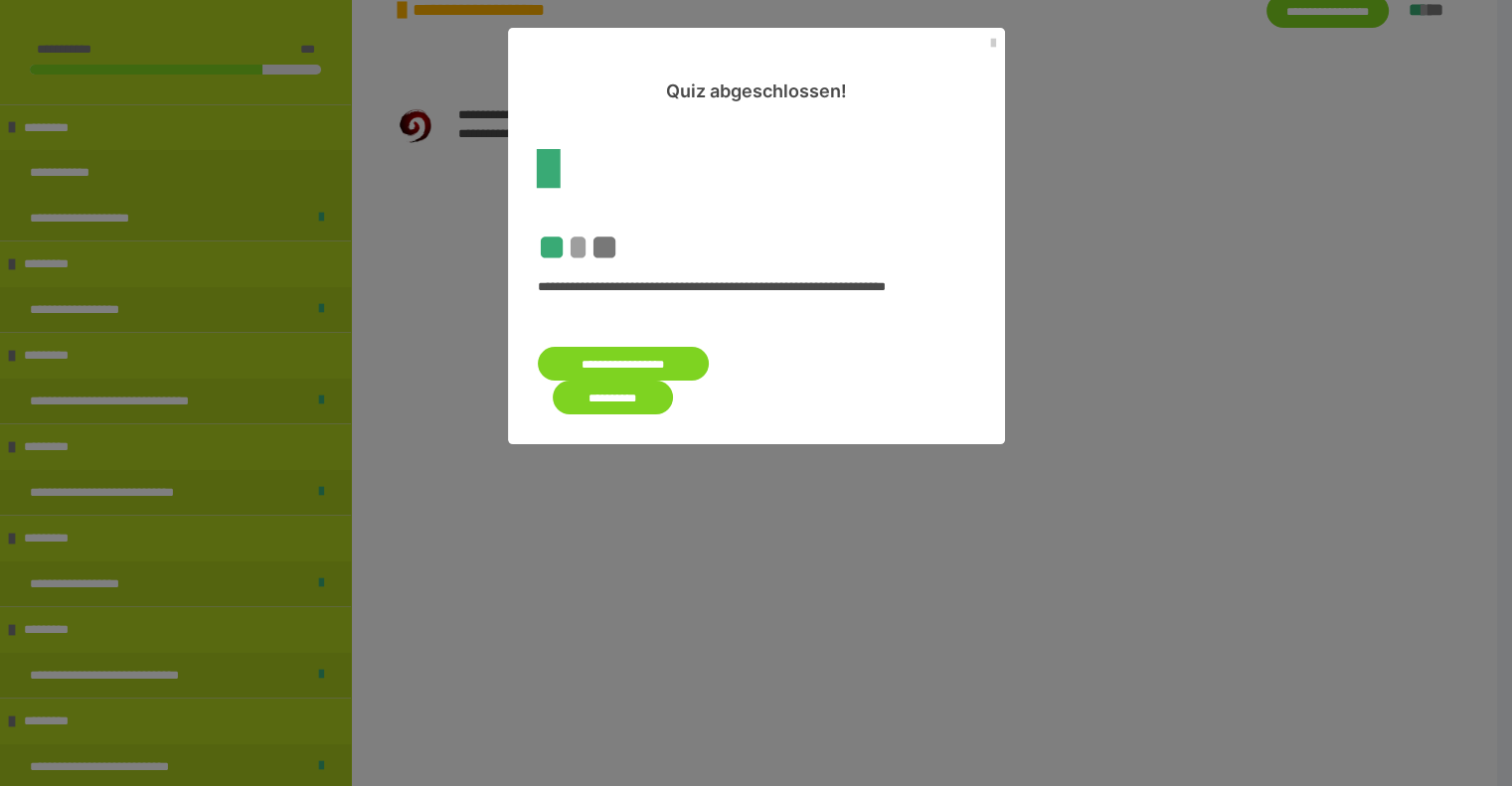 scroll, scrollTop: 414, scrollLeft: 0, axis: vertical 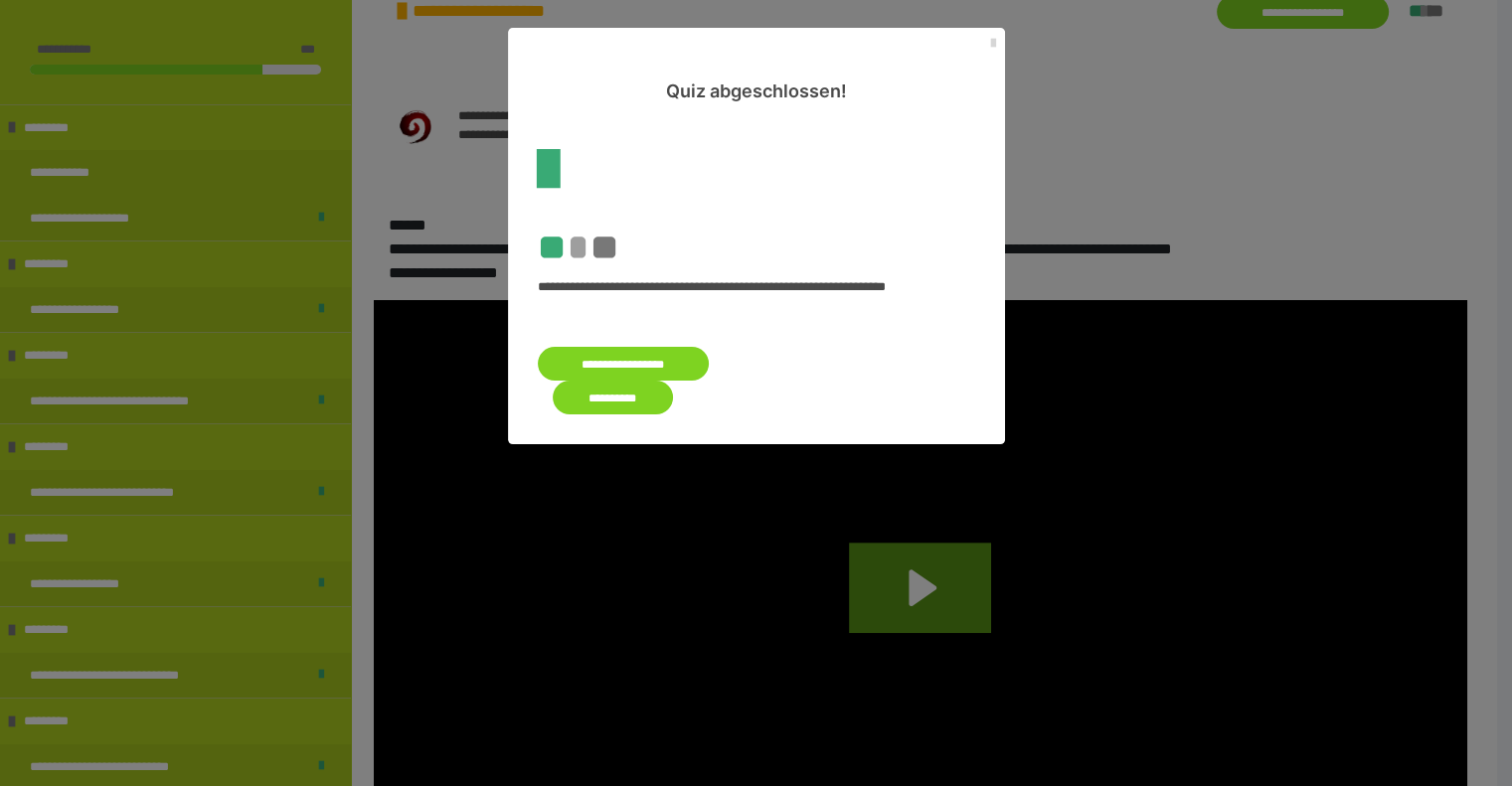 click at bounding box center [993, 44] 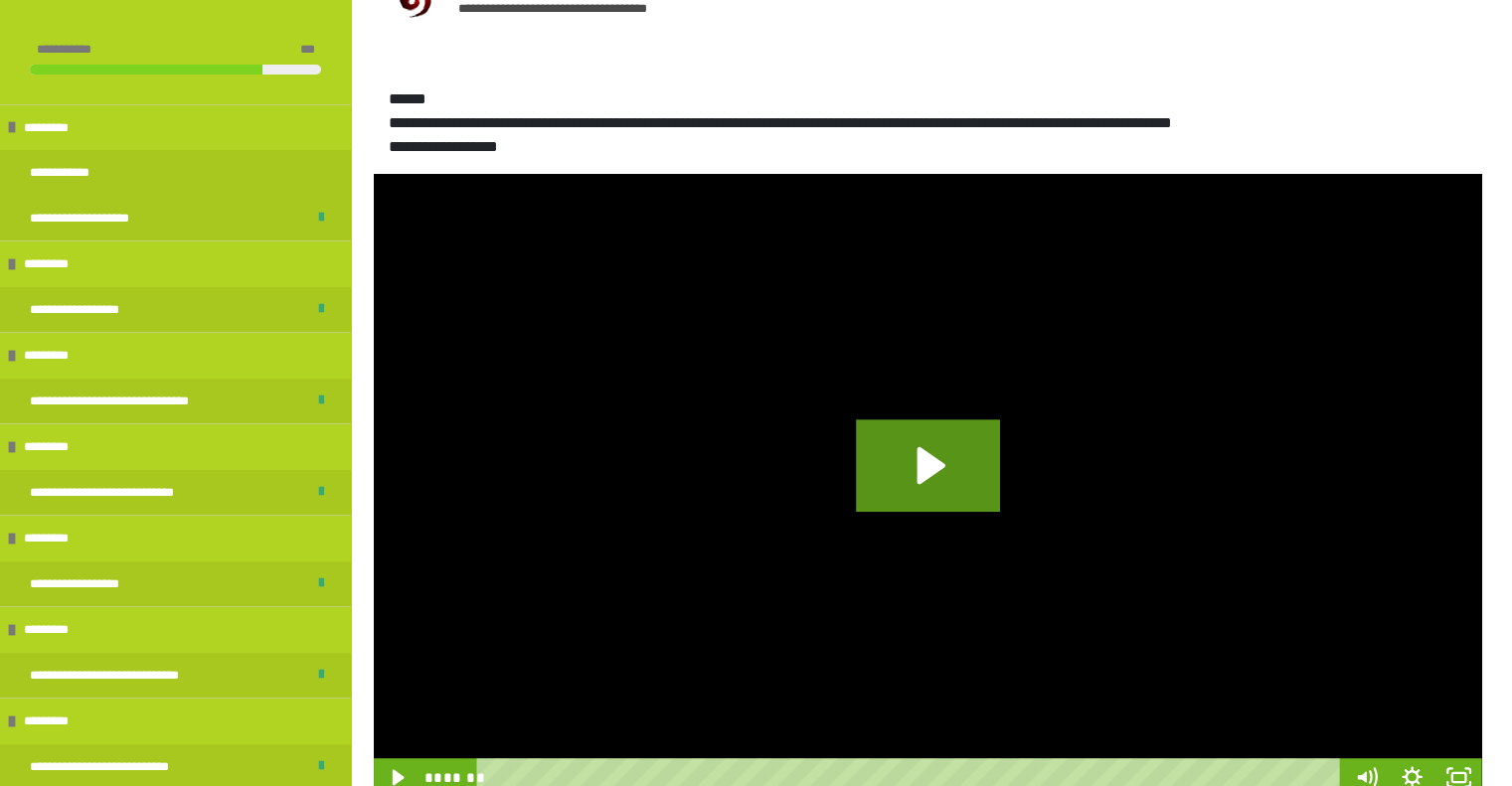 scroll, scrollTop: 580, scrollLeft: 0, axis: vertical 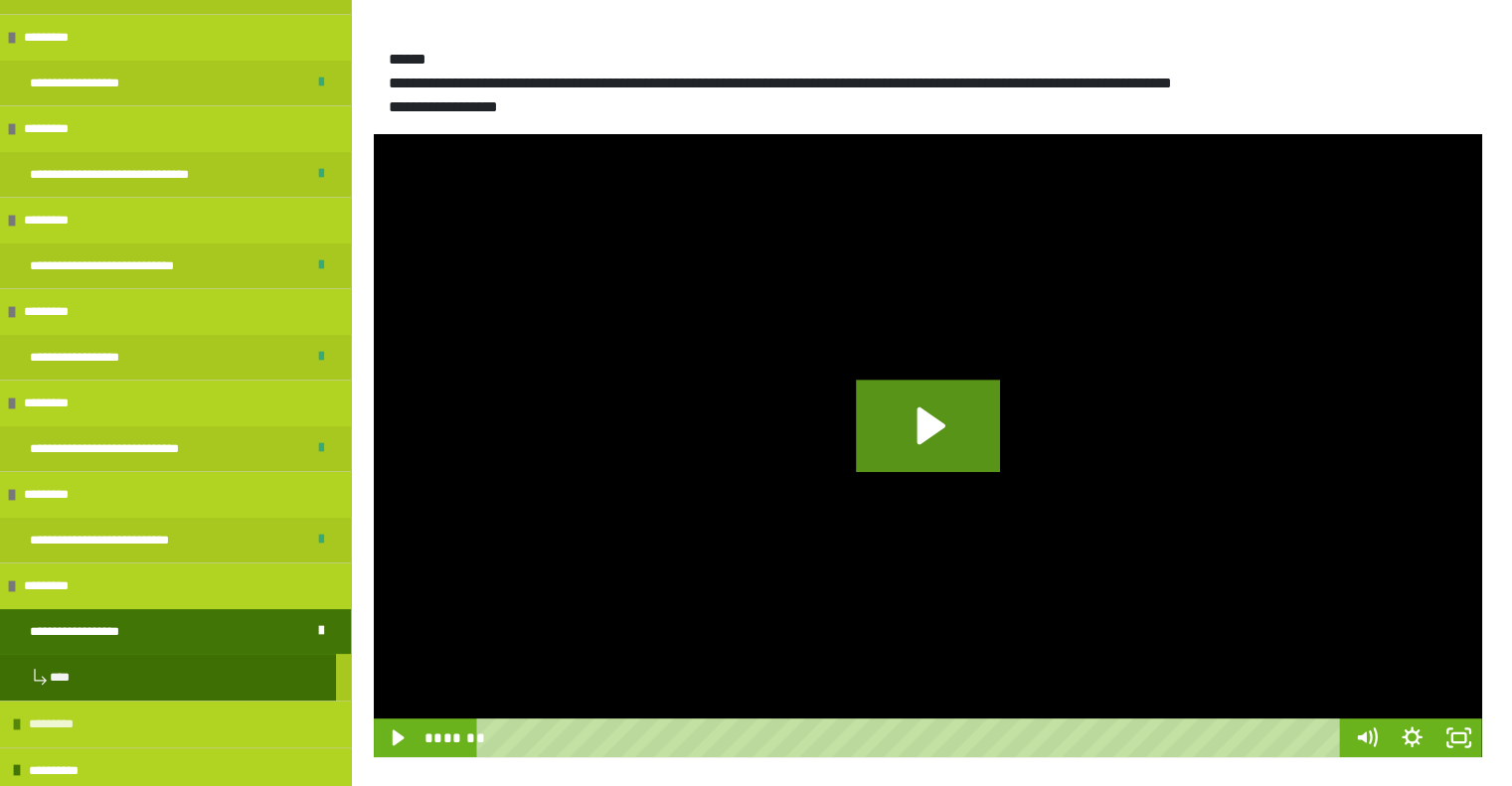 click on "*********" at bounding box center [59, 724] 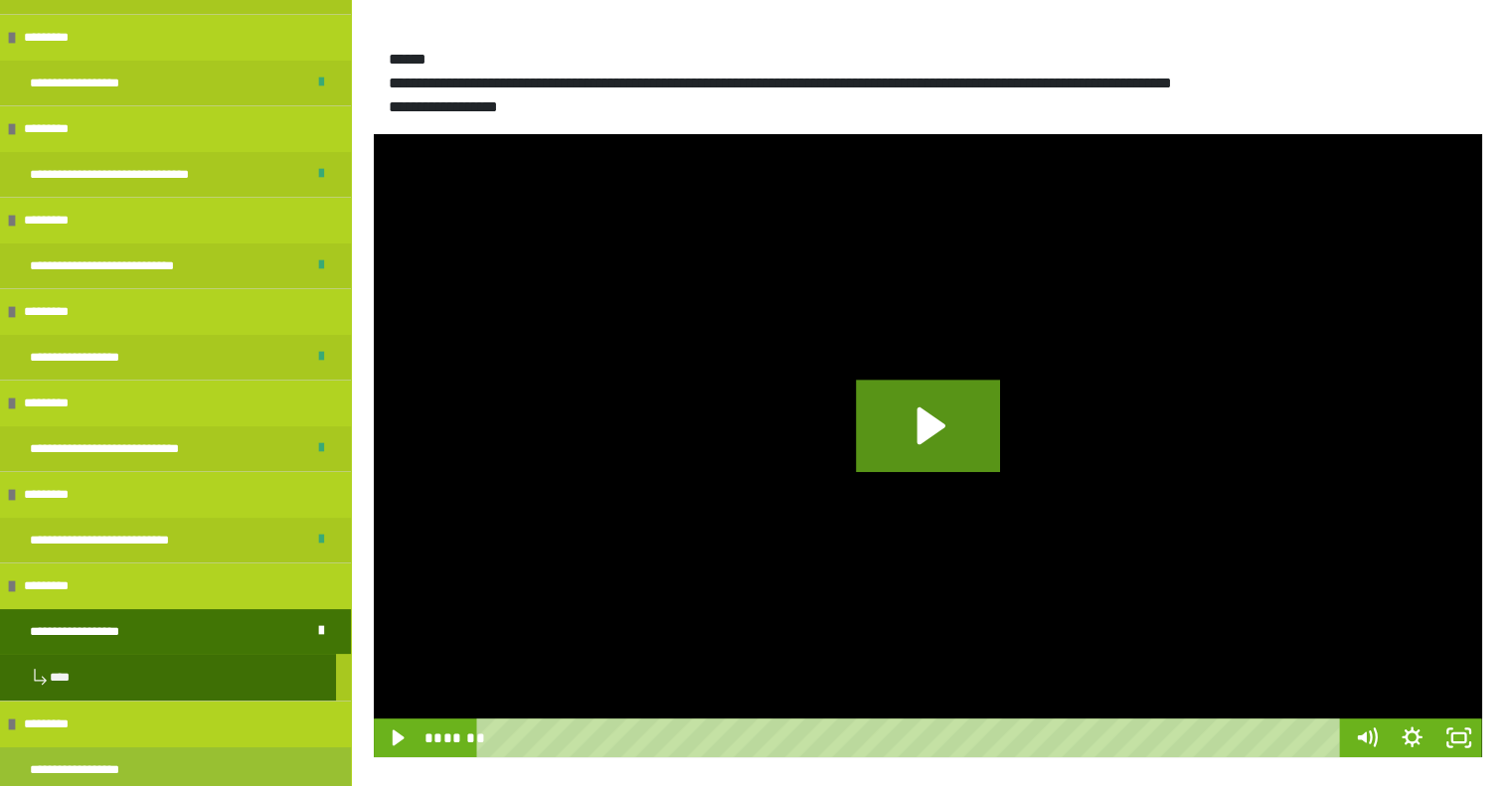 click on "**********" at bounding box center [90, 770] 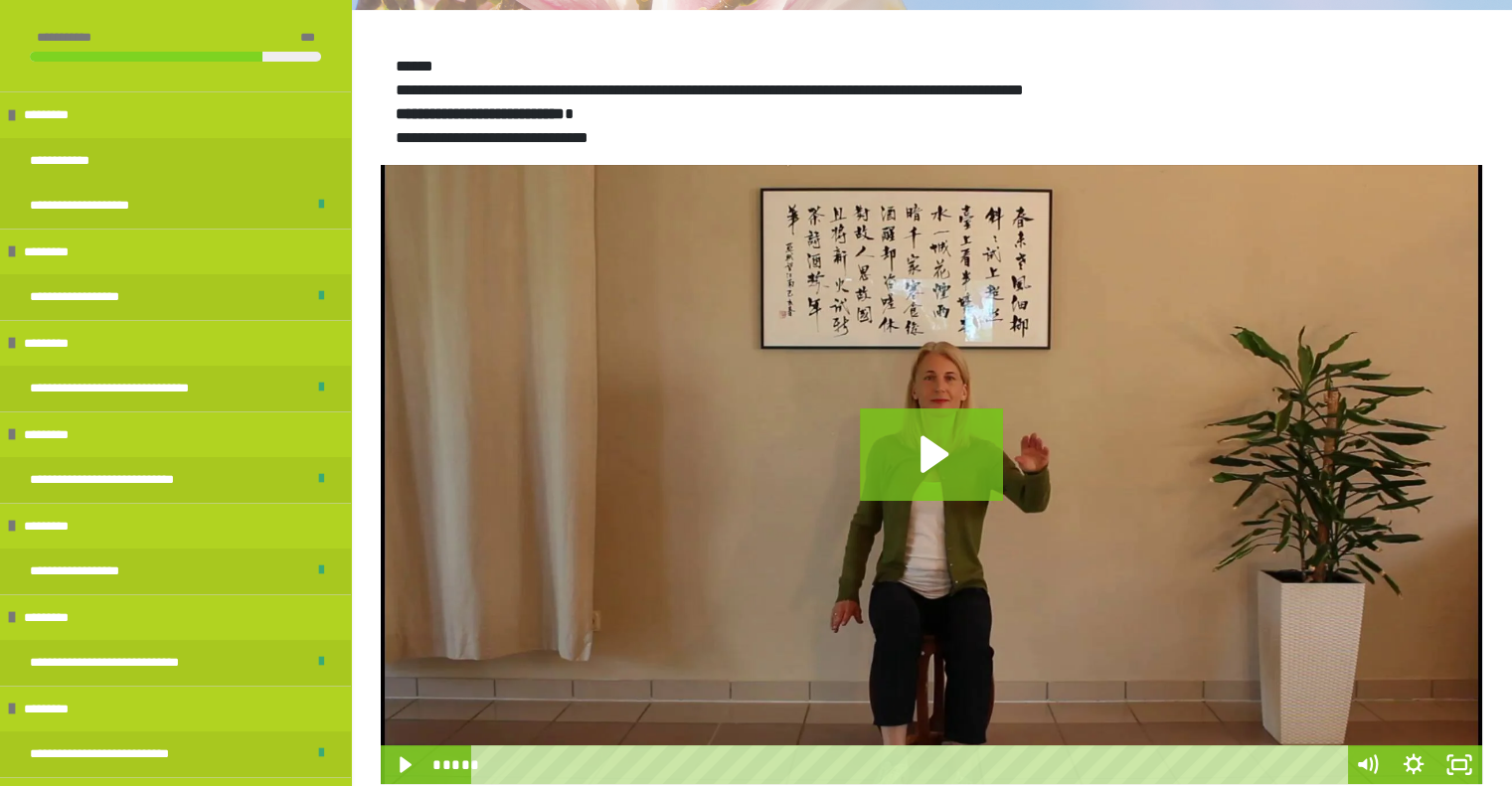 scroll, scrollTop: 246, scrollLeft: 0, axis: vertical 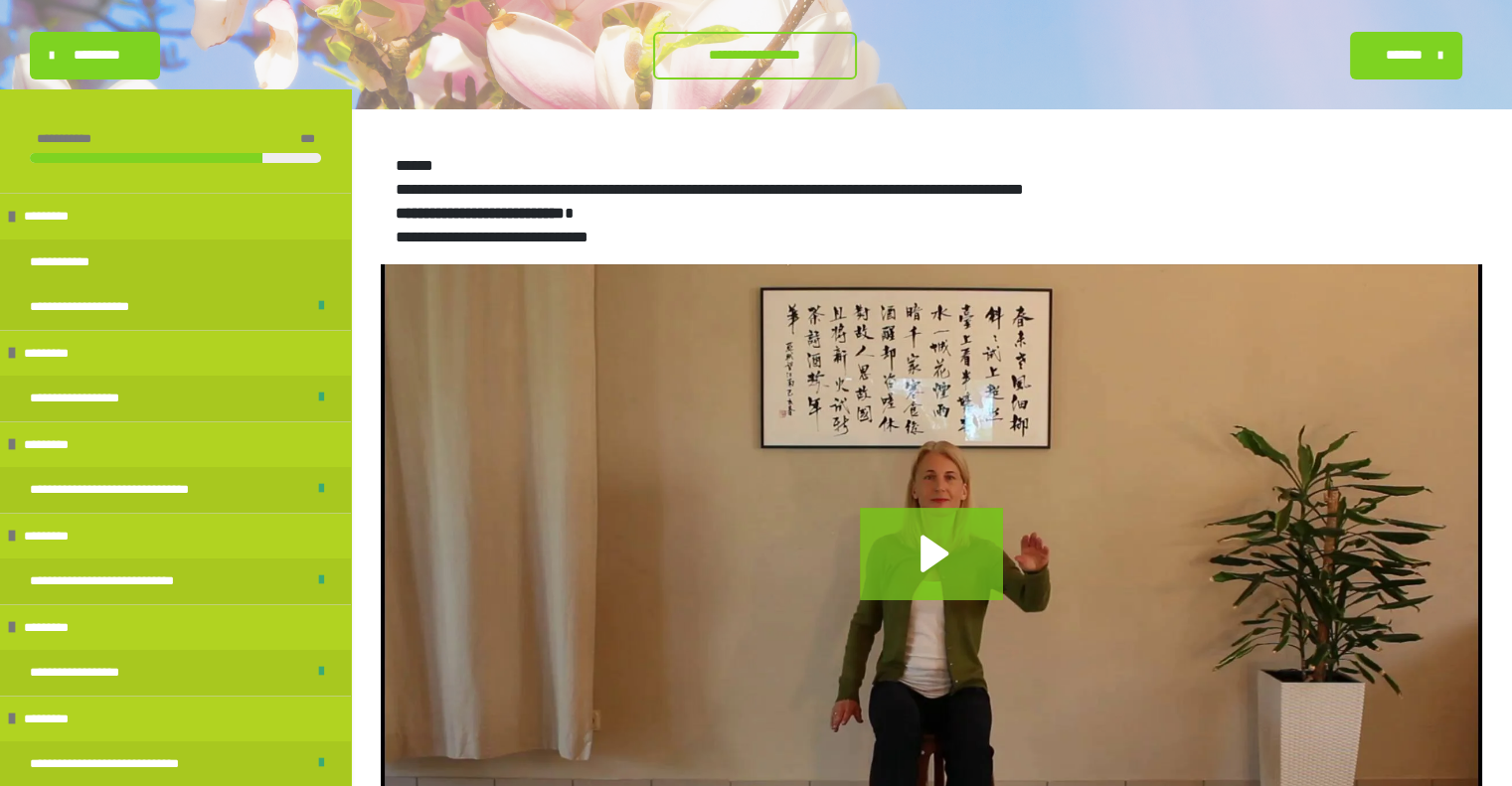 click on "**********" at bounding box center (755, 55) 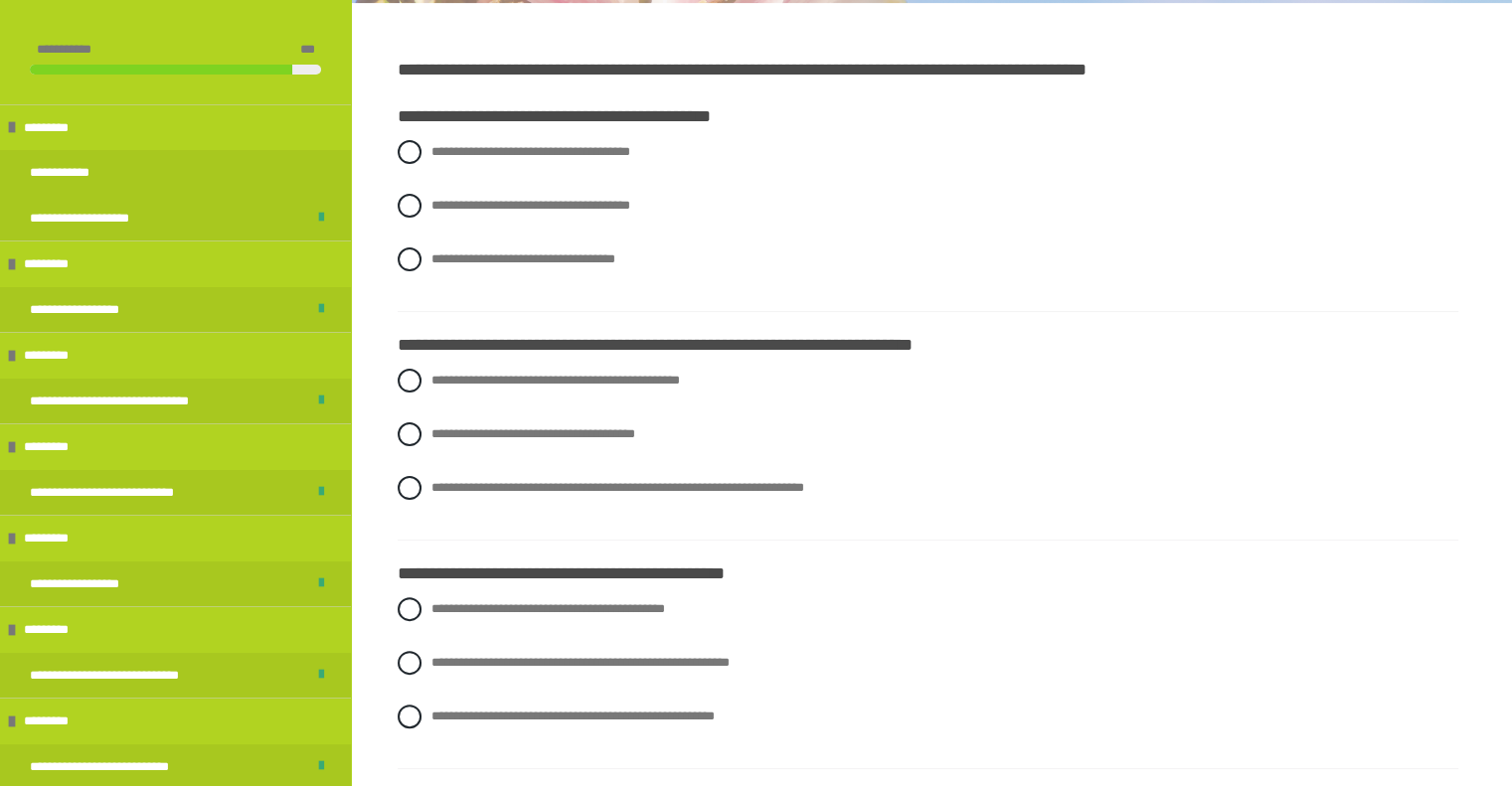 scroll, scrollTop: 345, scrollLeft: 0, axis: vertical 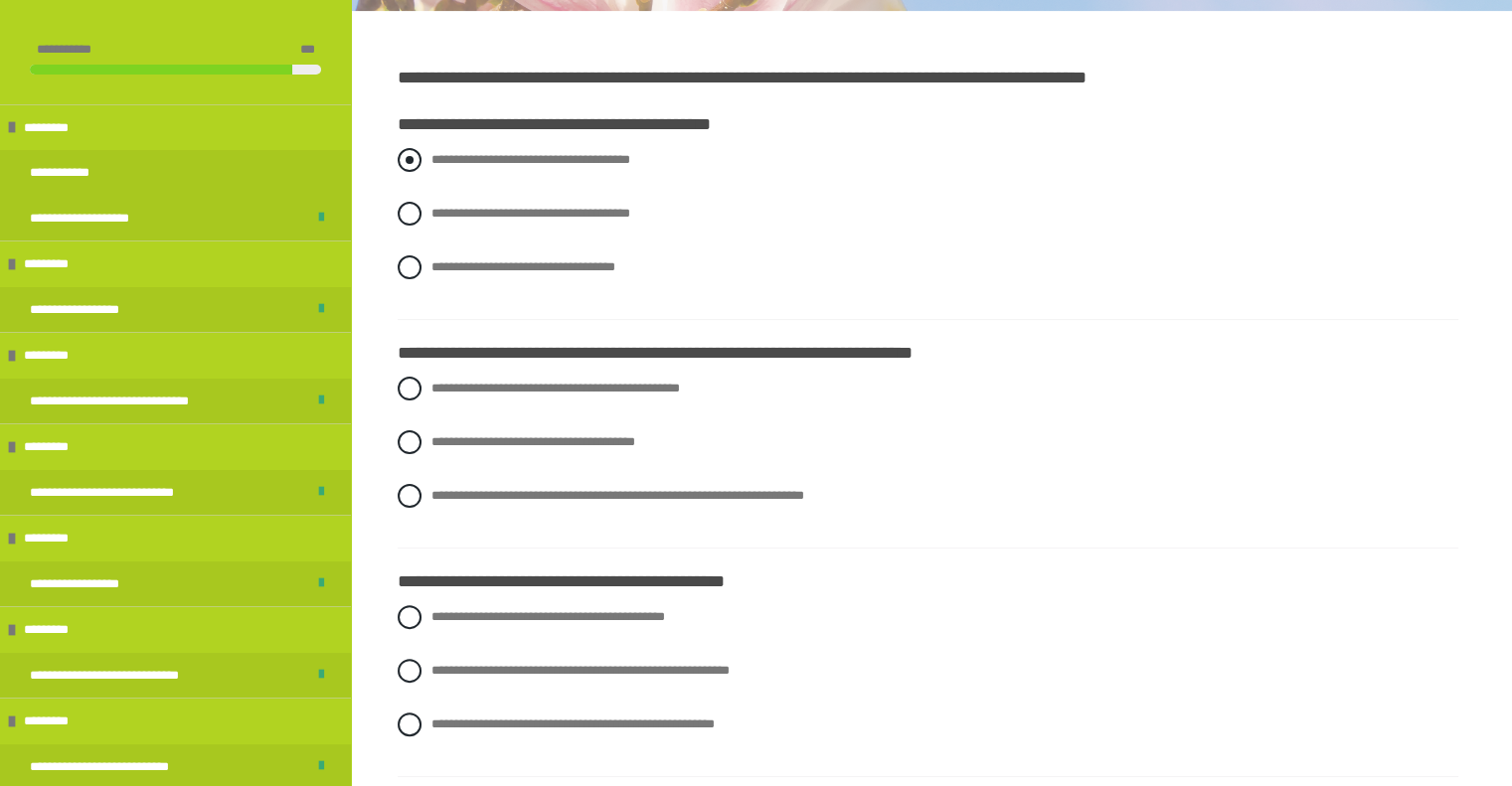 click on "**********" at bounding box center [927, 160] 